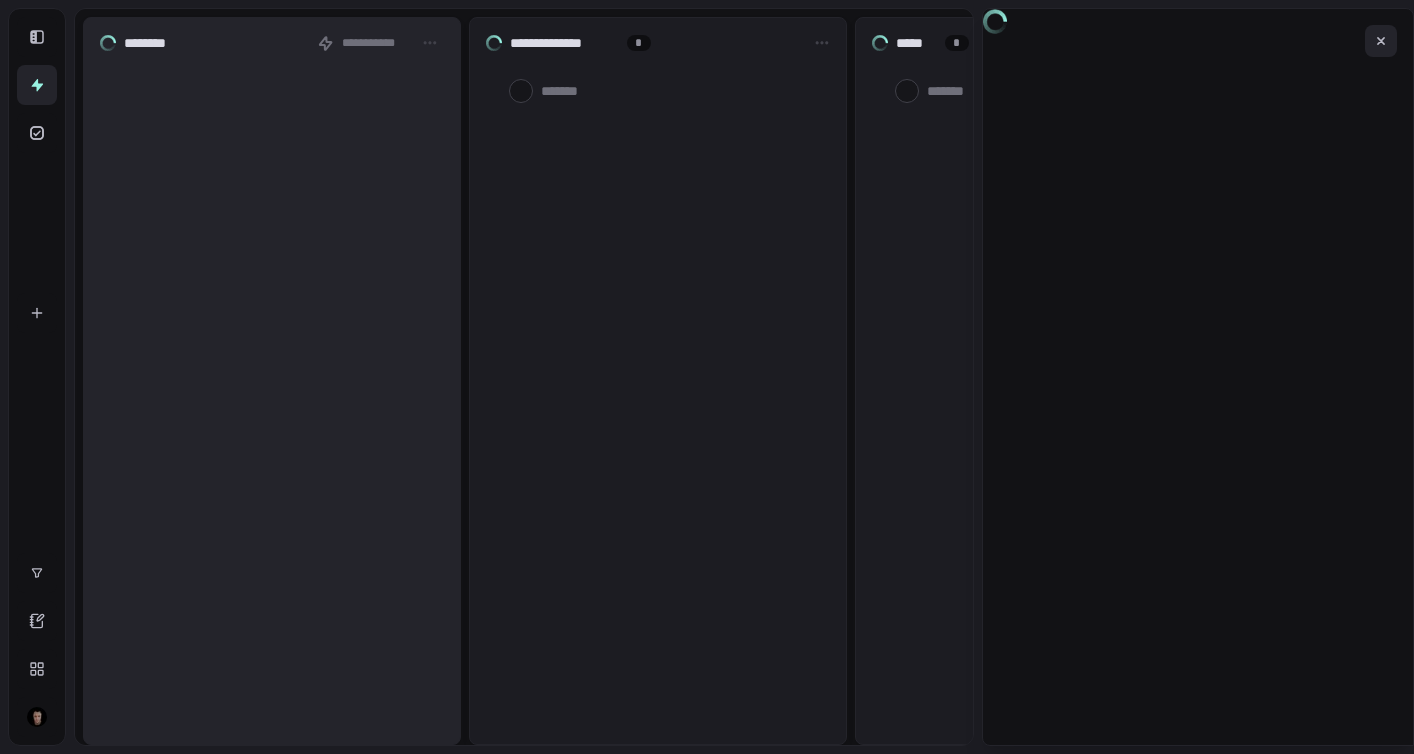 scroll, scrollTop: 0, scrollLeft: 0, axis: both 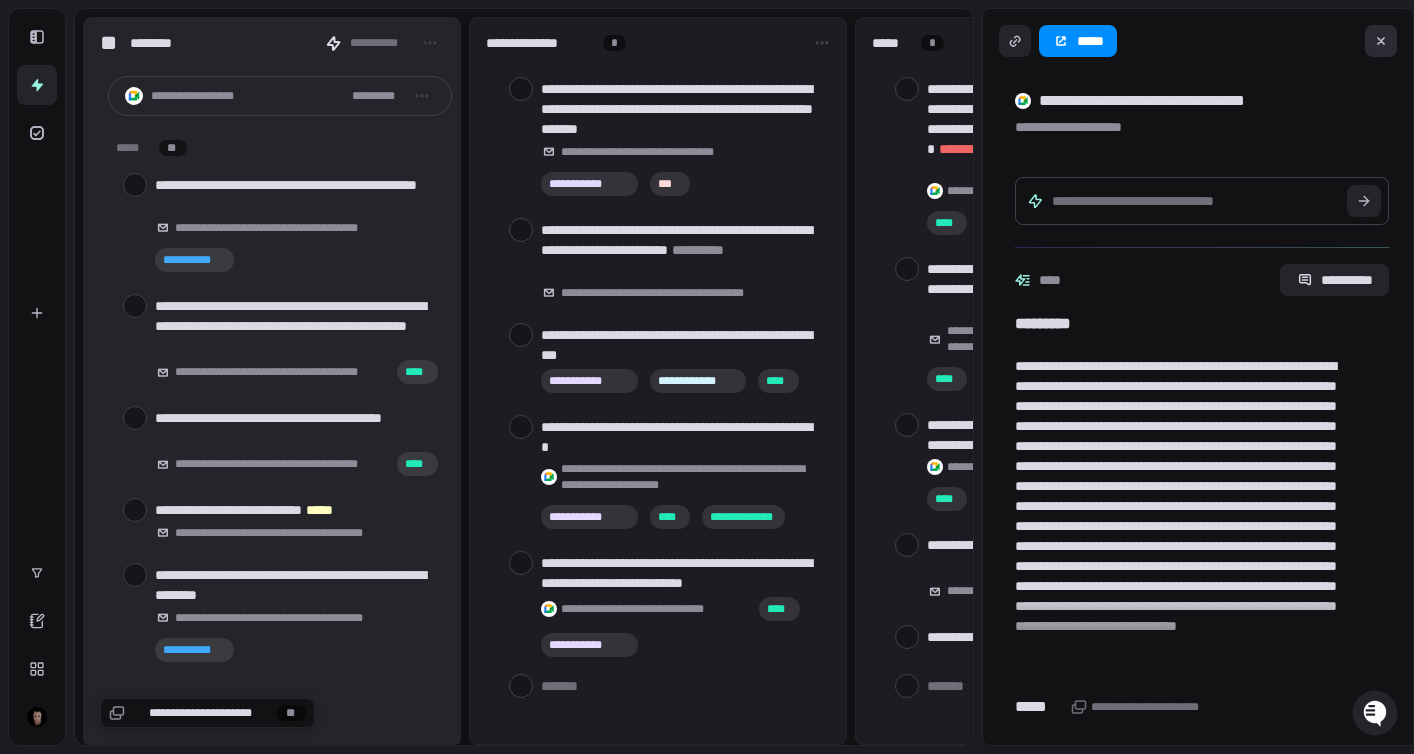 click at bounding box center (1381, 41) 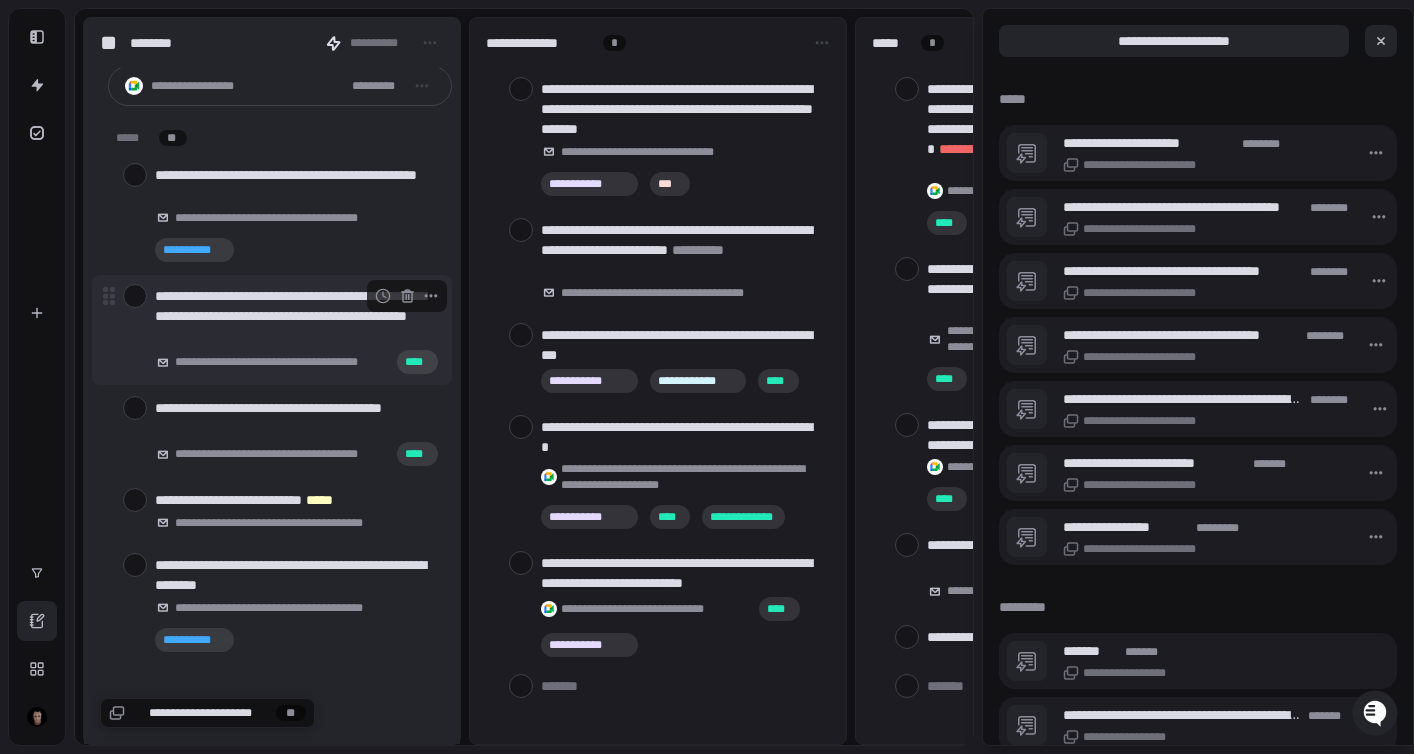 scroll, scrollTop: 12, scrollLeft: 0, axis: vertical 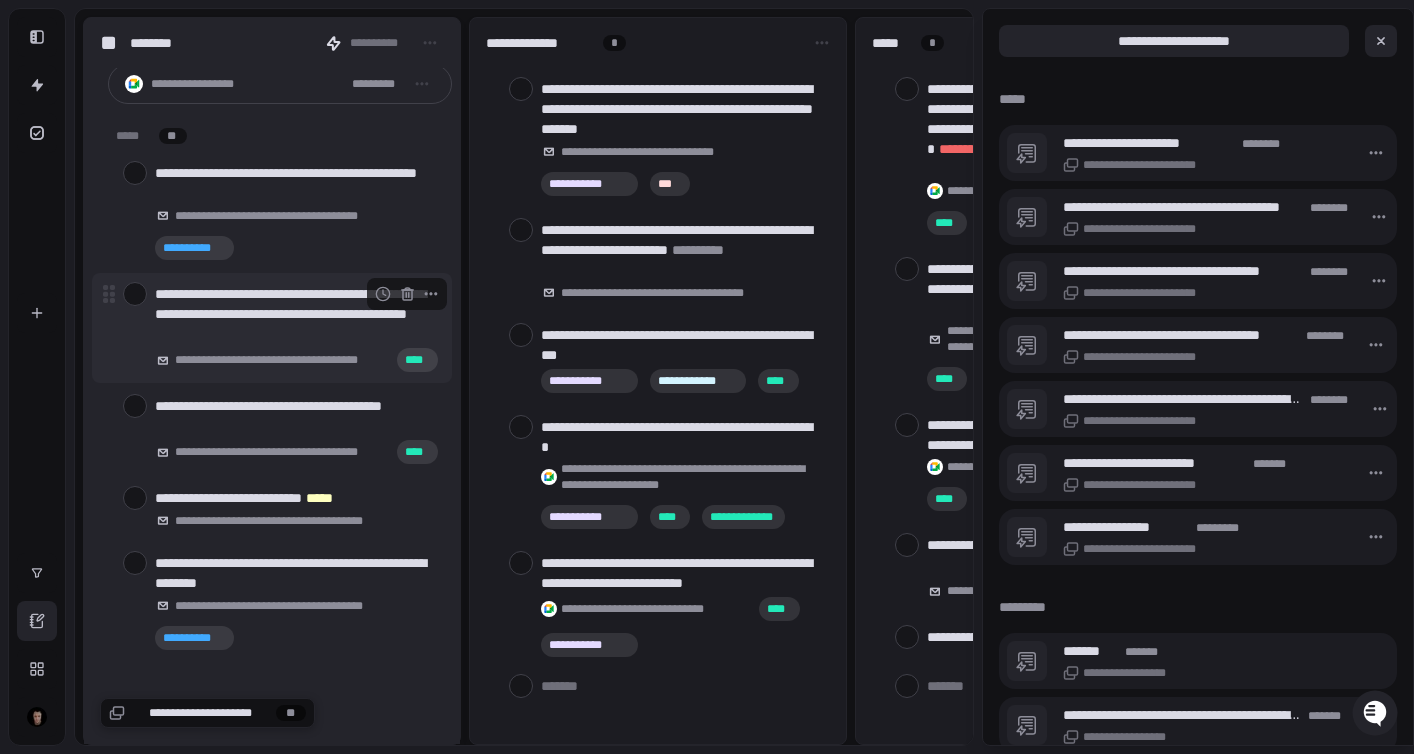 click at bounding box center (135, 294) 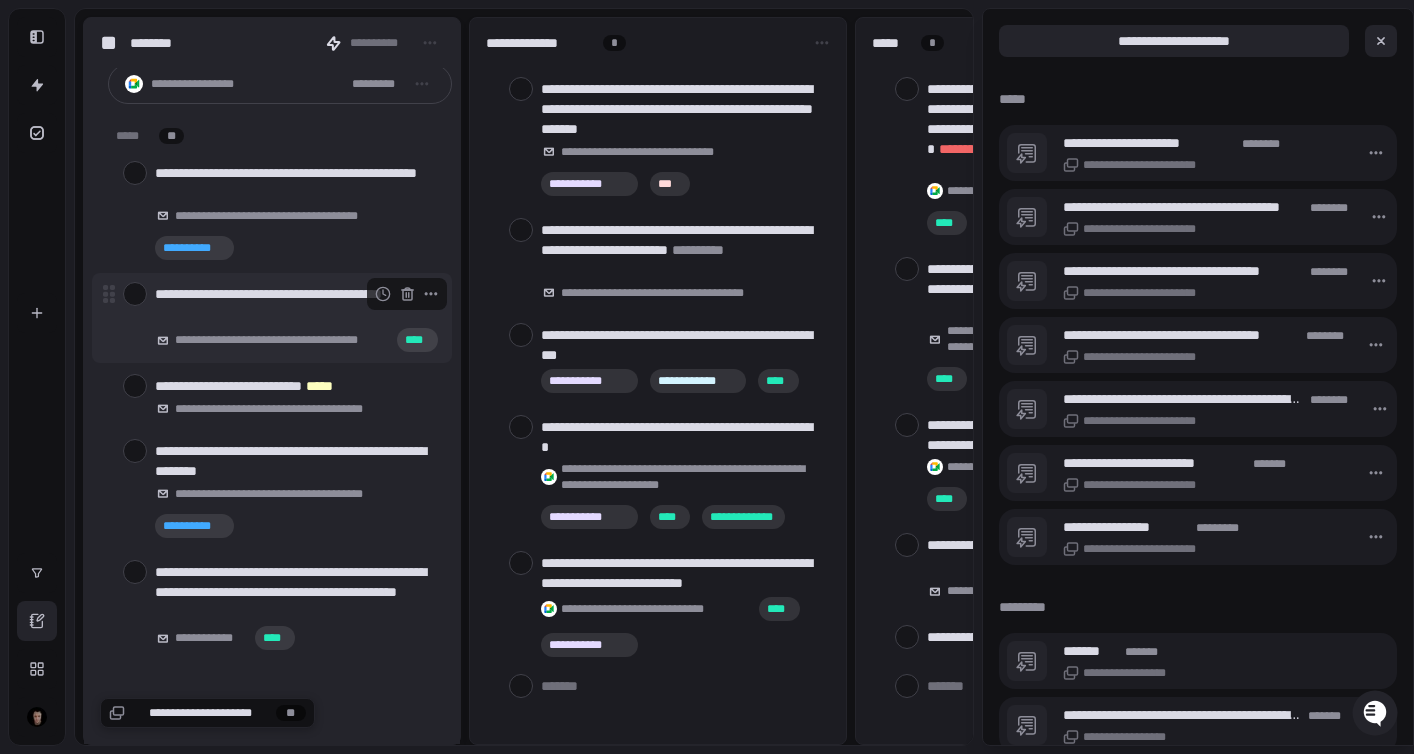 click at bounding box center (135, 294) 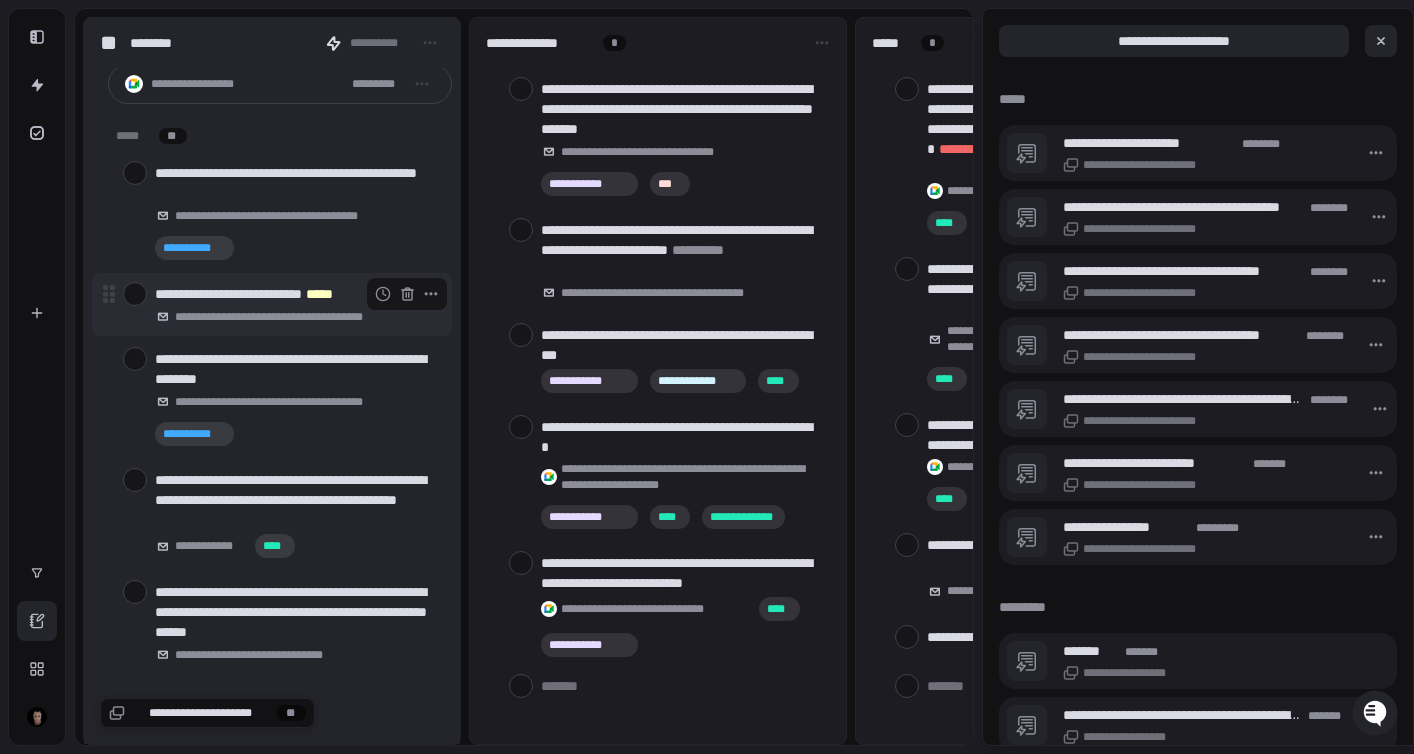 click at bounding box center (135, 294) 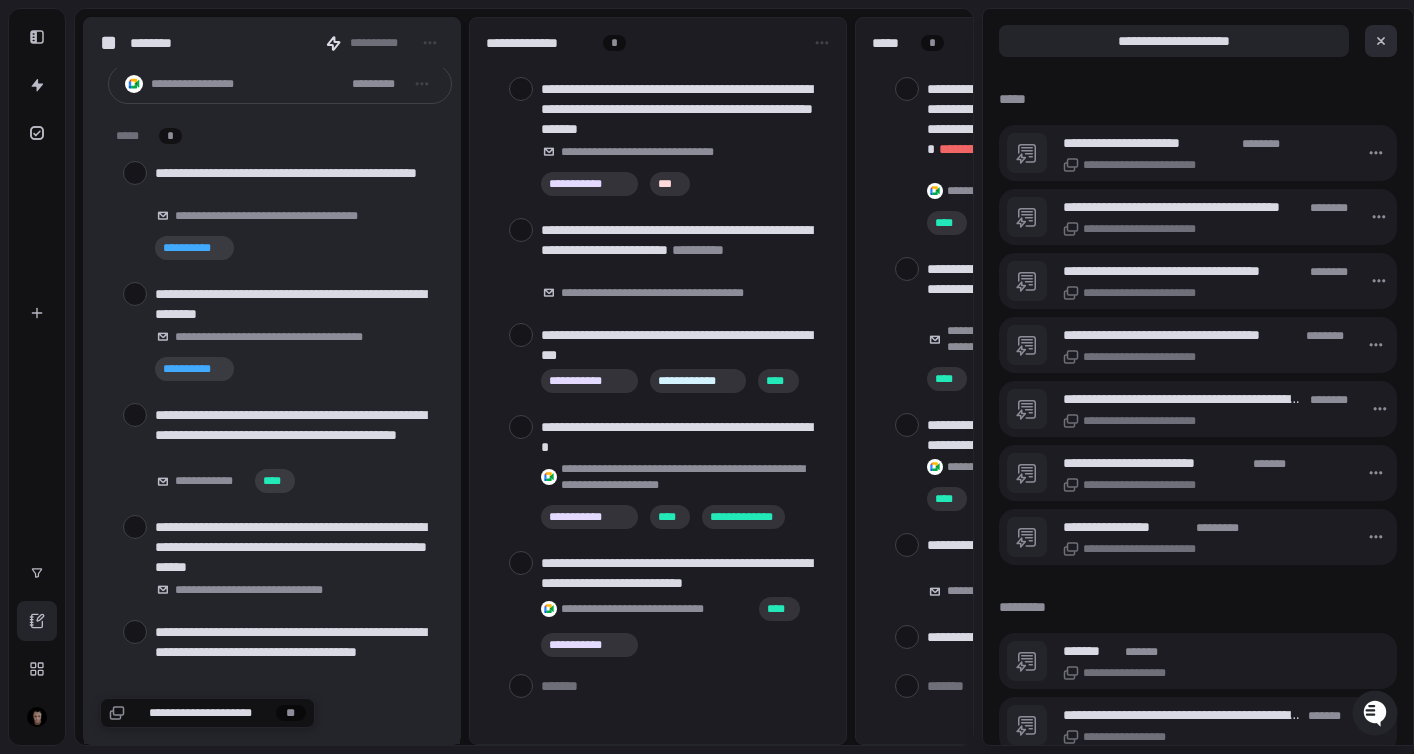 click at bounding box center [1381, 41] 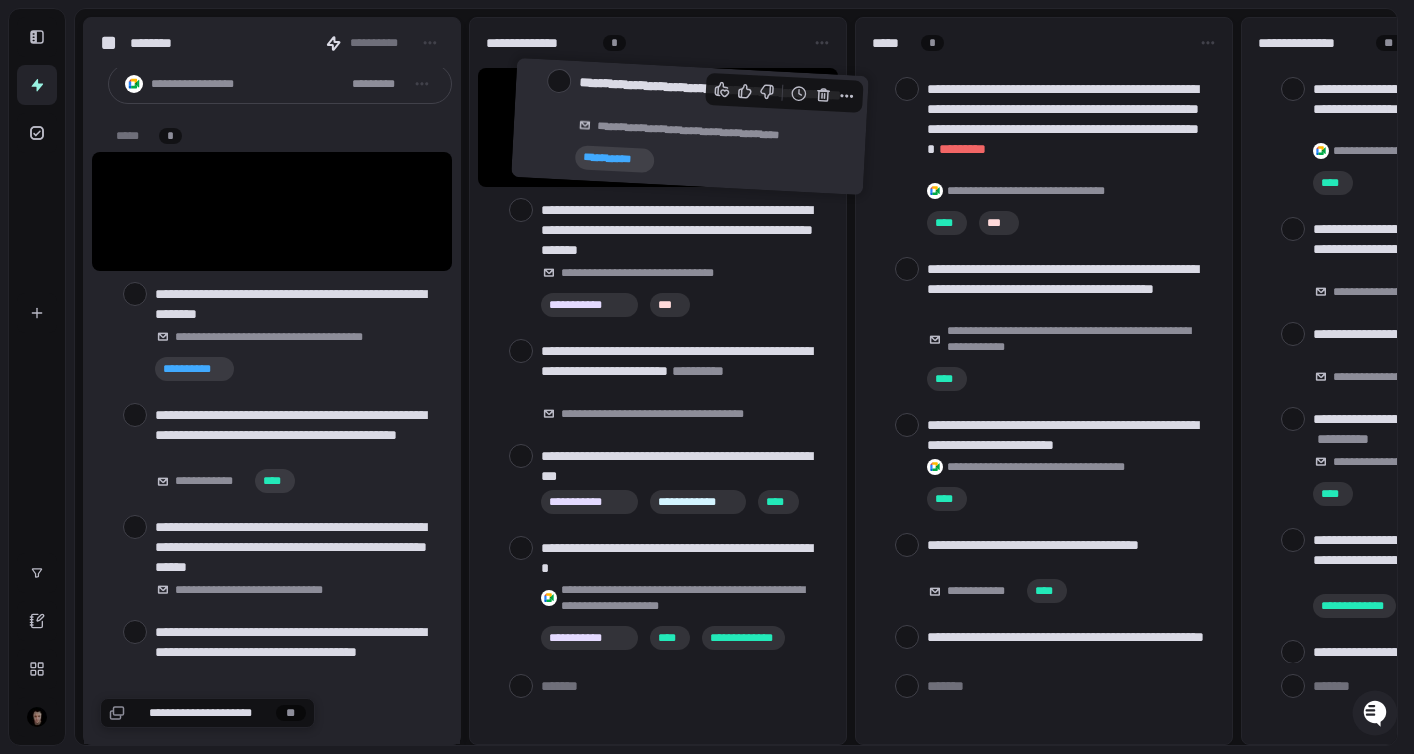 drag, startPoint x: 254, startPoint y: 179, endPoint x: 674, endPoint y: 94, distance: 428.51486 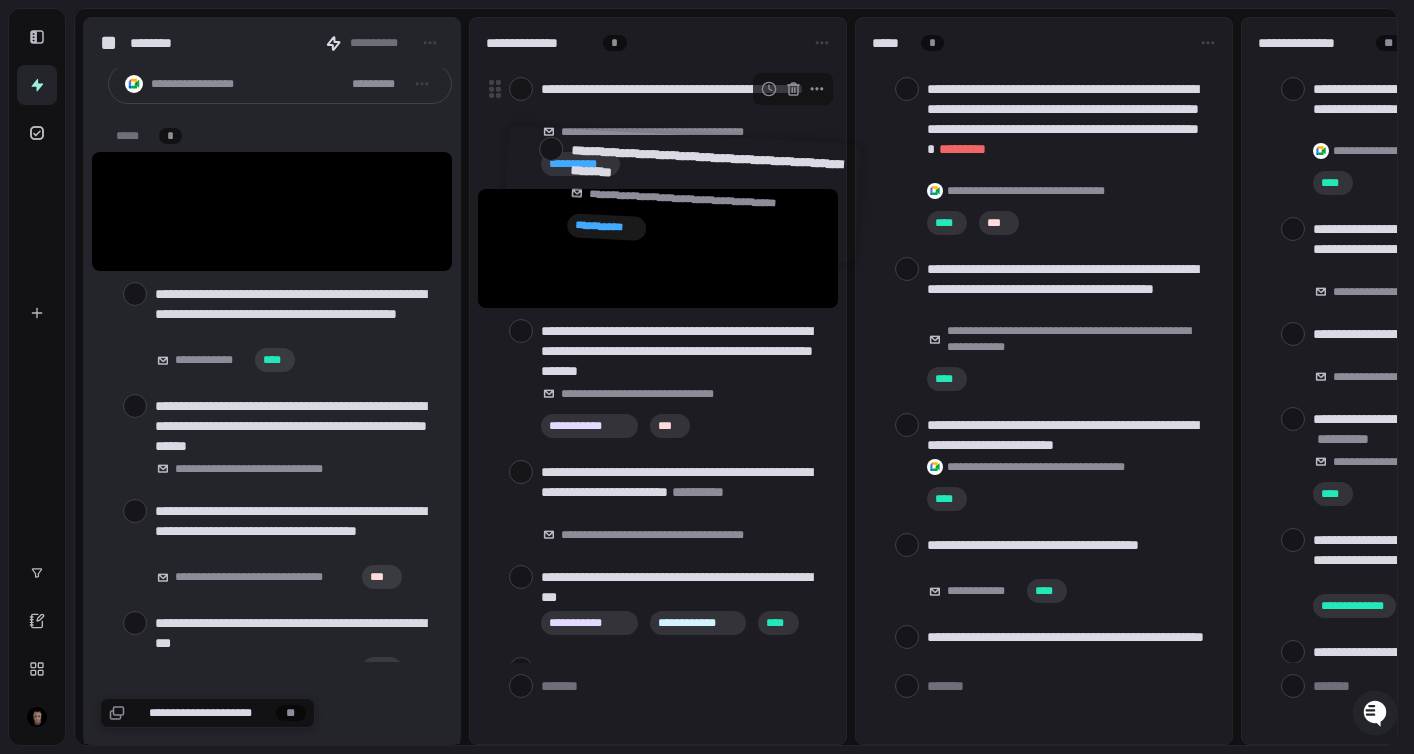 drag, startPoint x: 220, startPoint y: 190, endPoint x: 626, endPoint y: 180, distance: 406.12314 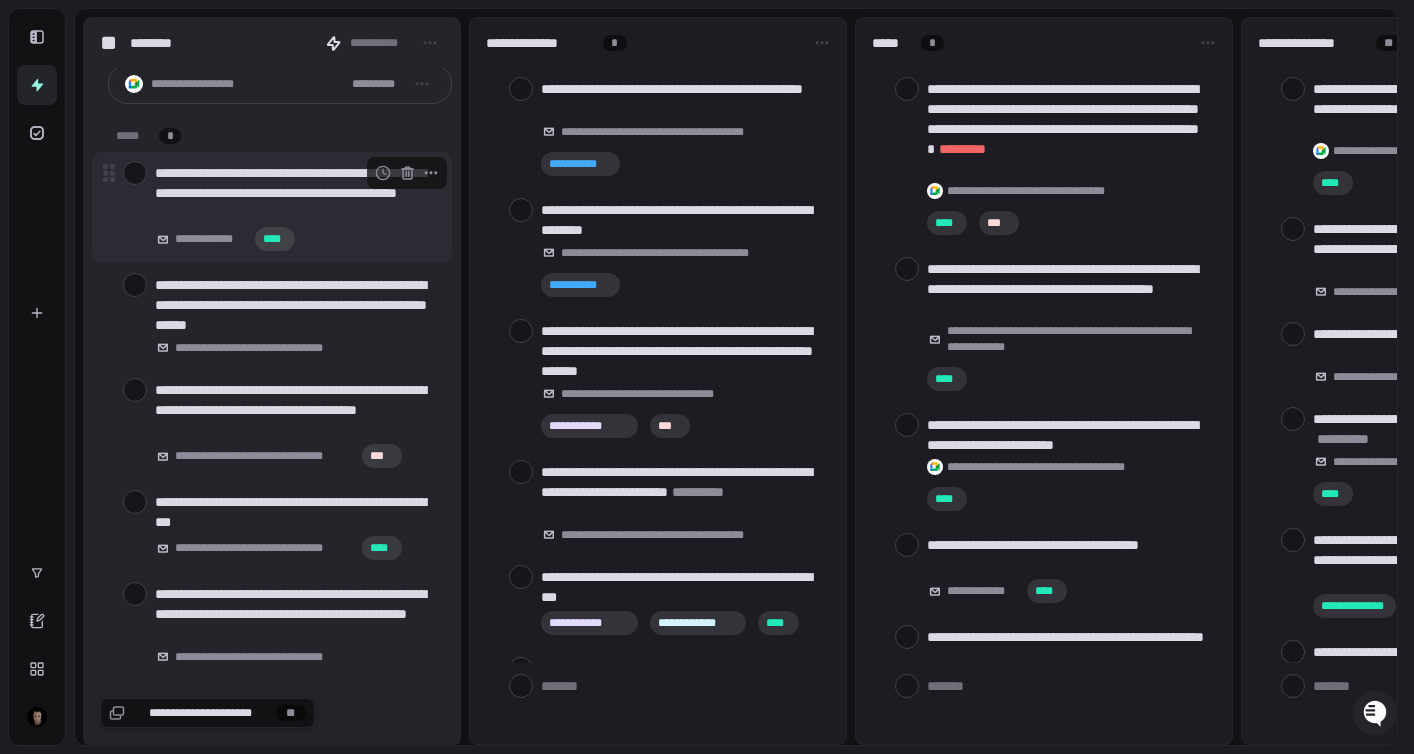 click at bounding box center [135, 173] 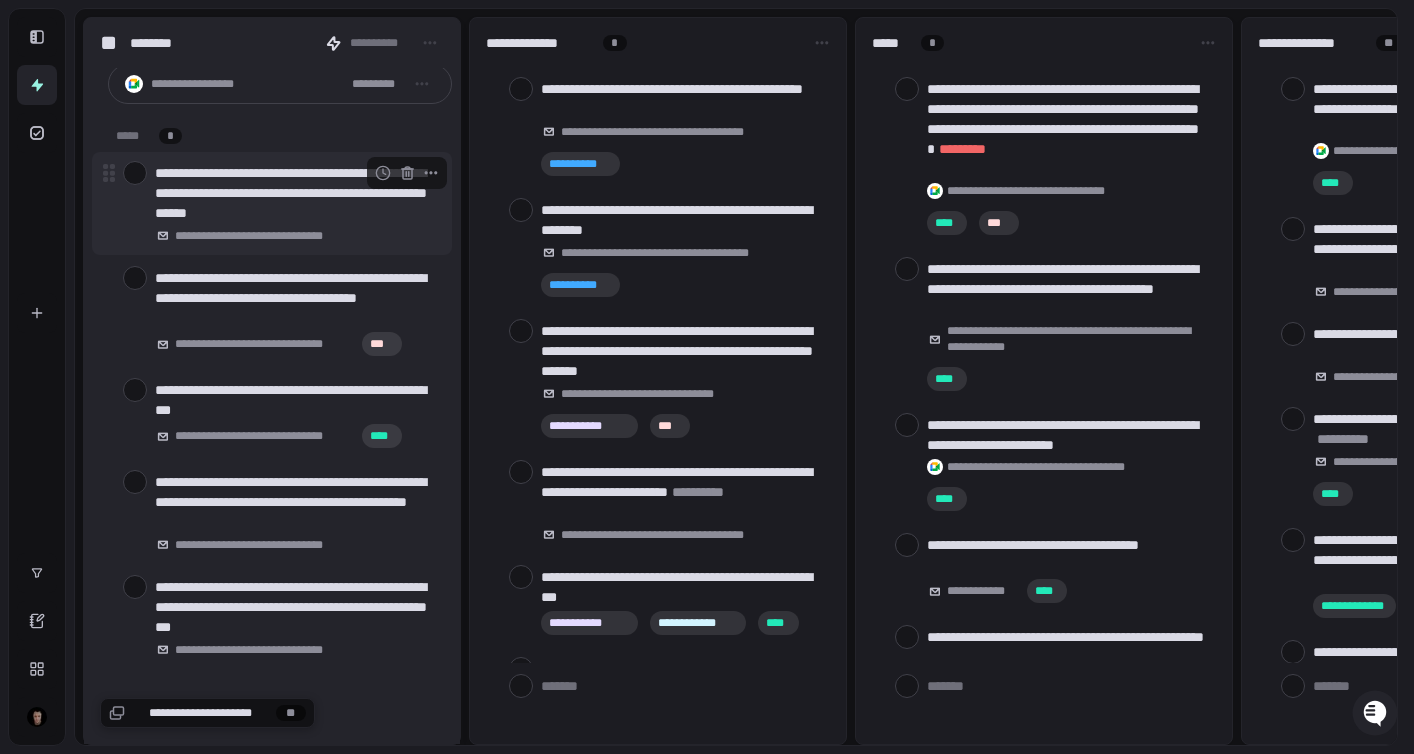 click at bounding box center (135, 173) 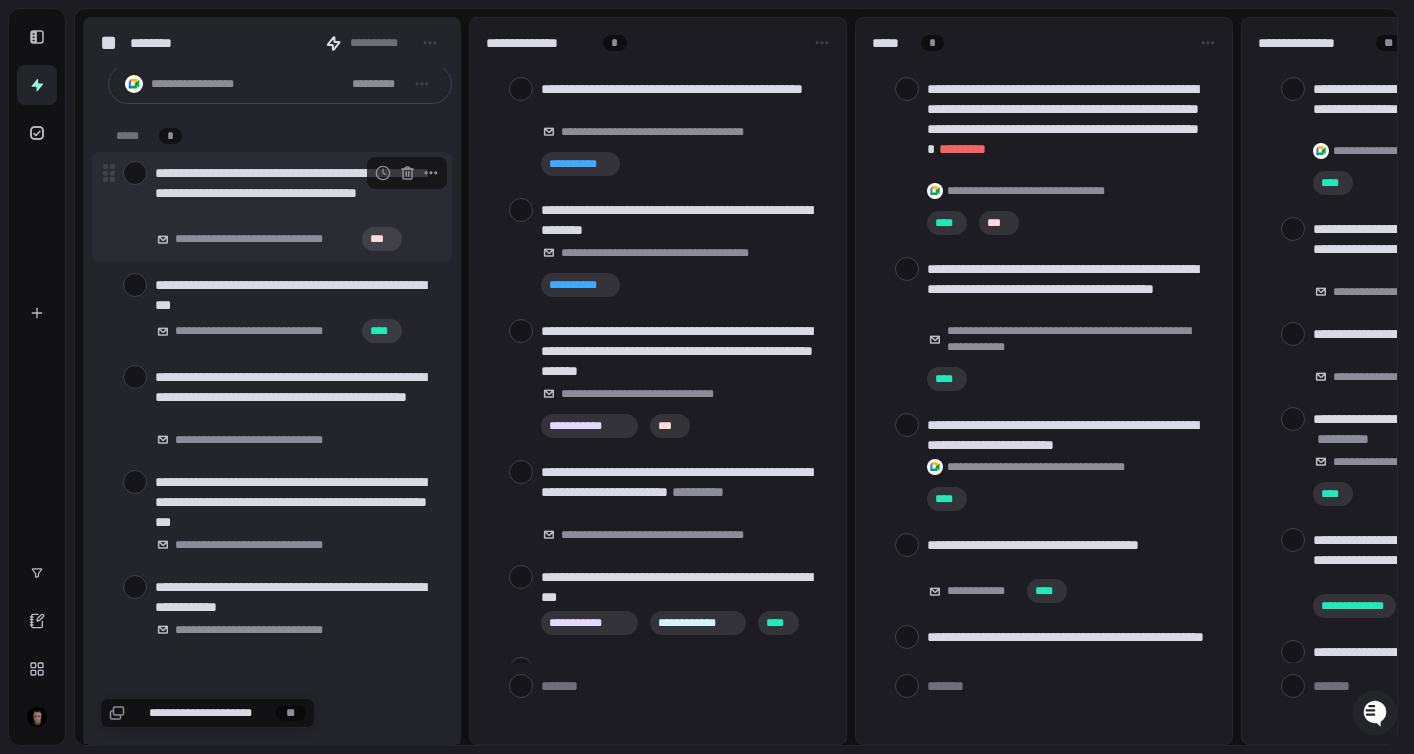 click at bounding box center (135, 173) 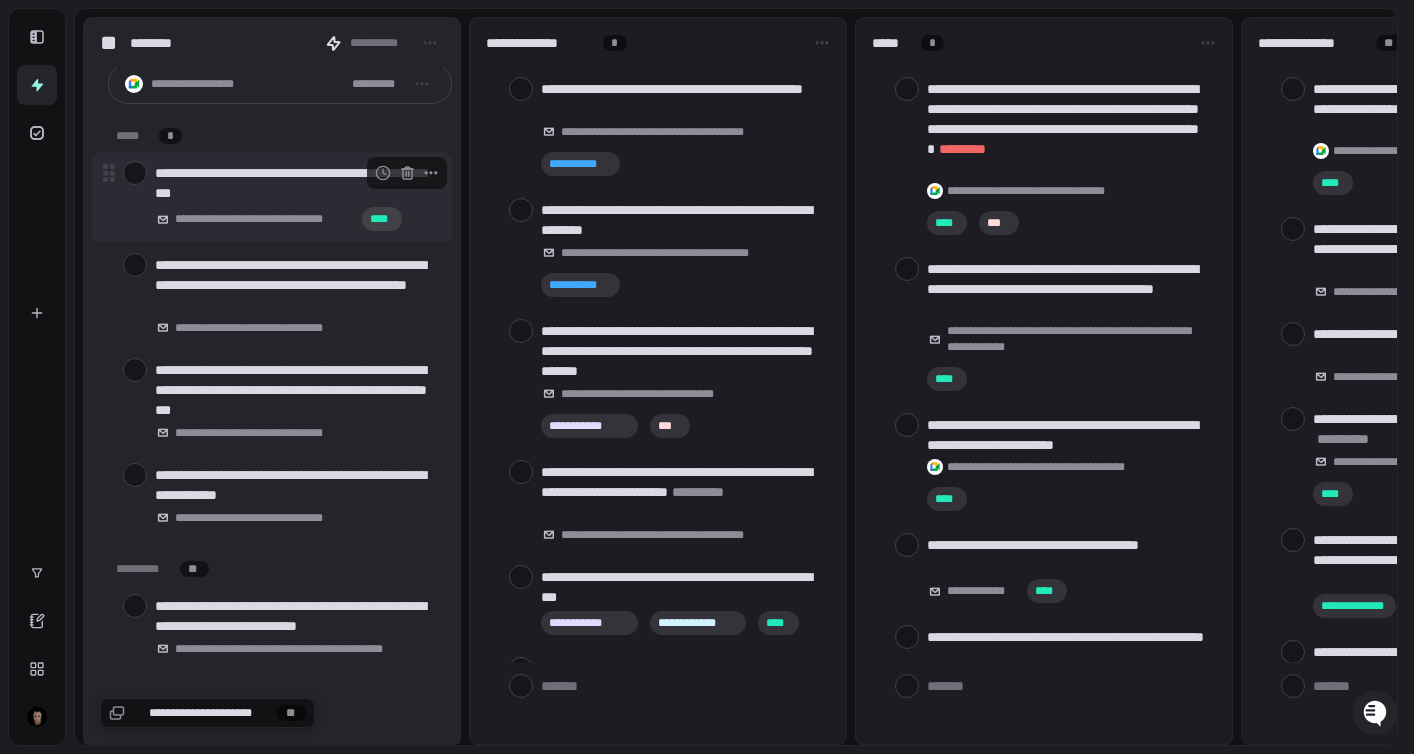 click at bounding box center (135, 173) 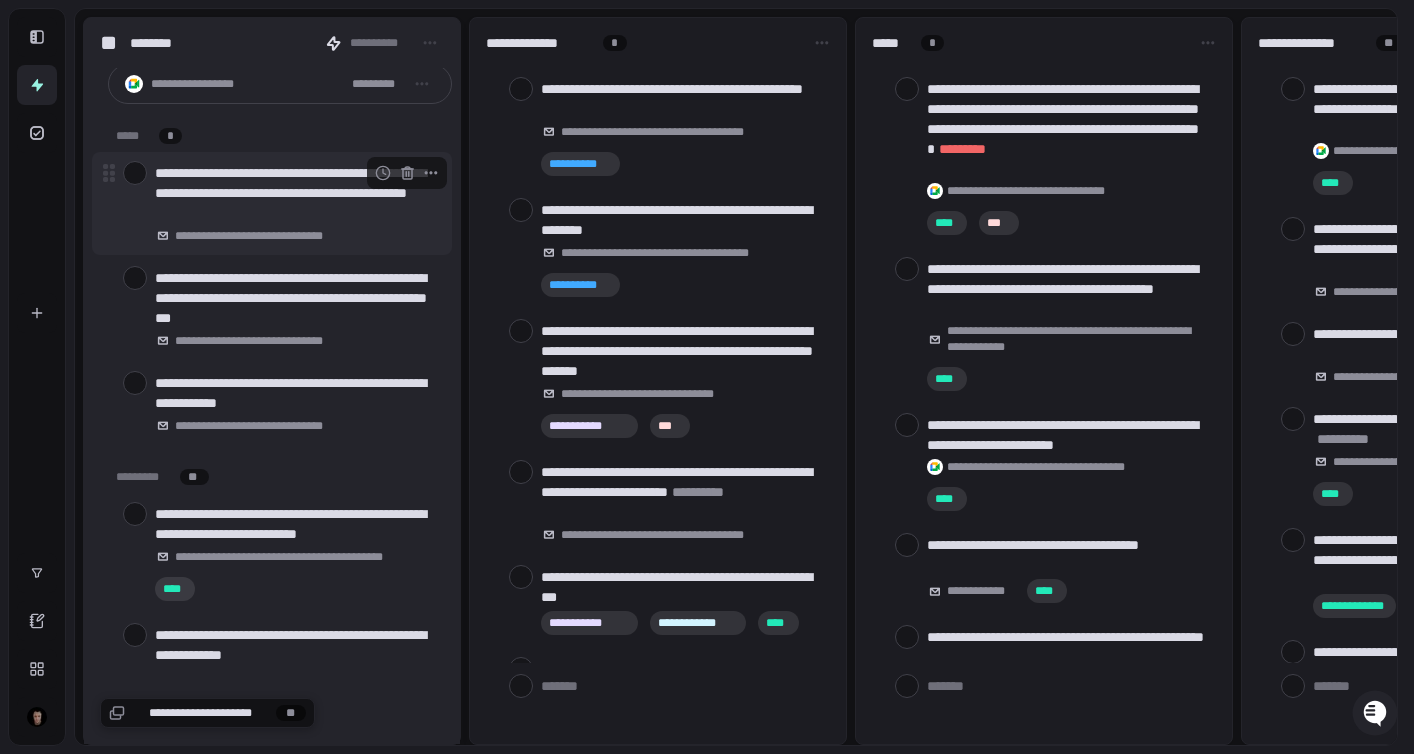click at bounding box center (135, 173) 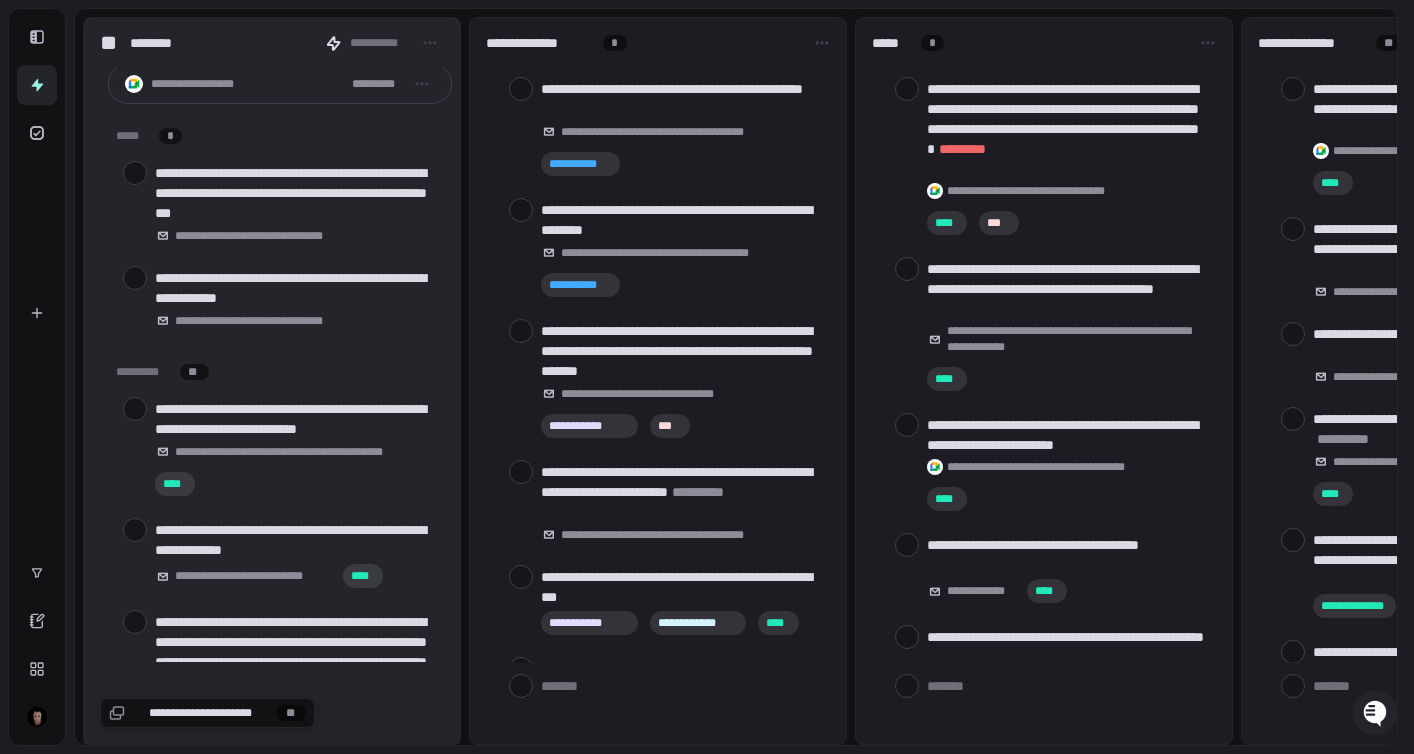 click at bounding box center [135, 173] 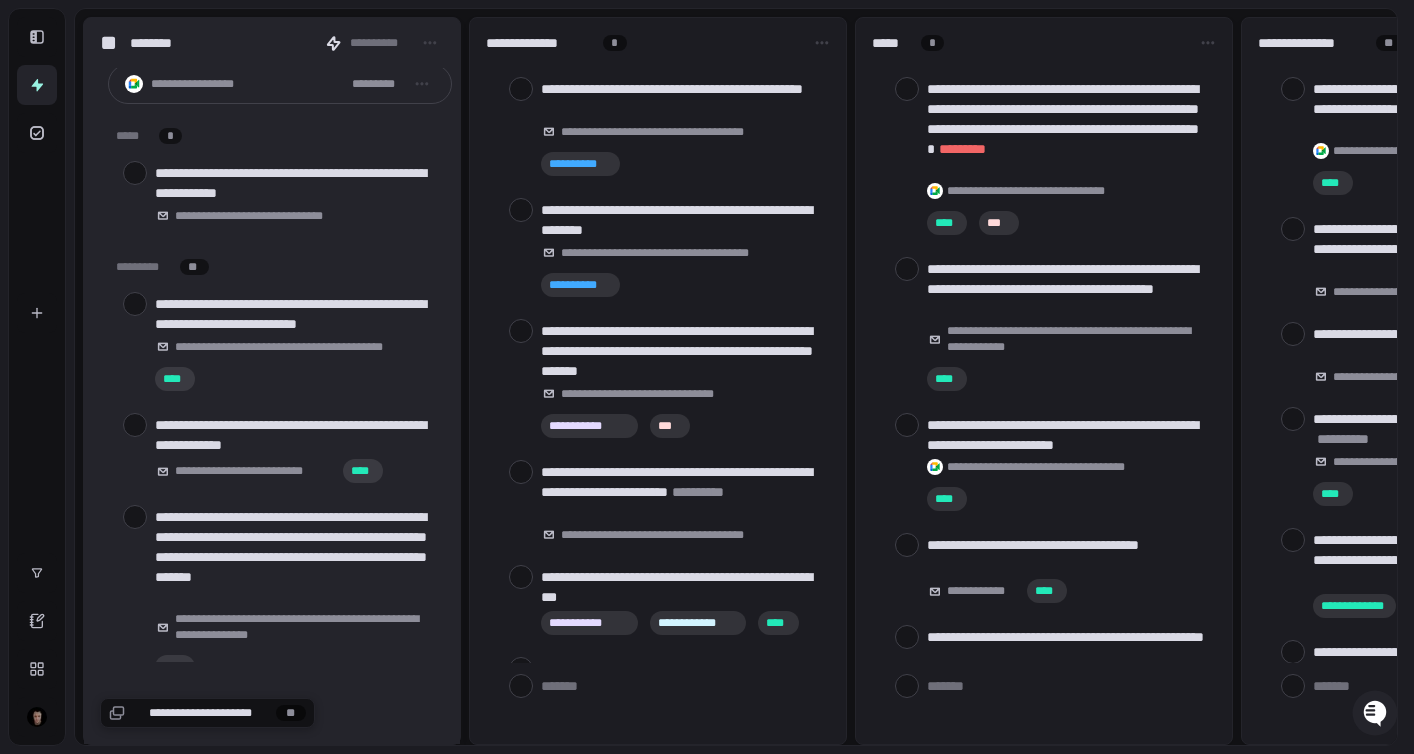 click at bounding box center (135, 173) 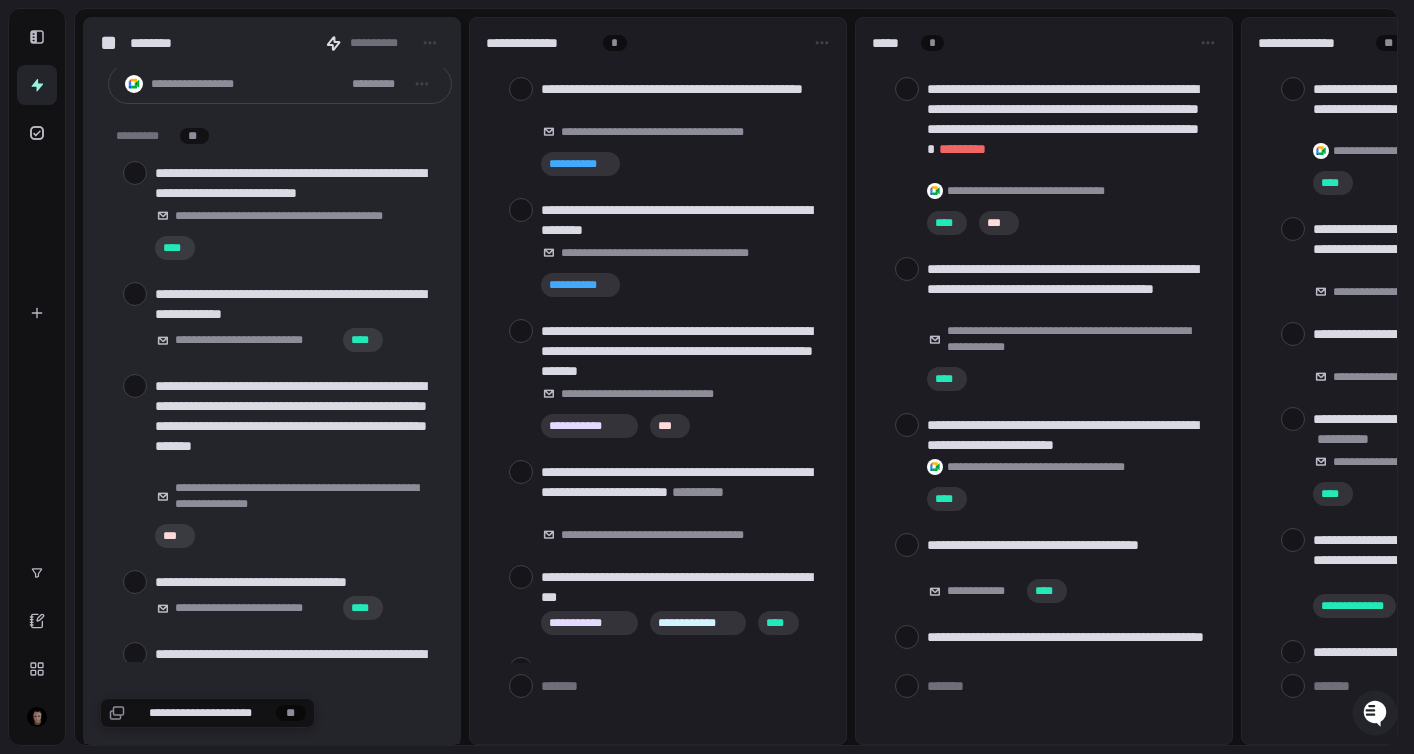 click at bounding box center (135, 173) 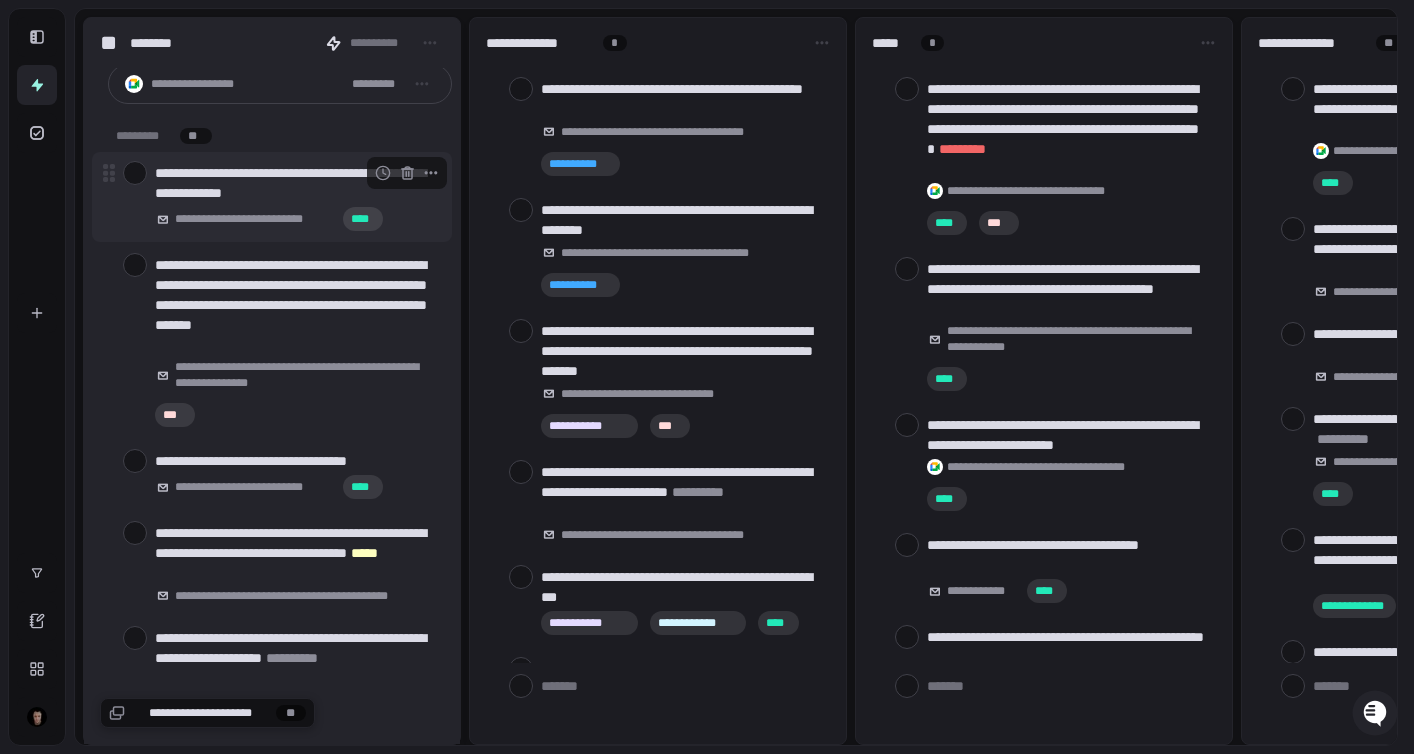 click at bounding box center [135, 173] 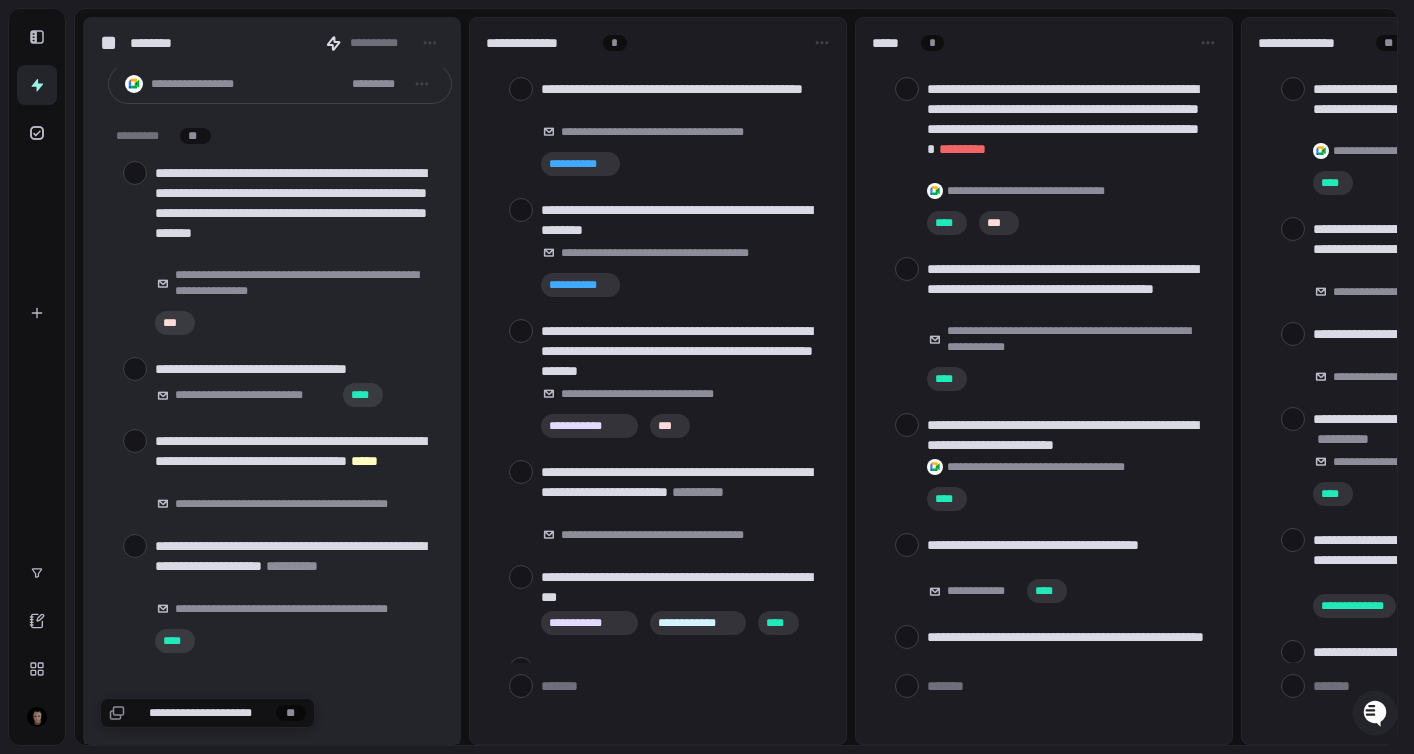 click at bounding box center [135, 173] 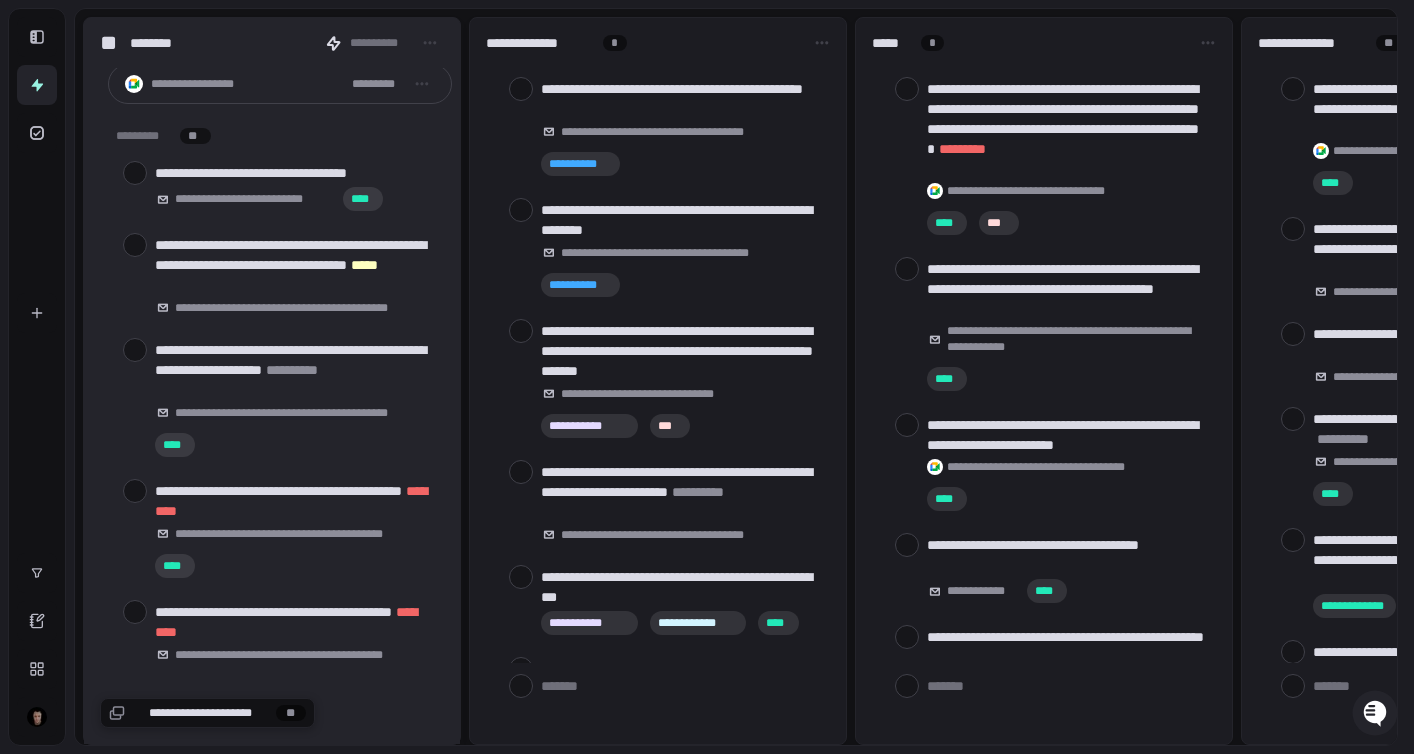 click at bounding box center (135, 173) 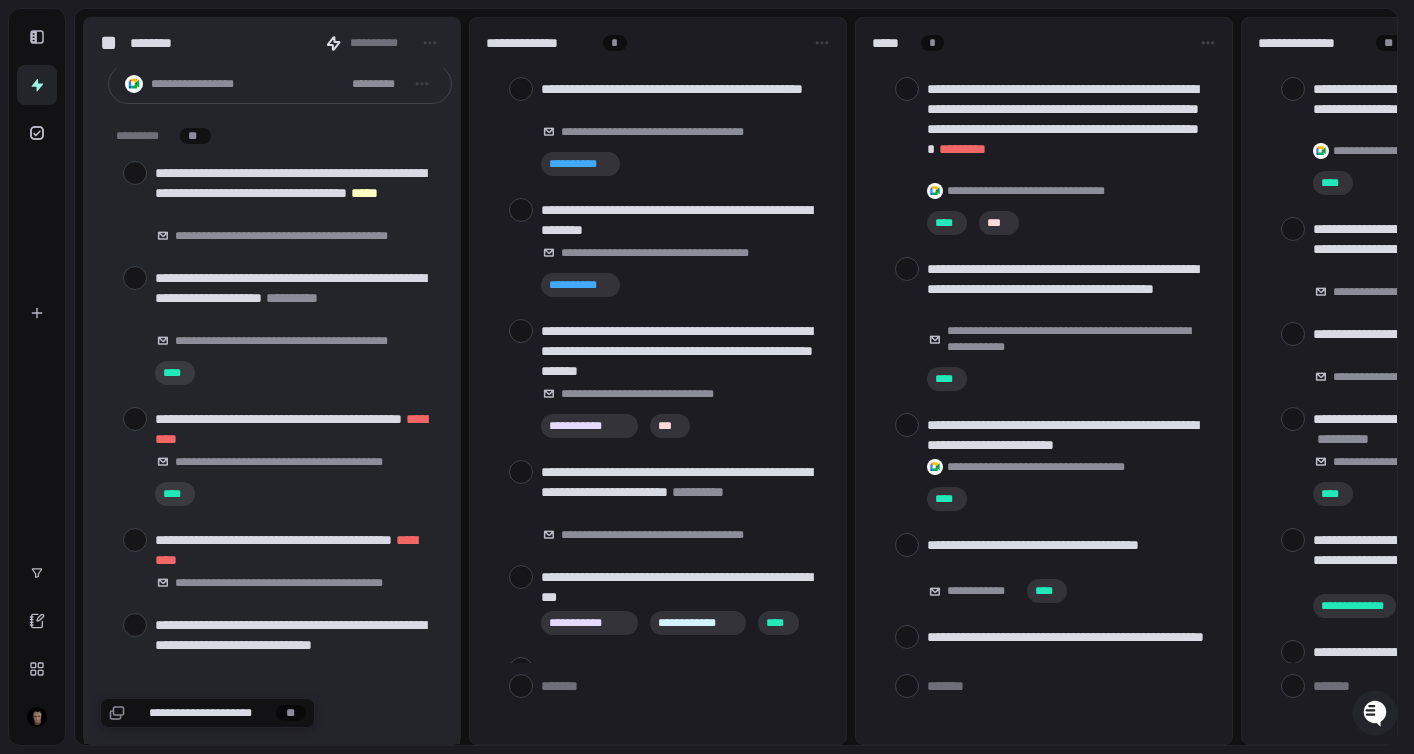 click at bounding box center (135, 173) 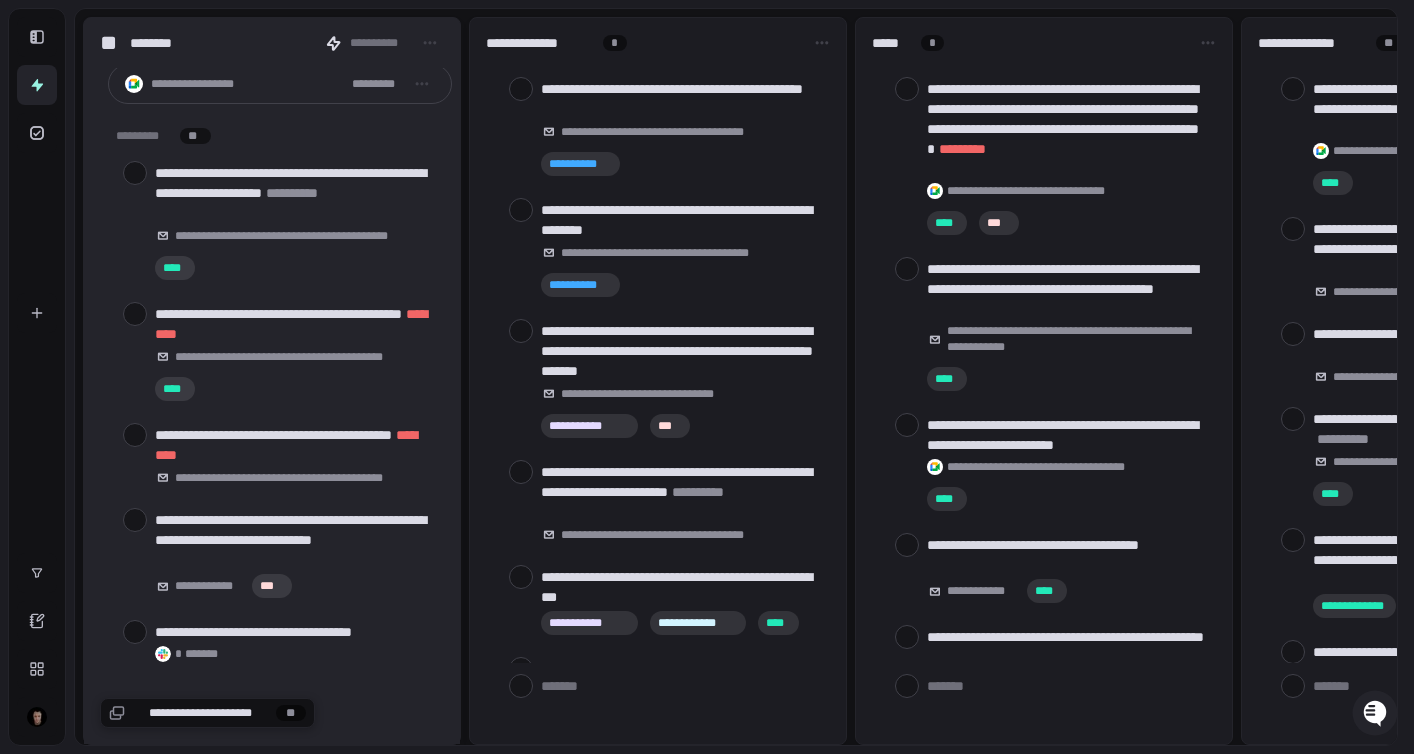 click at bounding box center [135, 173] 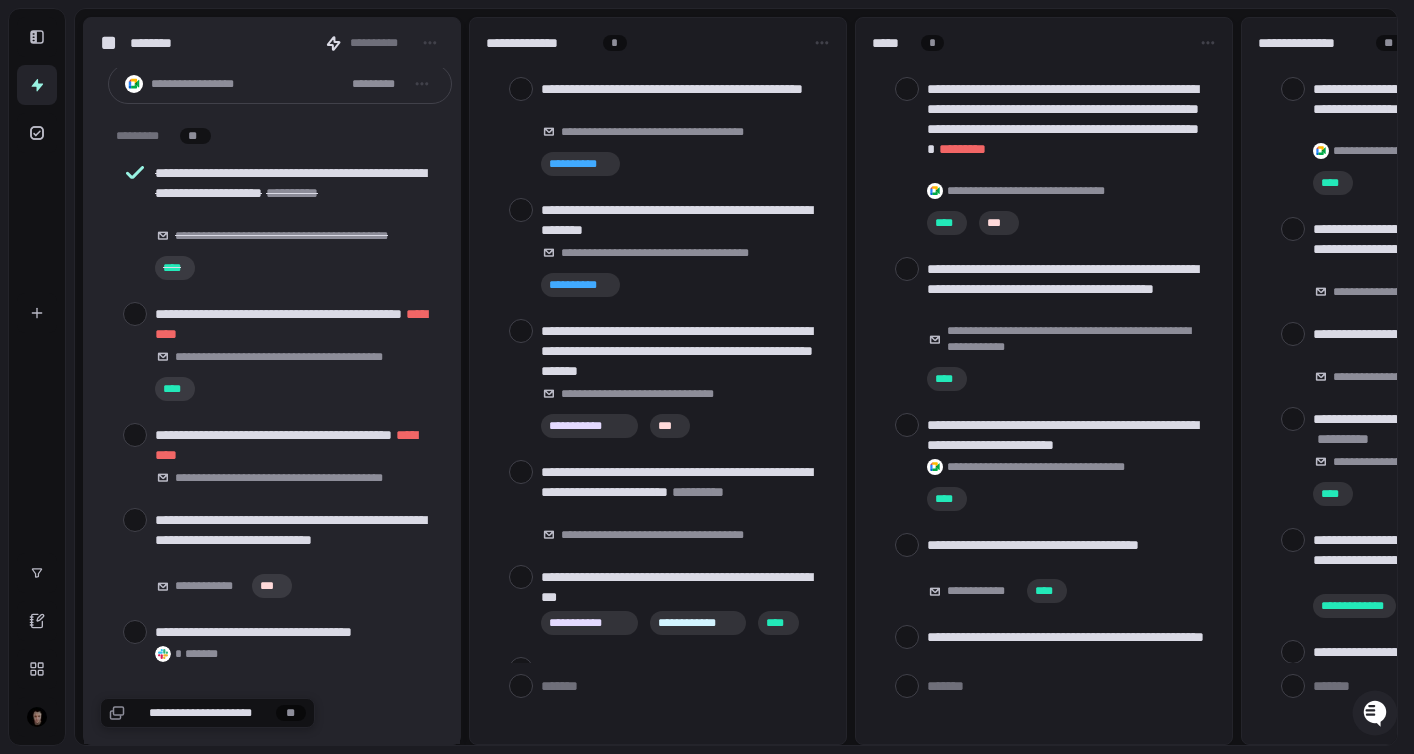click 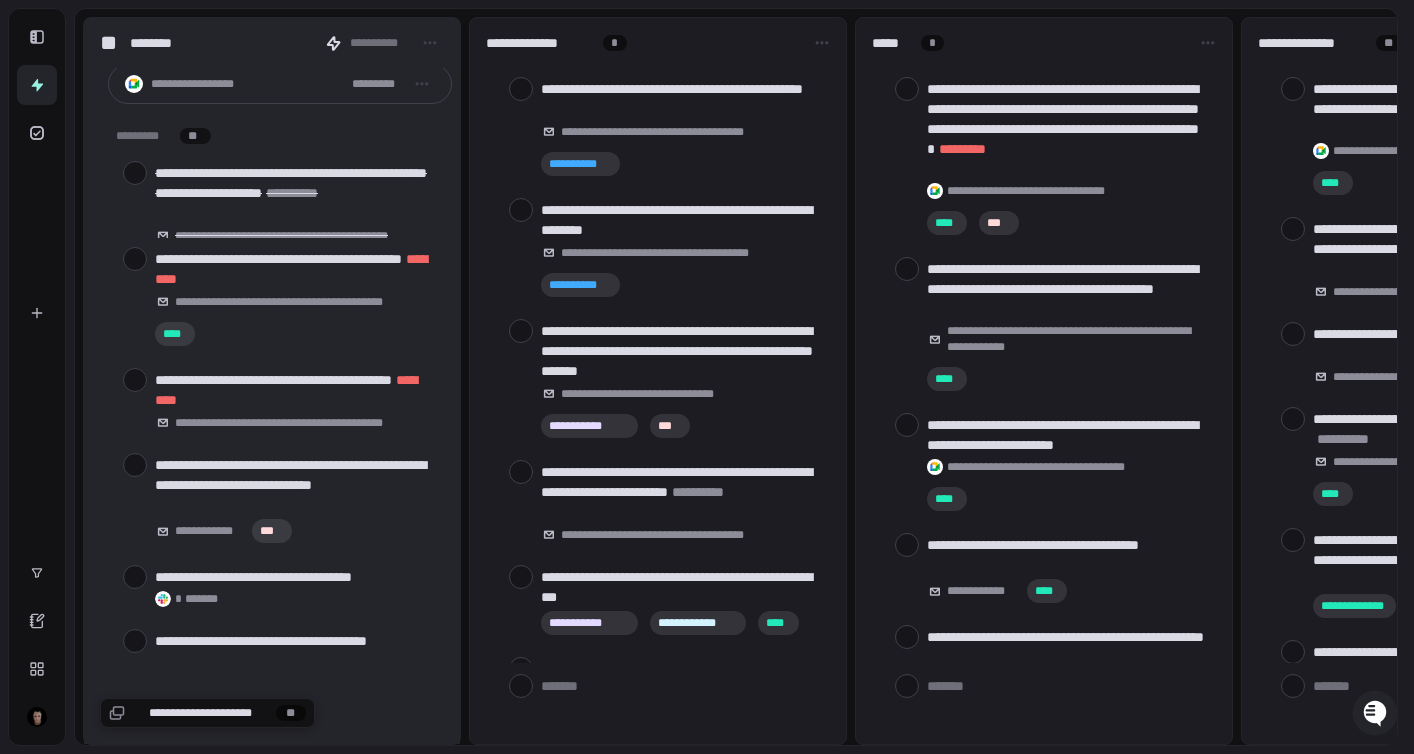 click at bounding box center (135, 259) 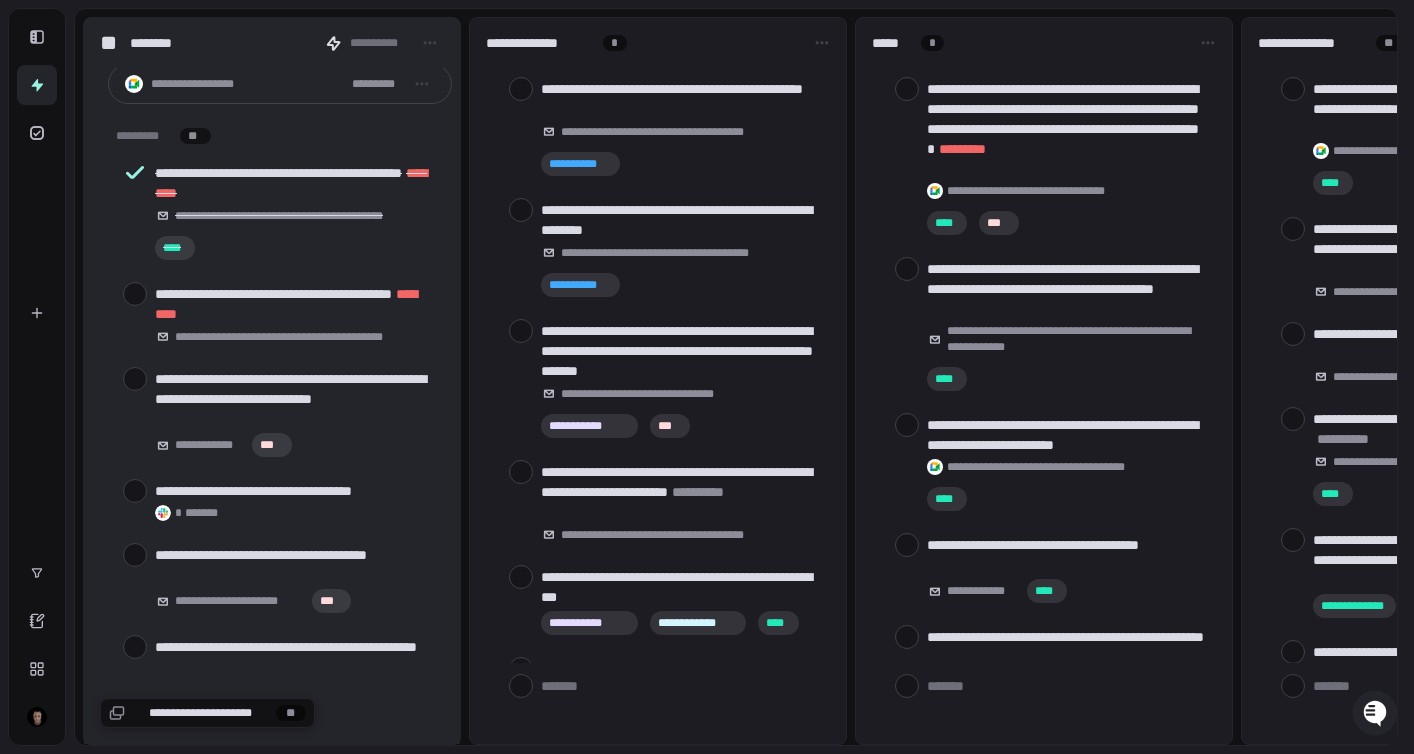 click 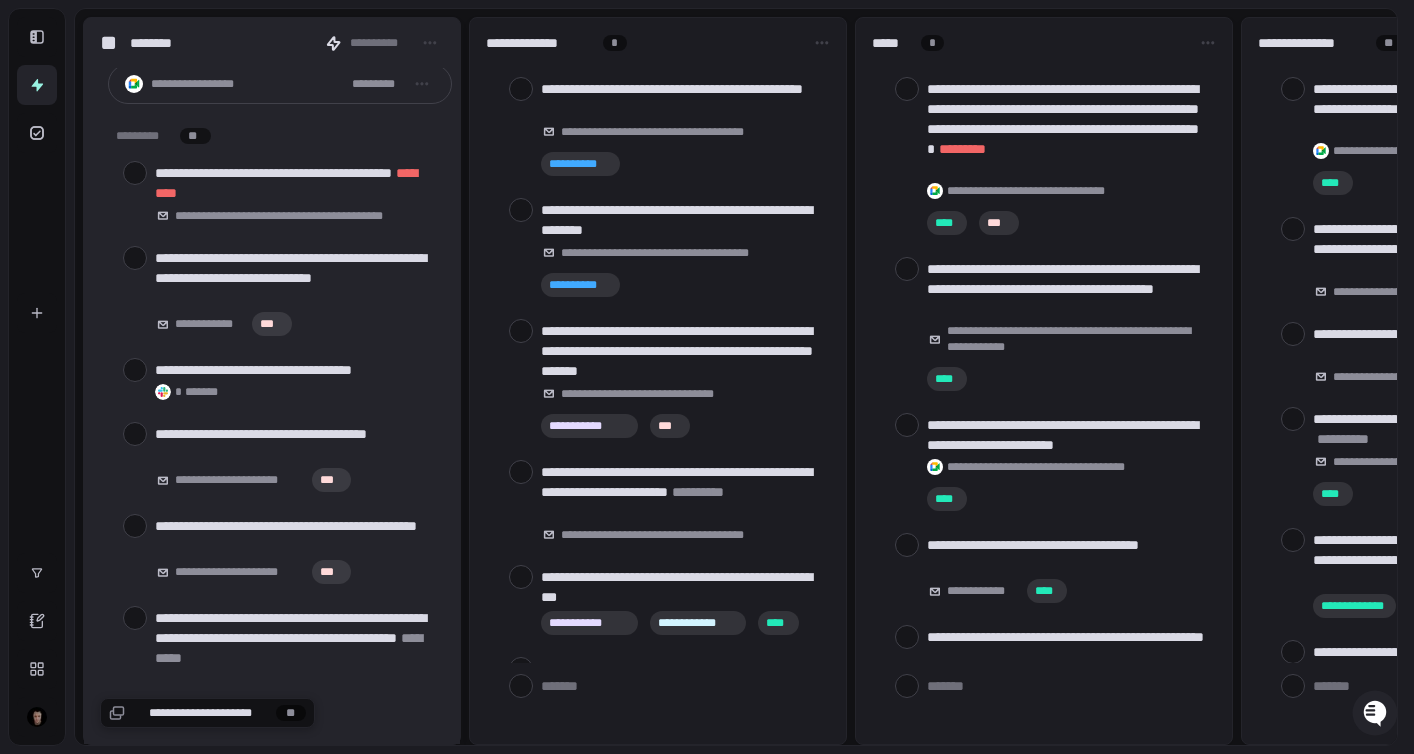 click at bounding box center (135, 173) 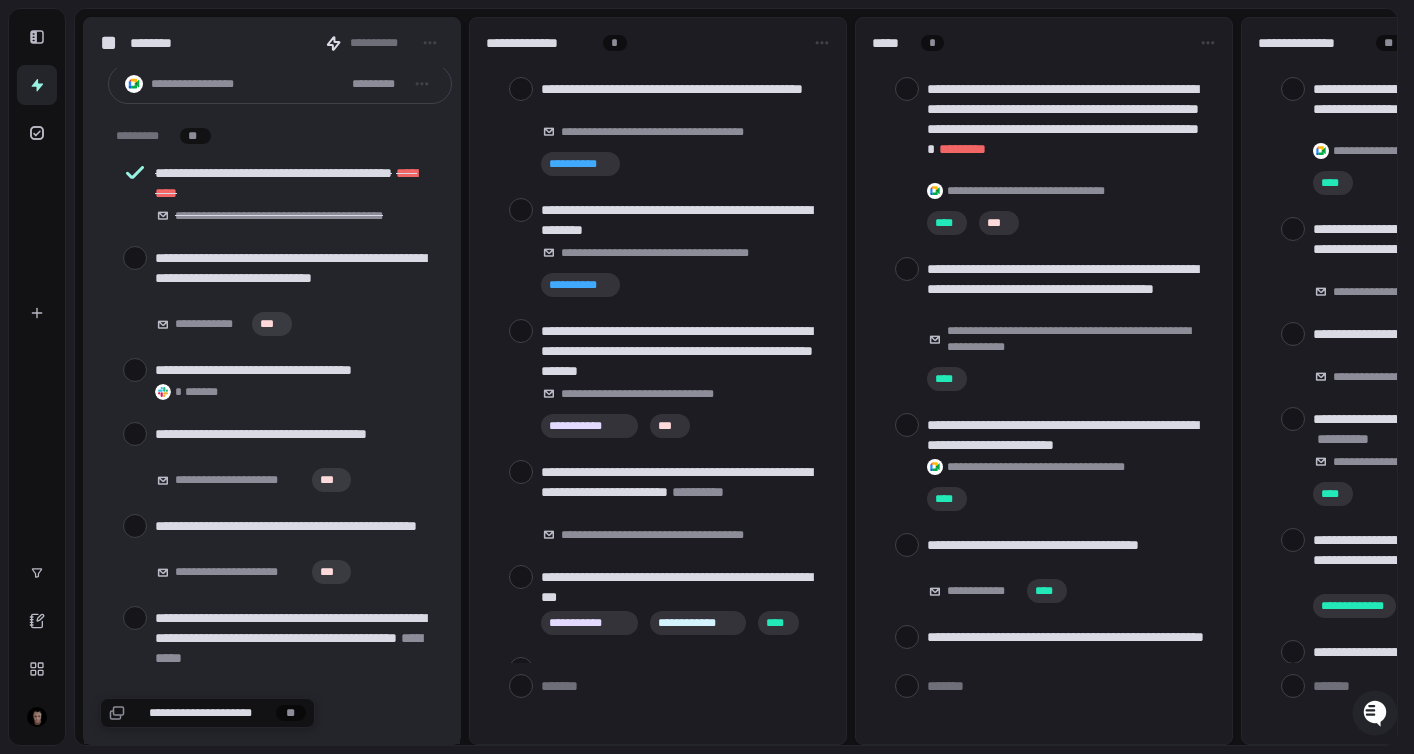 click 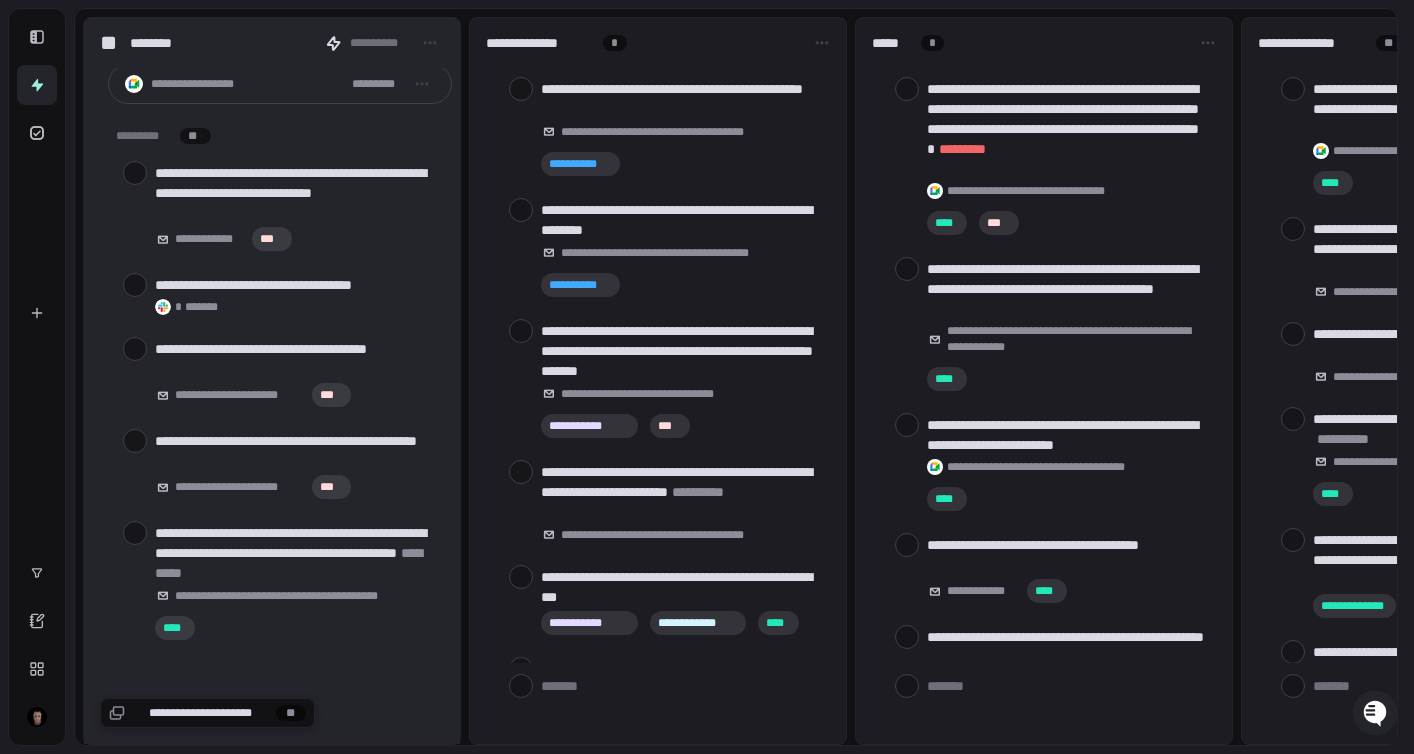click at bounding box center (135, 173) 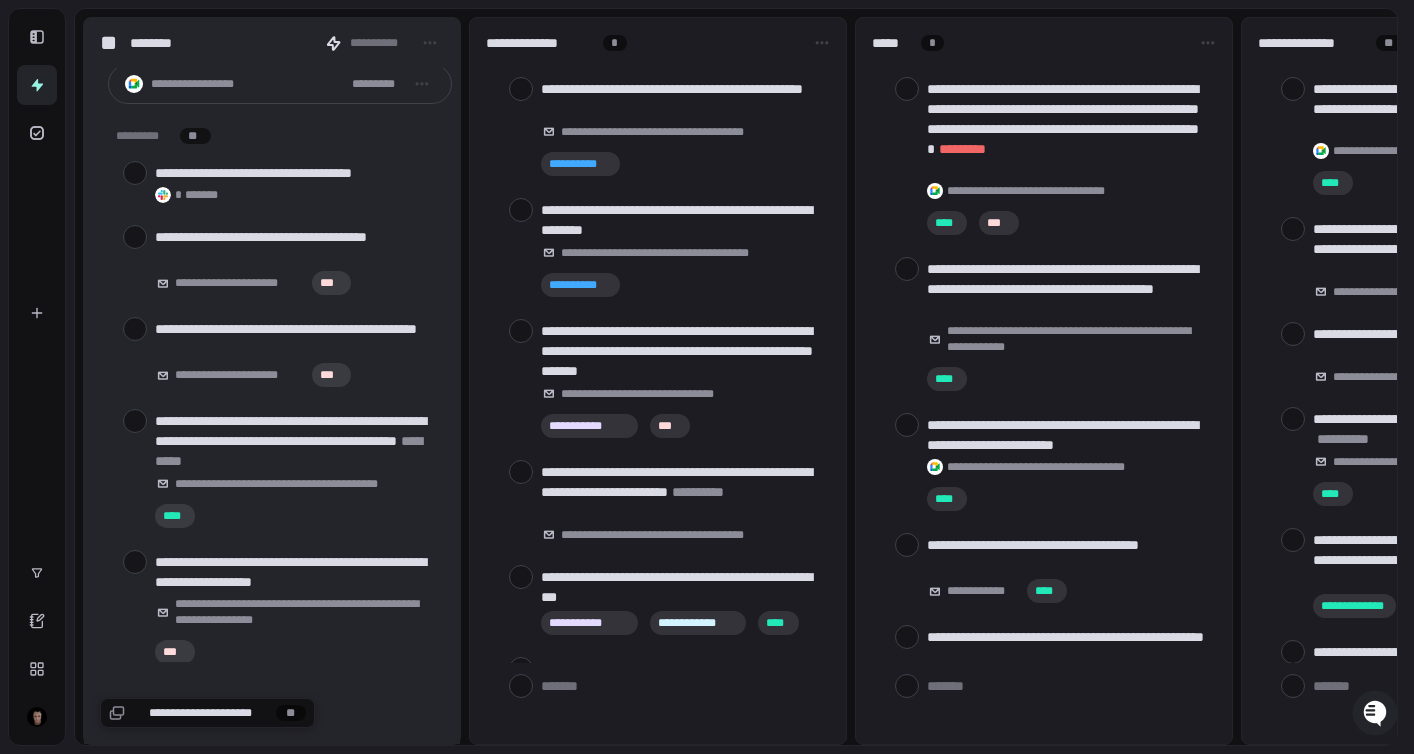 click at bounding box center [135, 173] 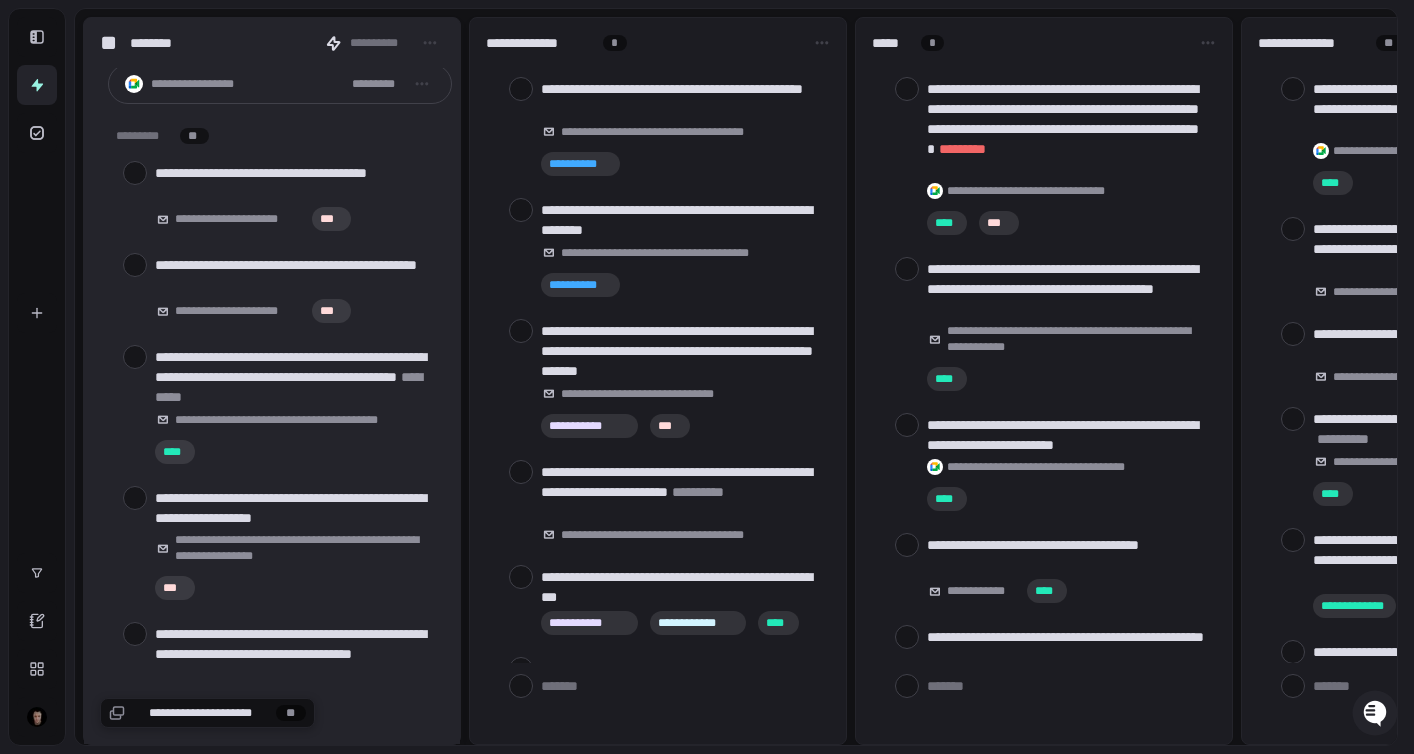 click at bounding box center [135, 173] 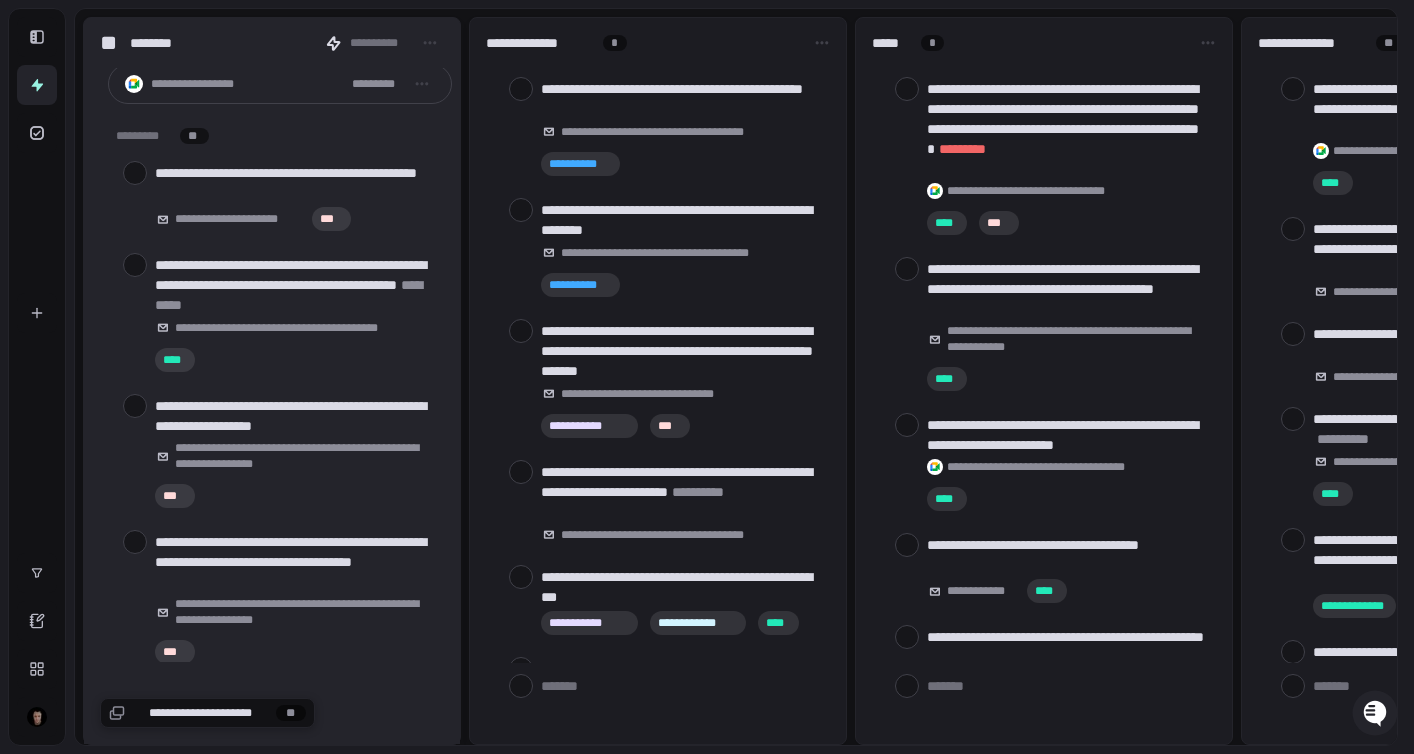 click at bounding box center (135, 173) 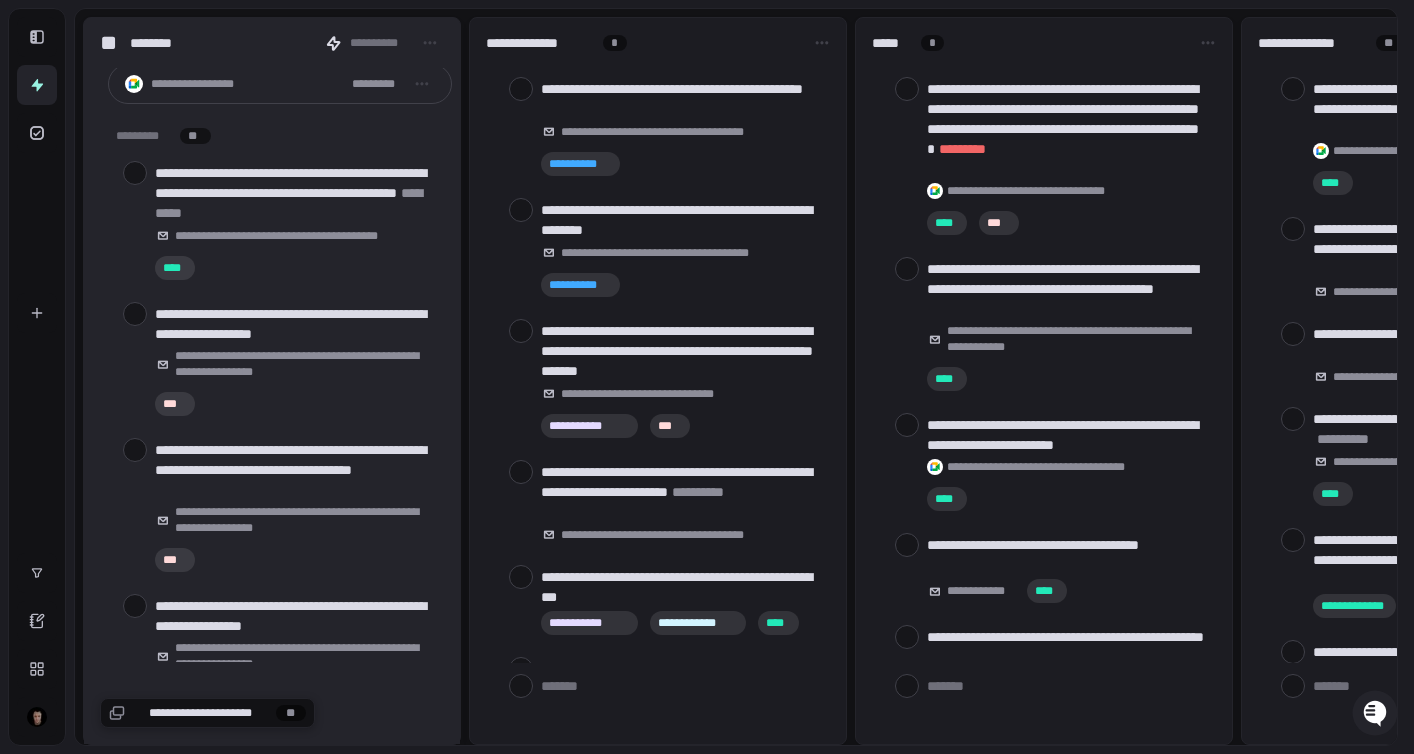 click at bounding box center (135, 173) 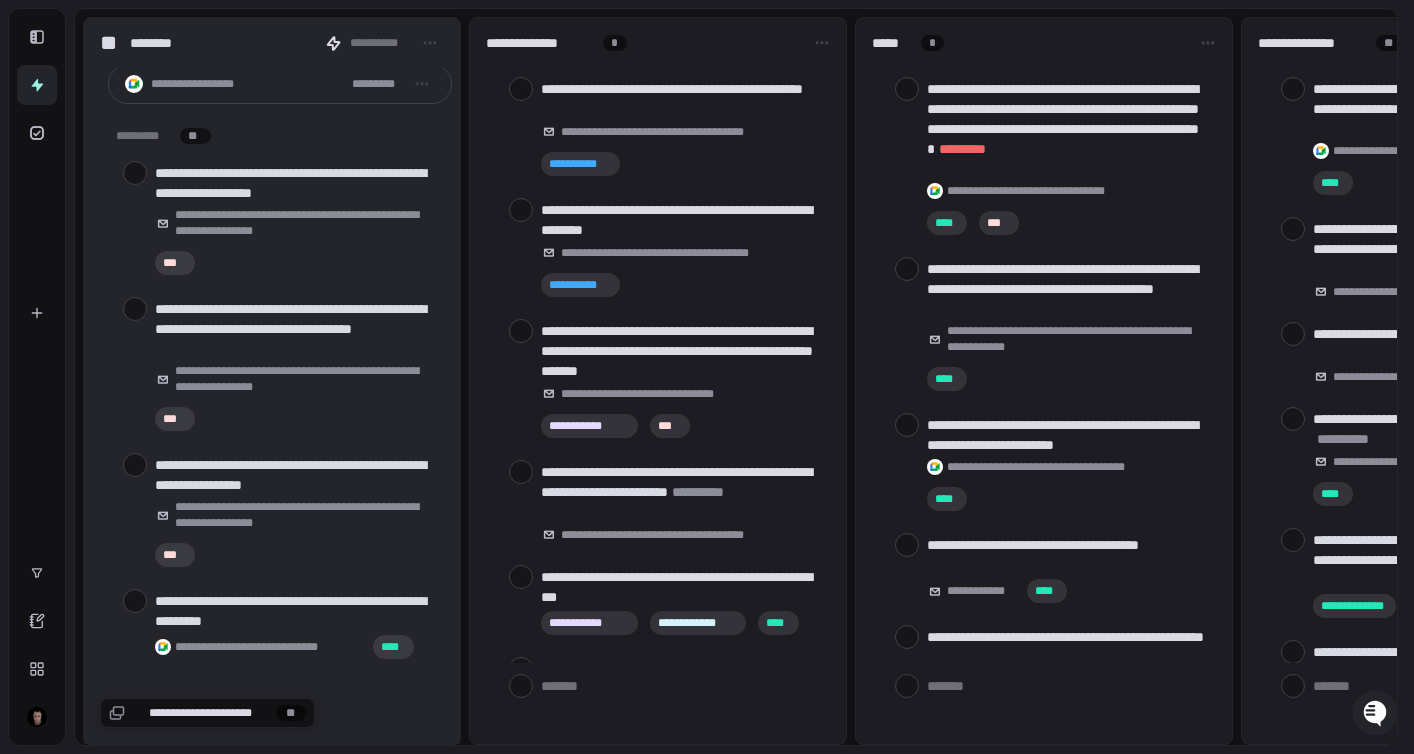 click at bounding box center (135, 173) 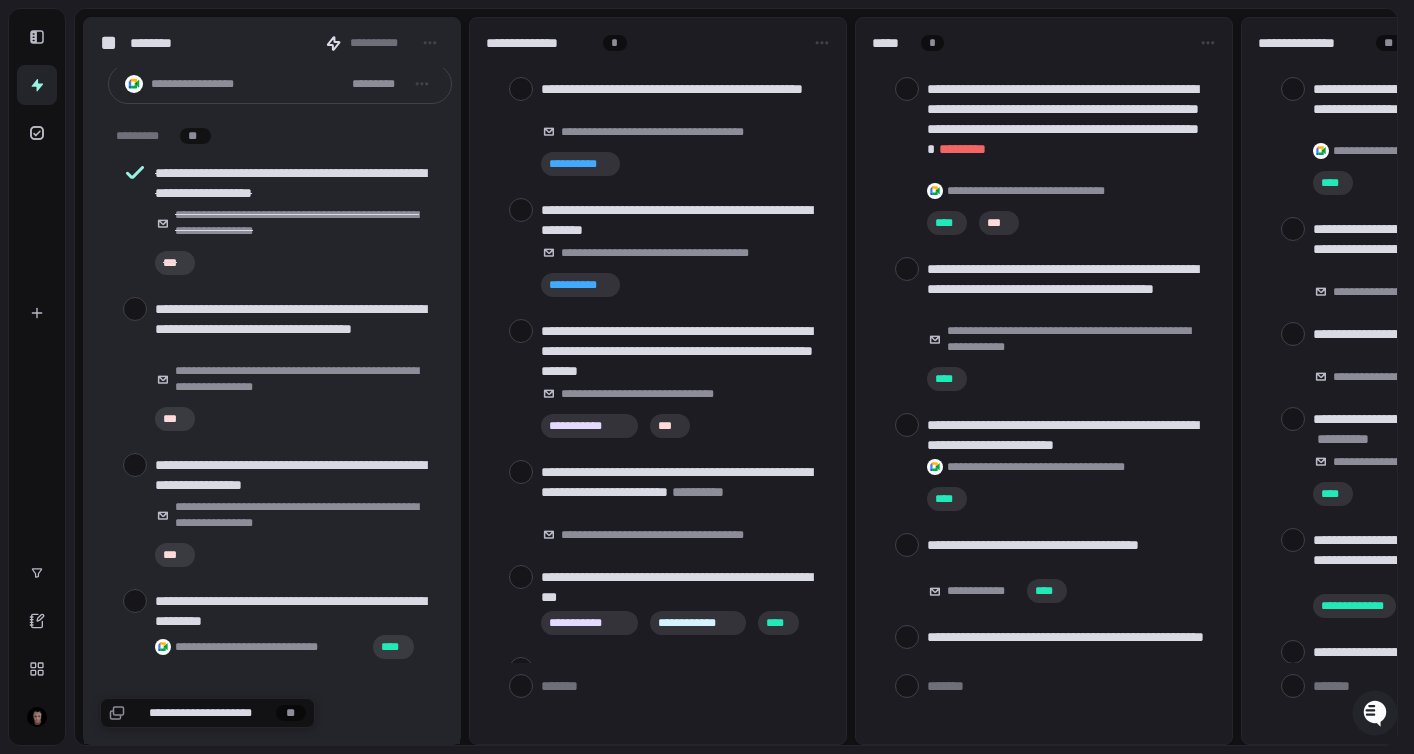 click 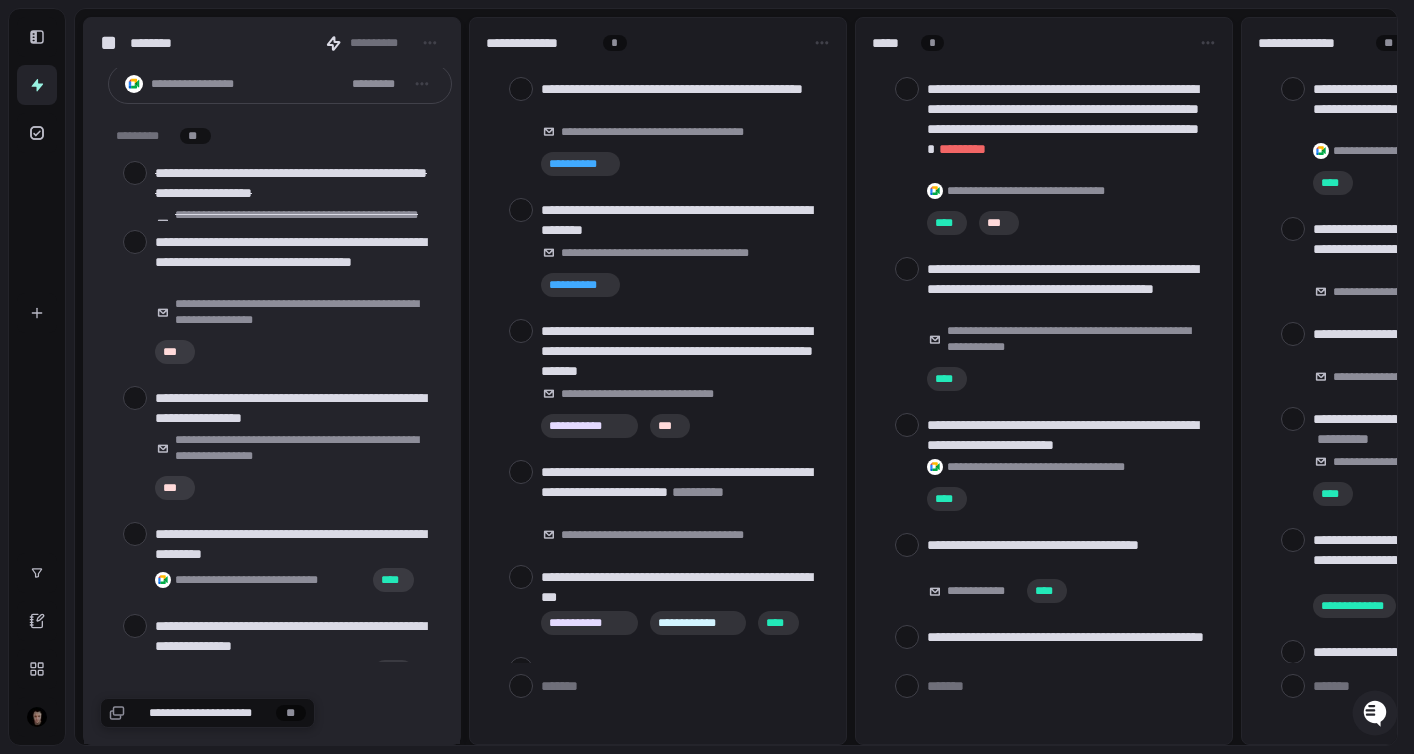 click at bounding box center [135, 242] 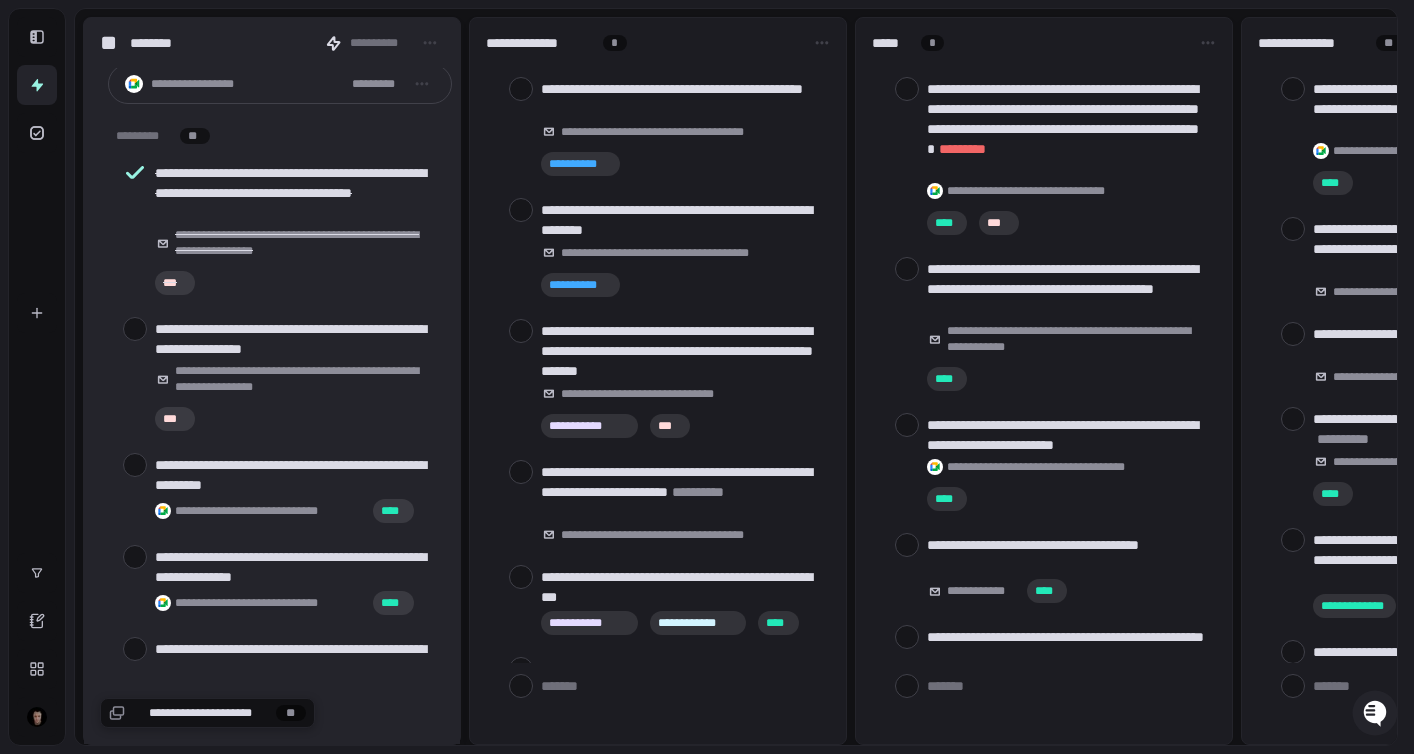 click 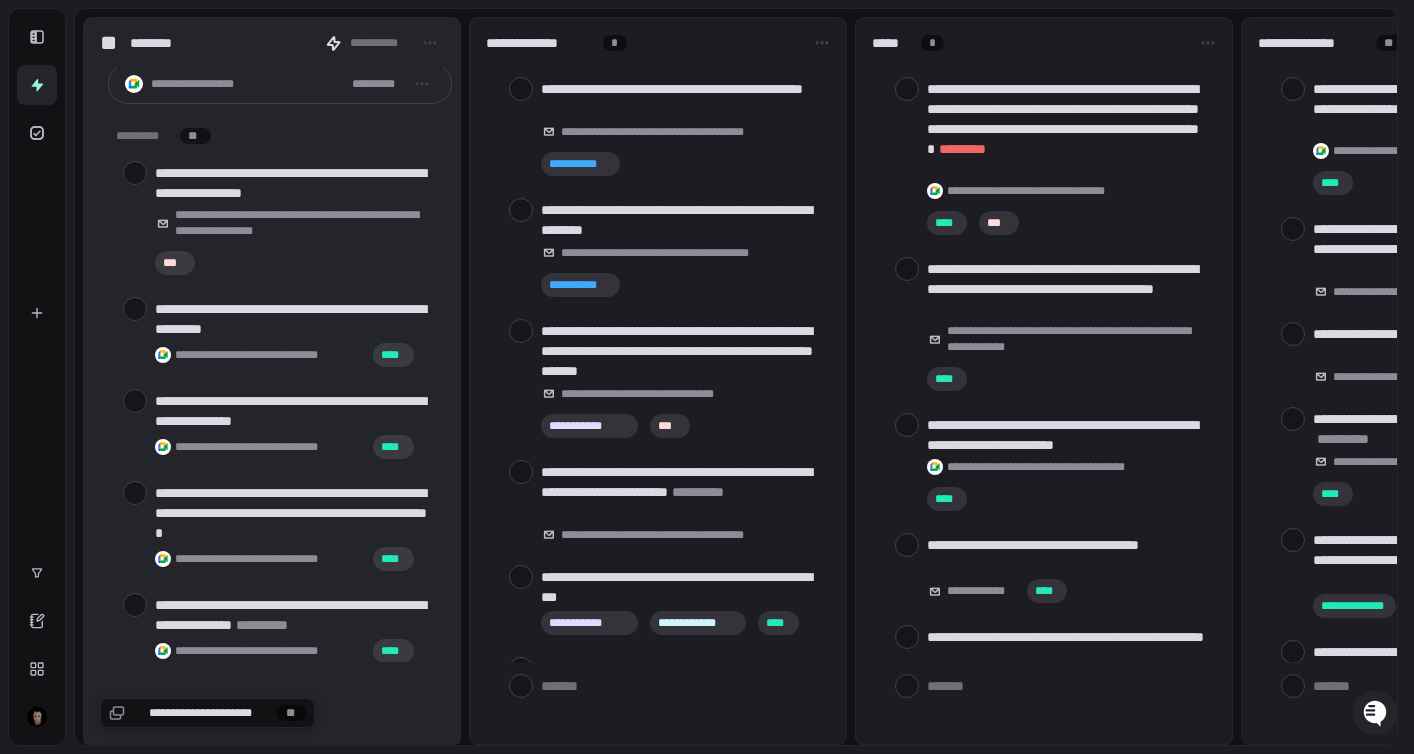 click at bounding box center [135, 173] 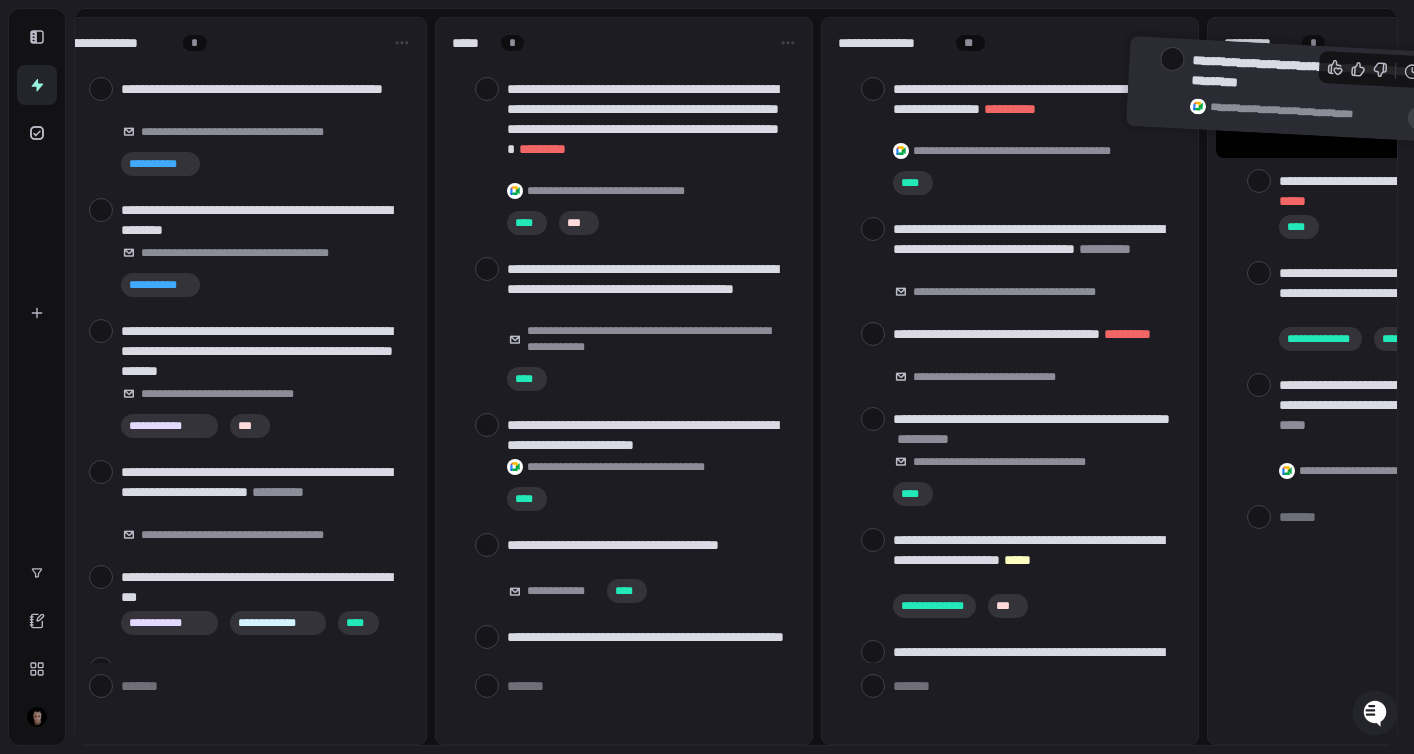 scroll, scrollTop: 0, scrollLeft: 480, axis: horizontal 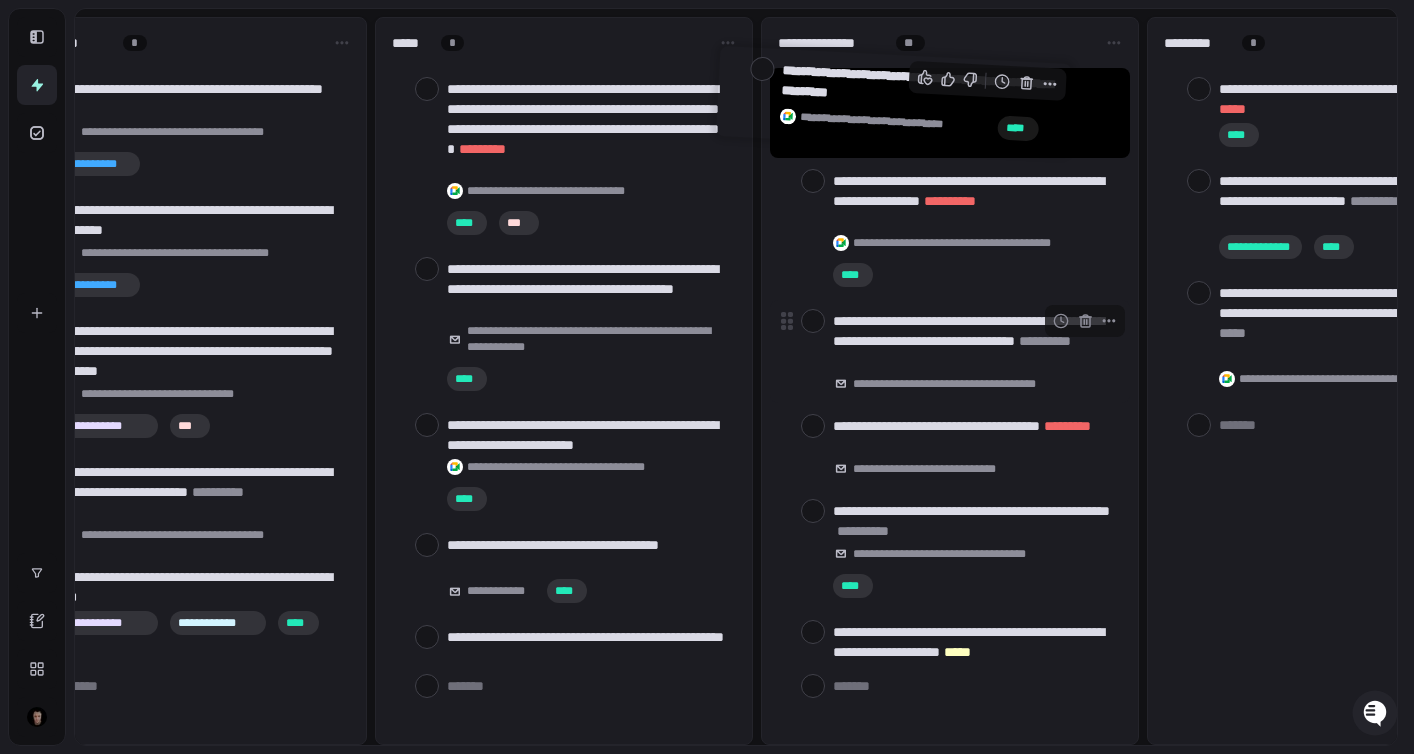 drag, startPoint x: 218, startPoint y: 193, endPoint x: 893, endPoint y: 322, distance: 687.2161 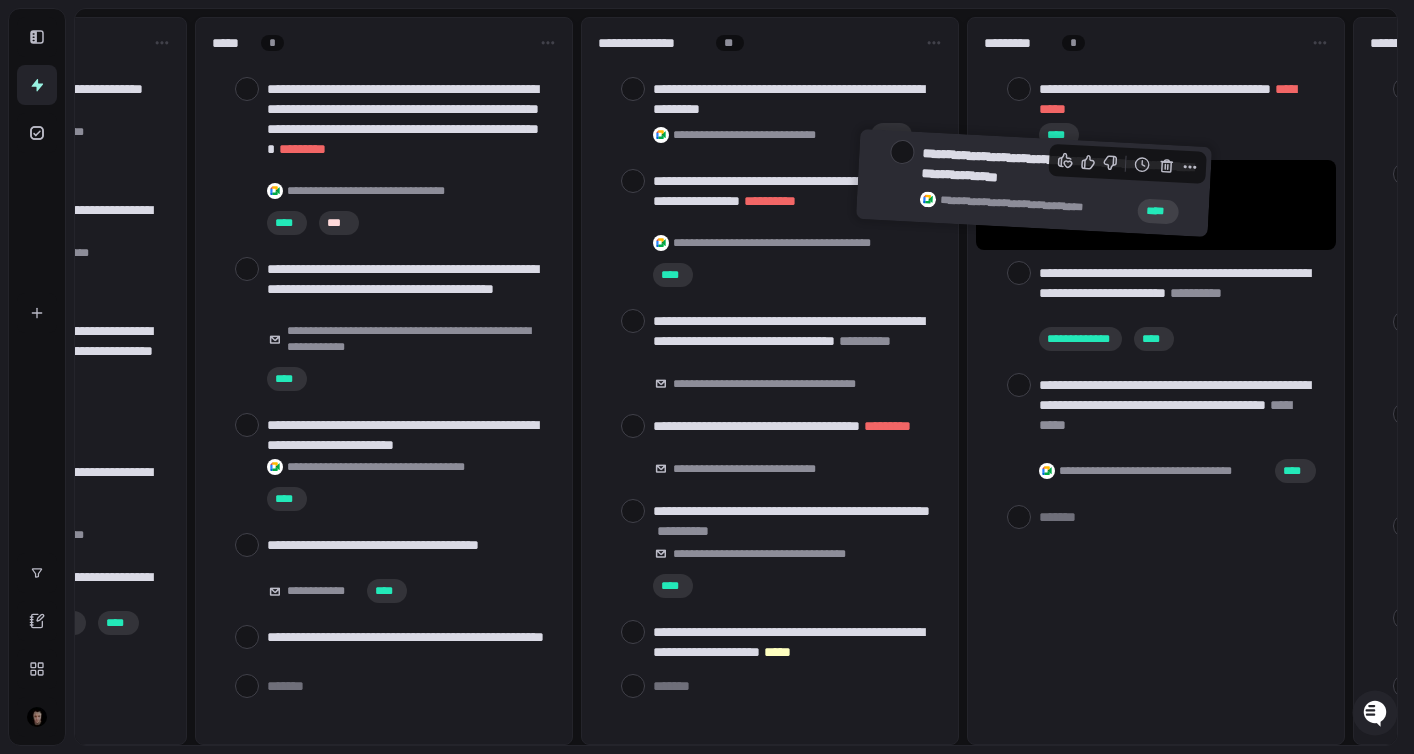 scroll, scrollTop: 0, scrollLeft: 720, axis: horizontal 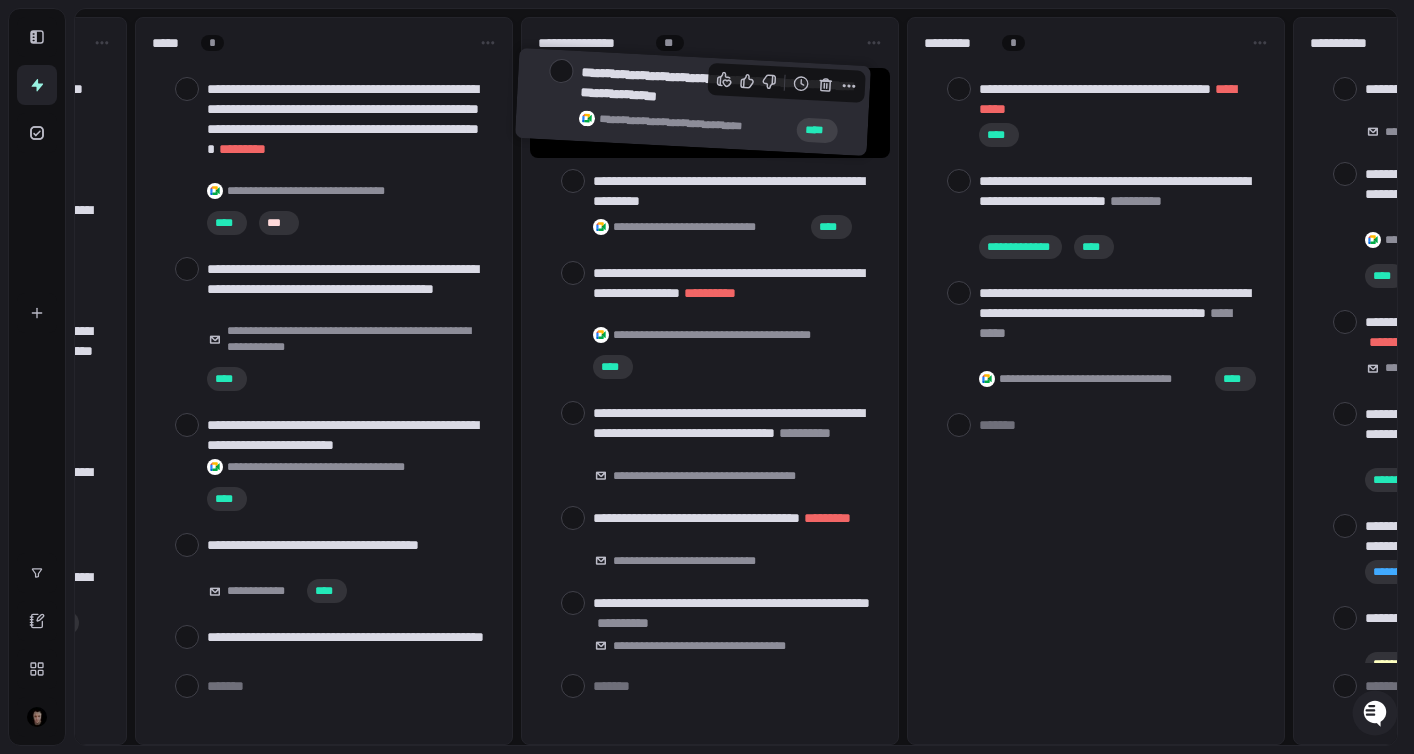drag, startPoint x: 250, startPoint y: 197, endPoint x: 648, endPoint y: 116, distance: 406.15884 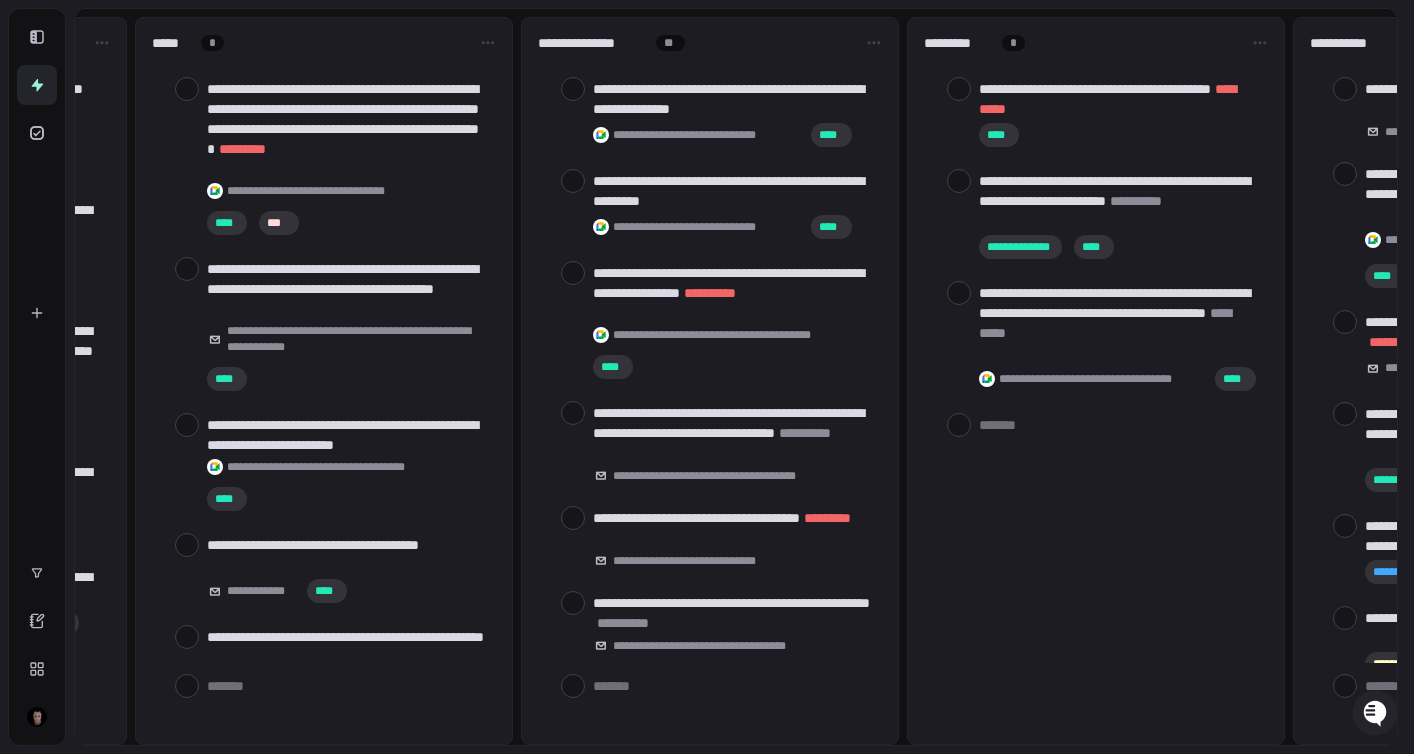 scroll, scrollTop: 0, scrollLeft: 0, axis: both 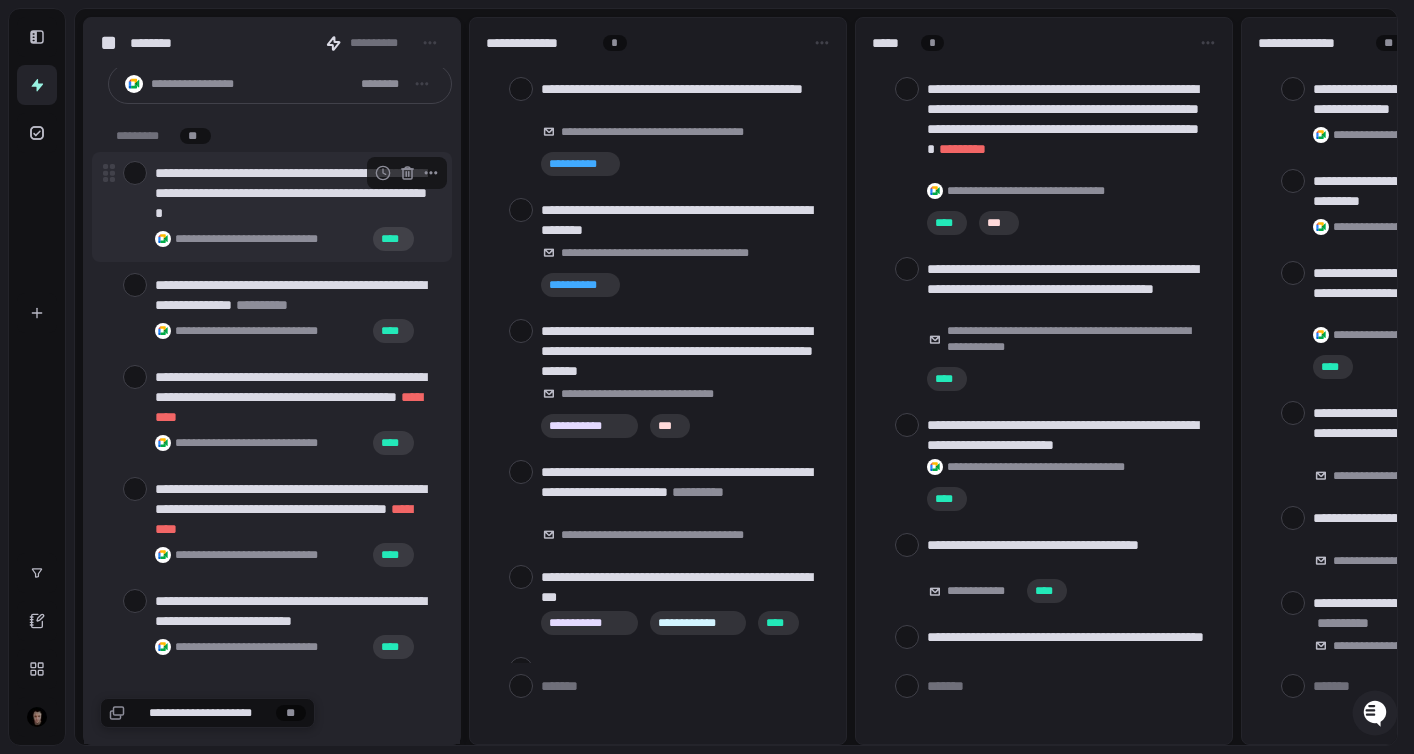 click at bounding box center [135, 173] 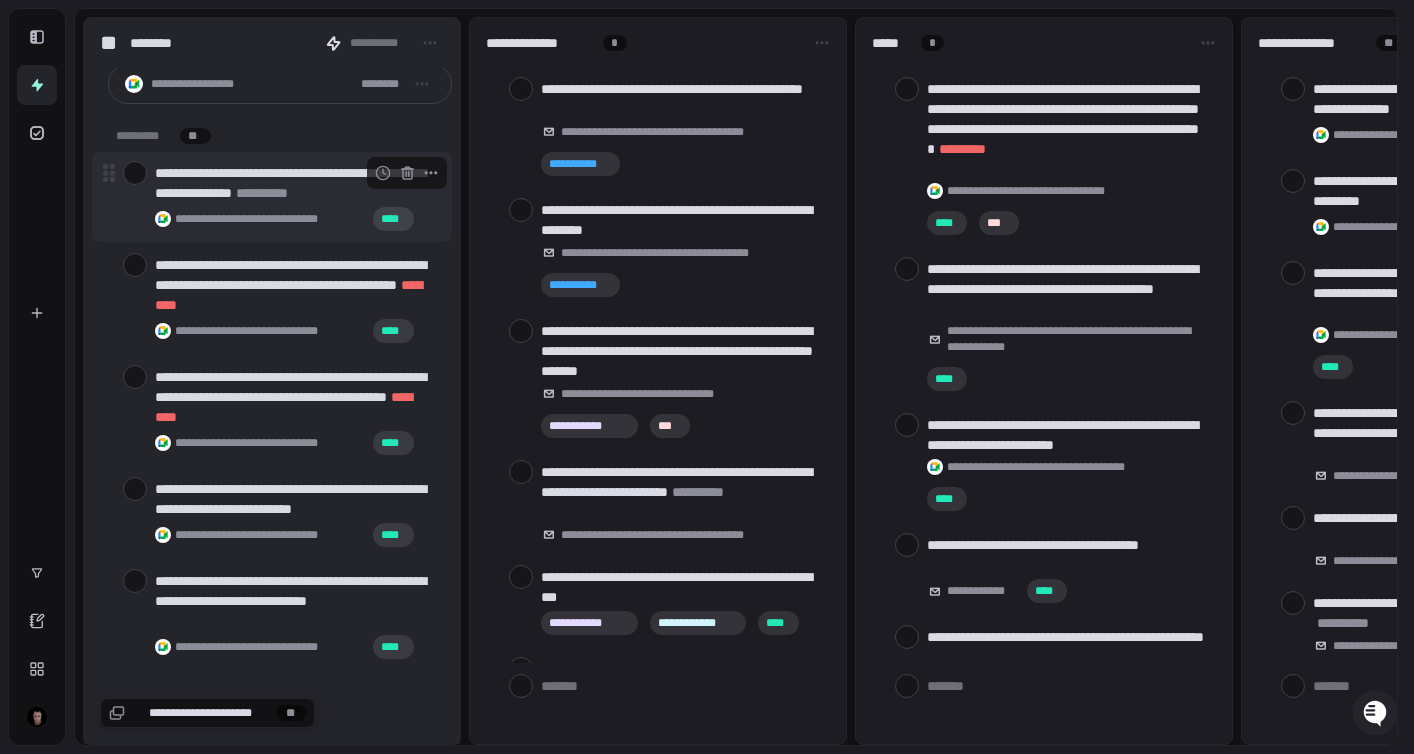 click at bounding box center [135, 173] 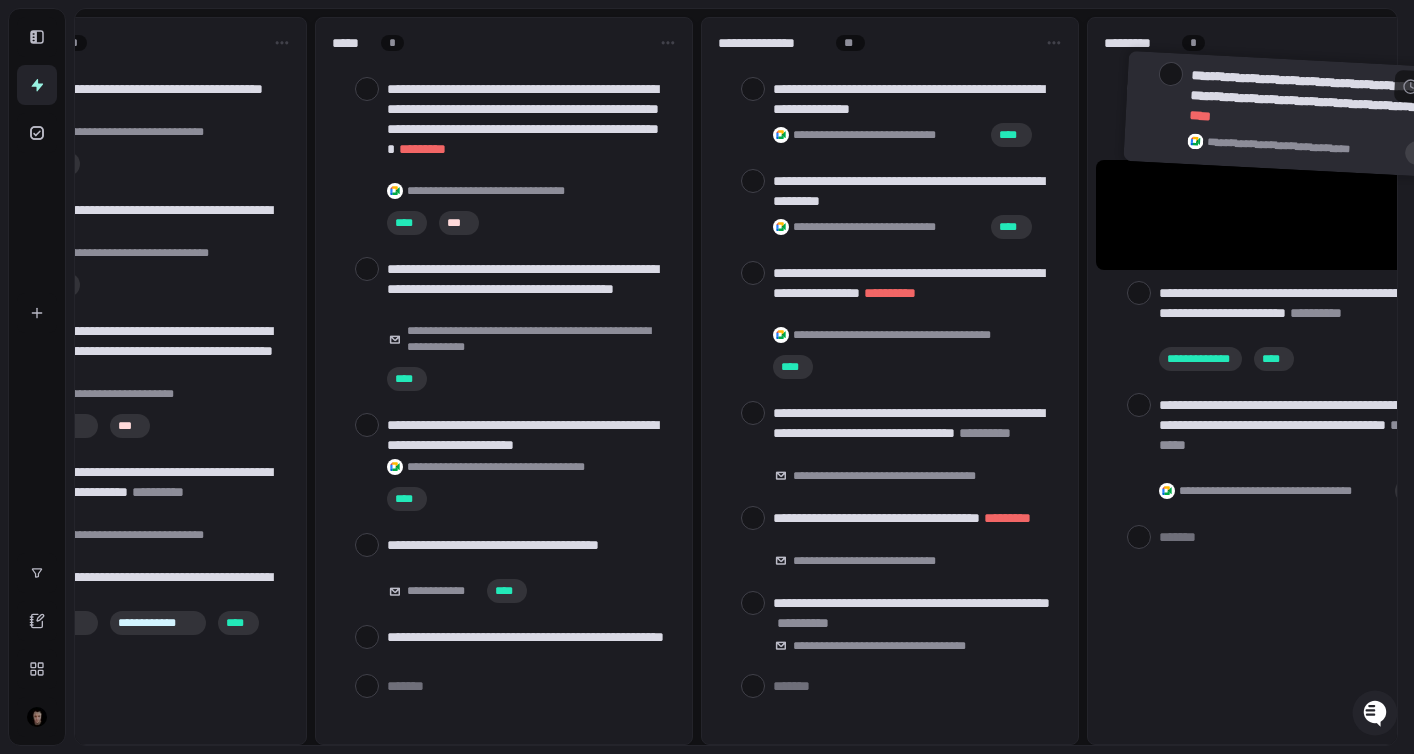 scroll, scrollTop: 0, scrollLeft: 600, axis: horizontal 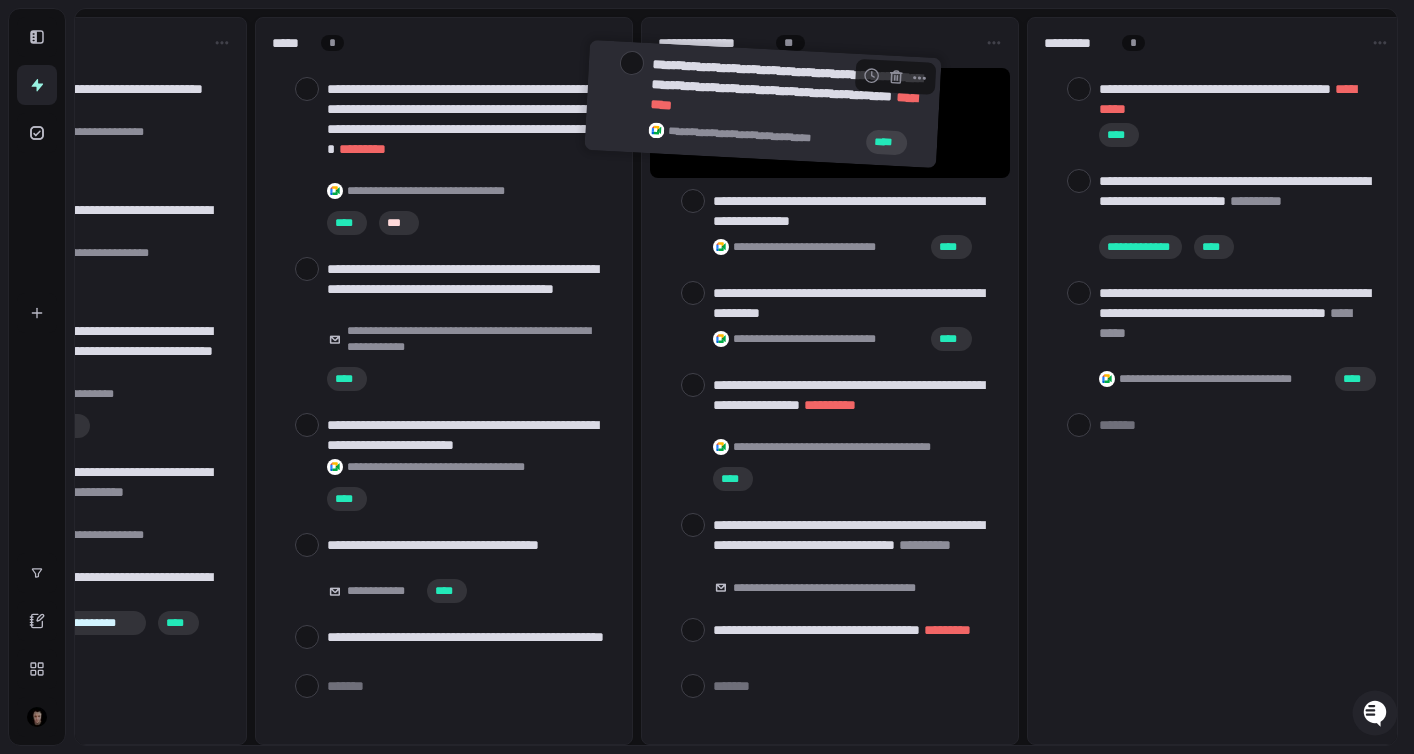 drag, startPoint x: 268, startPoint y: 214, endPoint x: 762, endPoint y: 112, distance: 504.42047 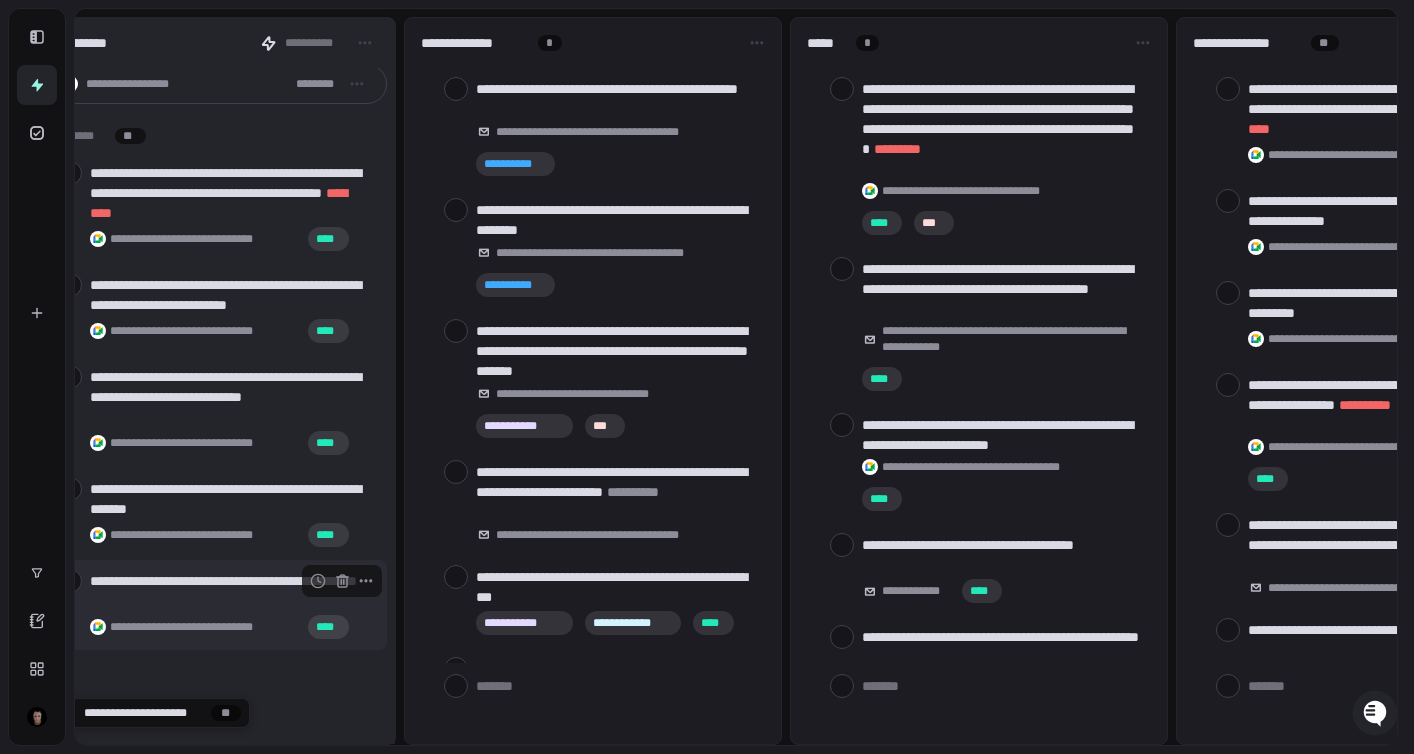scroll, scrollTop: 0, scrollLeft: 0, axis: both 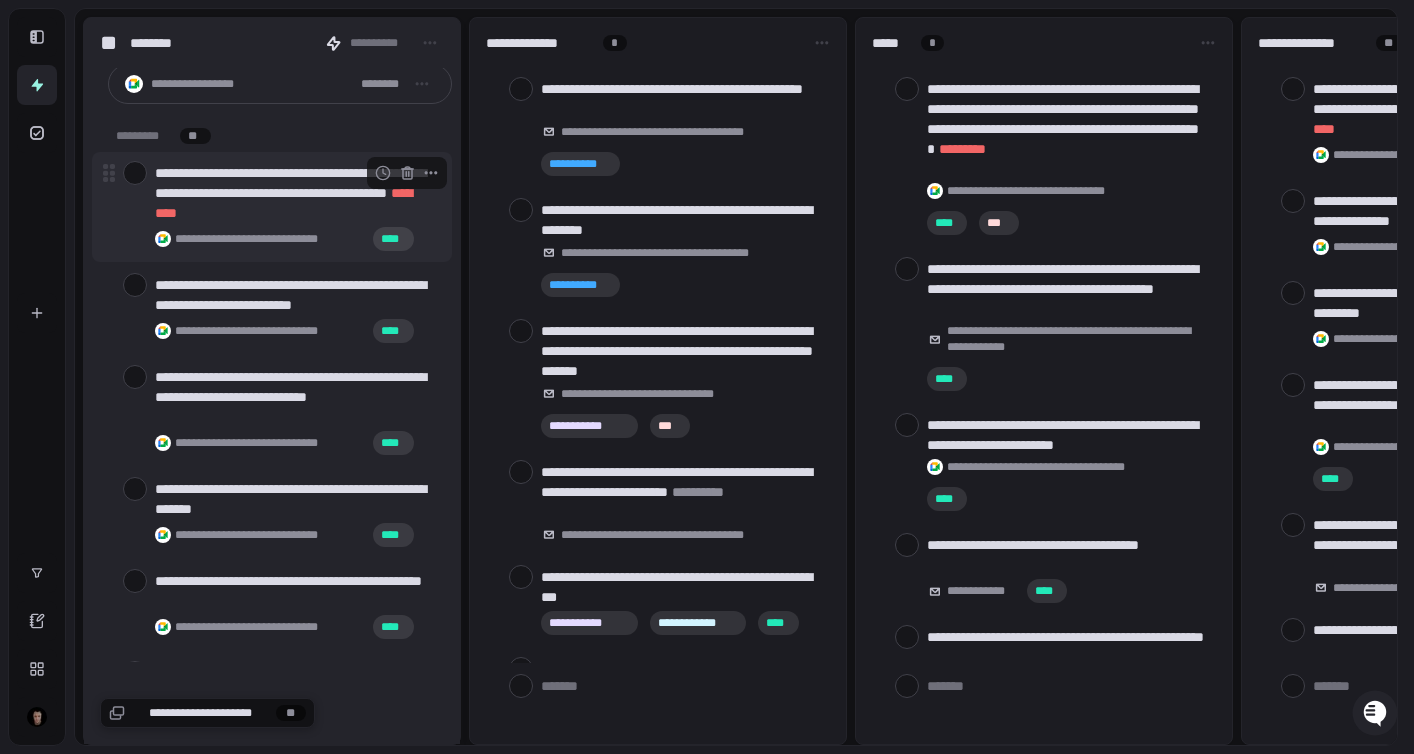 click at bounding box center [135, 173] 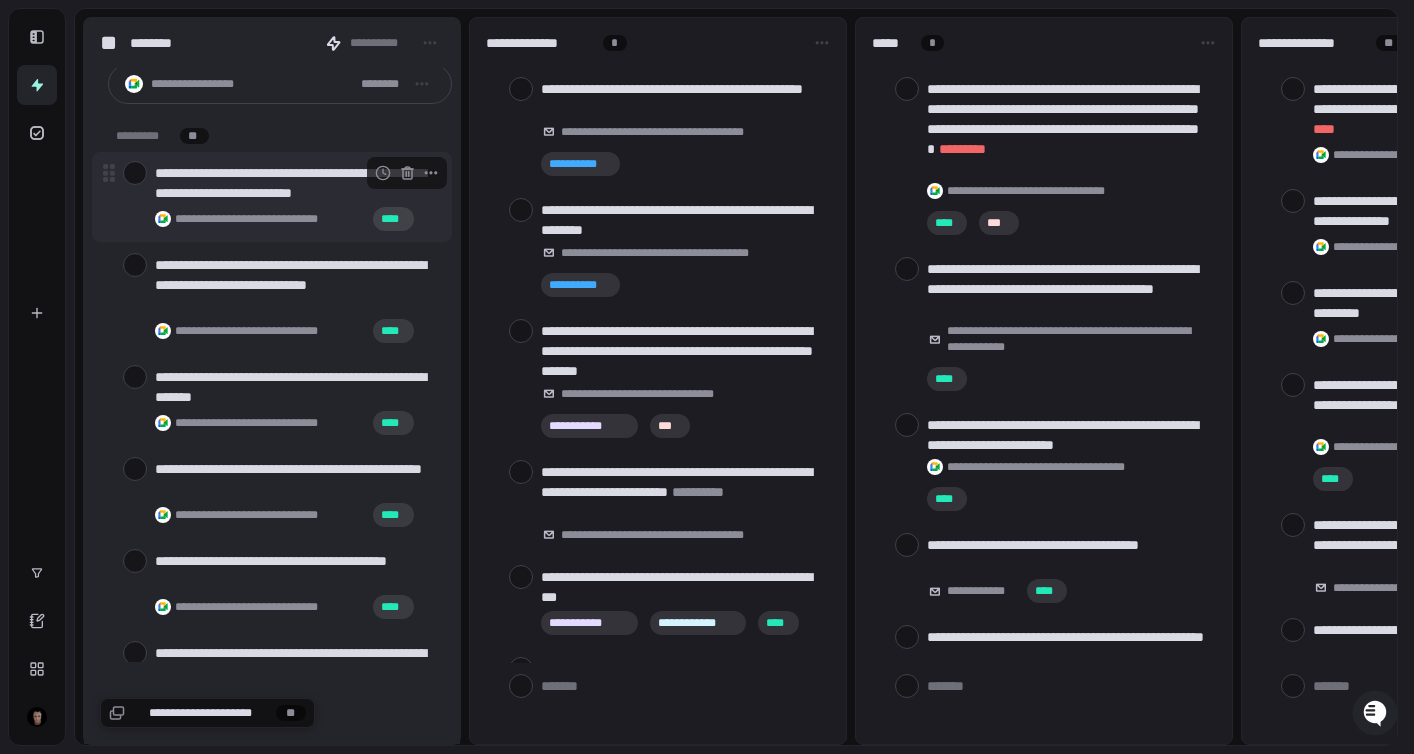 click at bounding box center [135, 173] 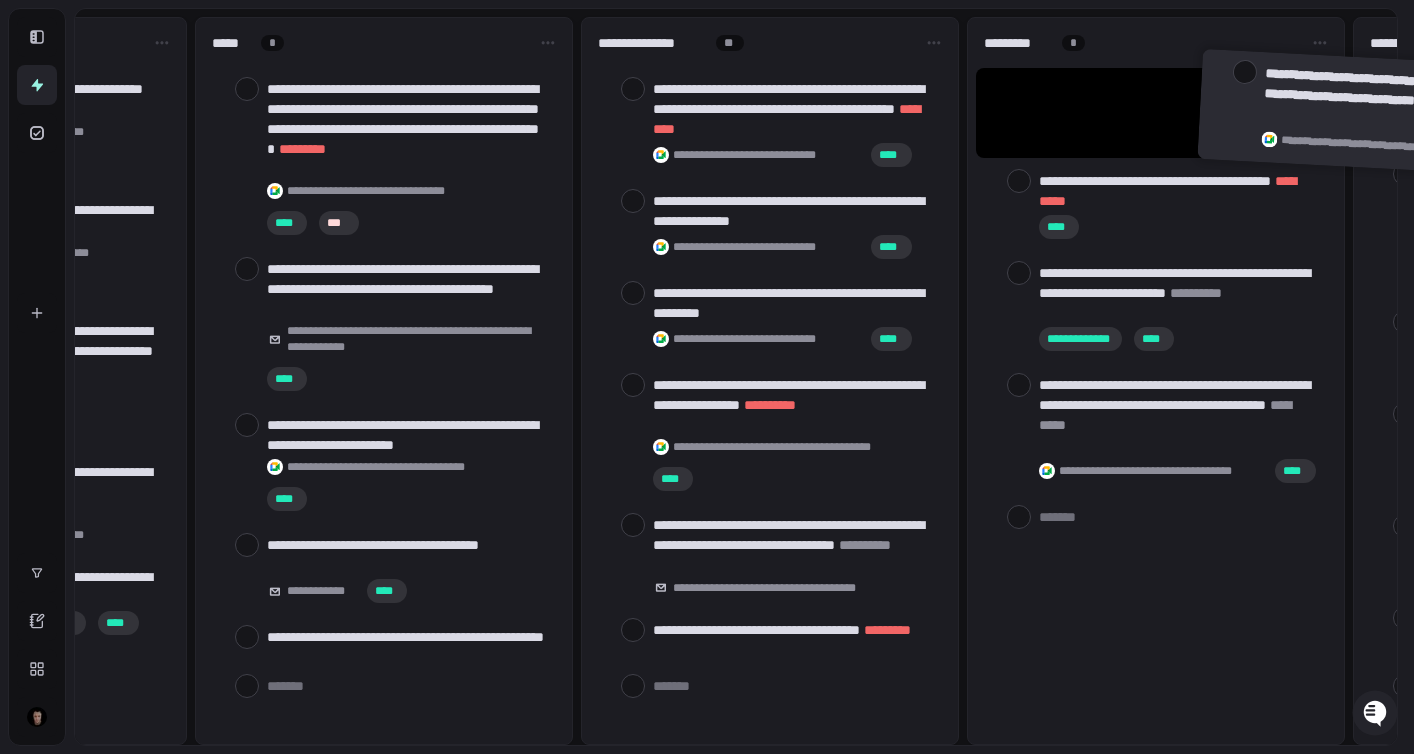 scroll, scrollTop: 0, scrollLeft: 720, axis: horizontal 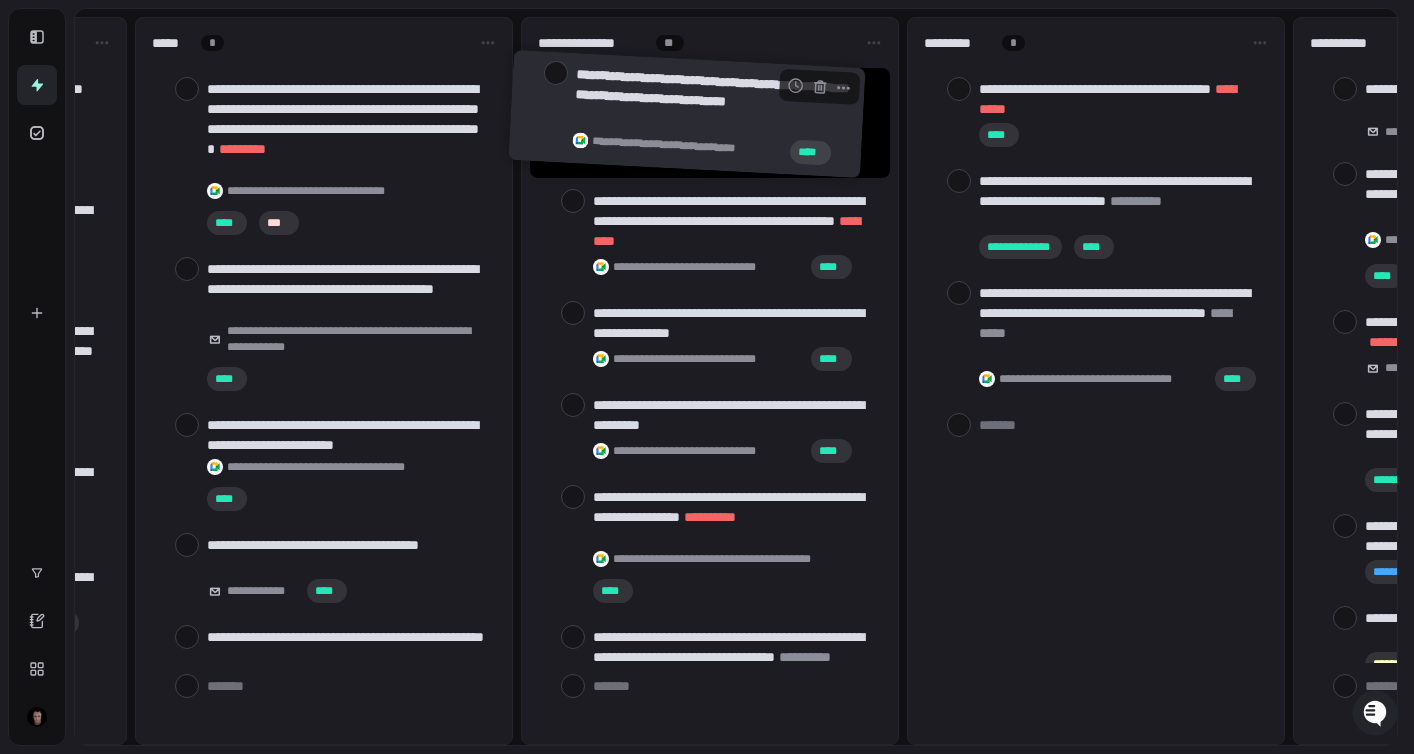 drag, startPoint x: 224, startPoint y: 231, endPoint x: 643, endPoint y: 138, distance: 429.19693 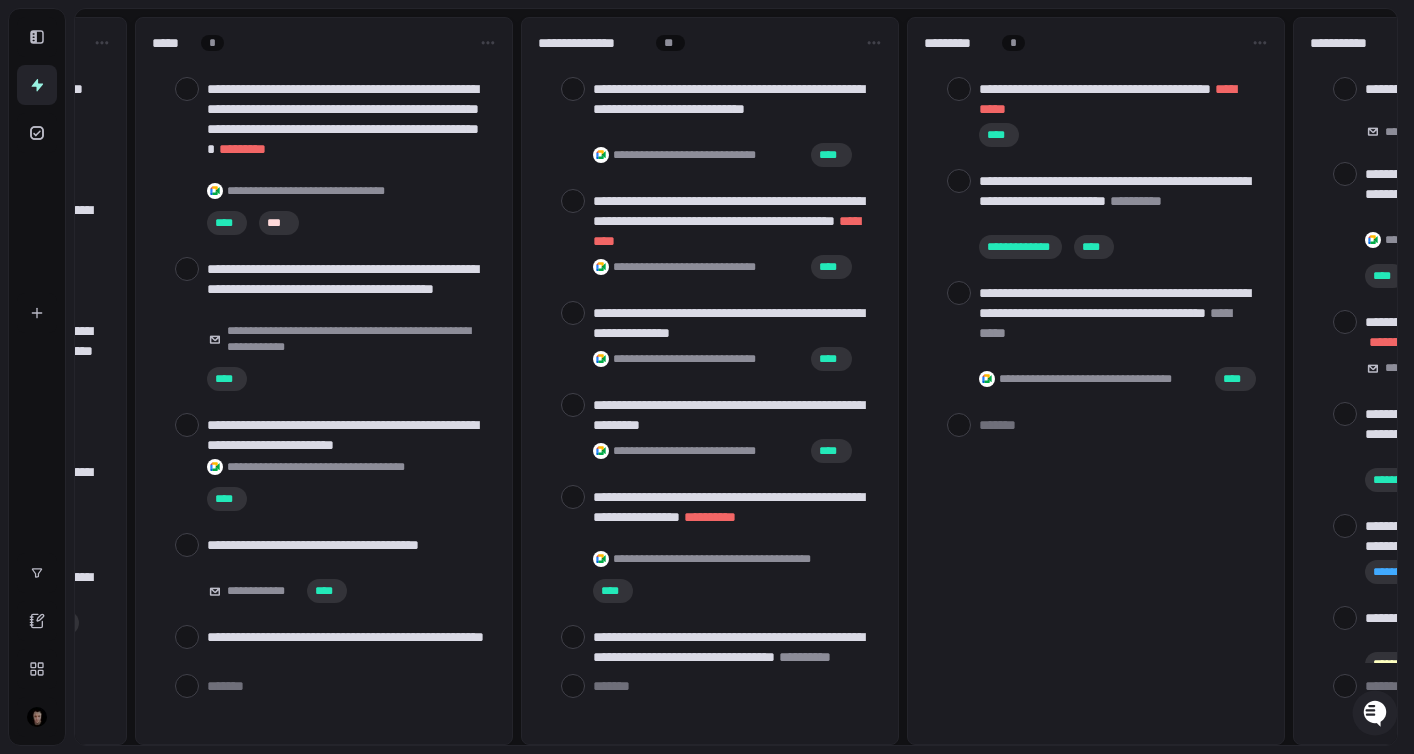 scroll, scrollTop: 0, scrollLeft: 0, axis: both 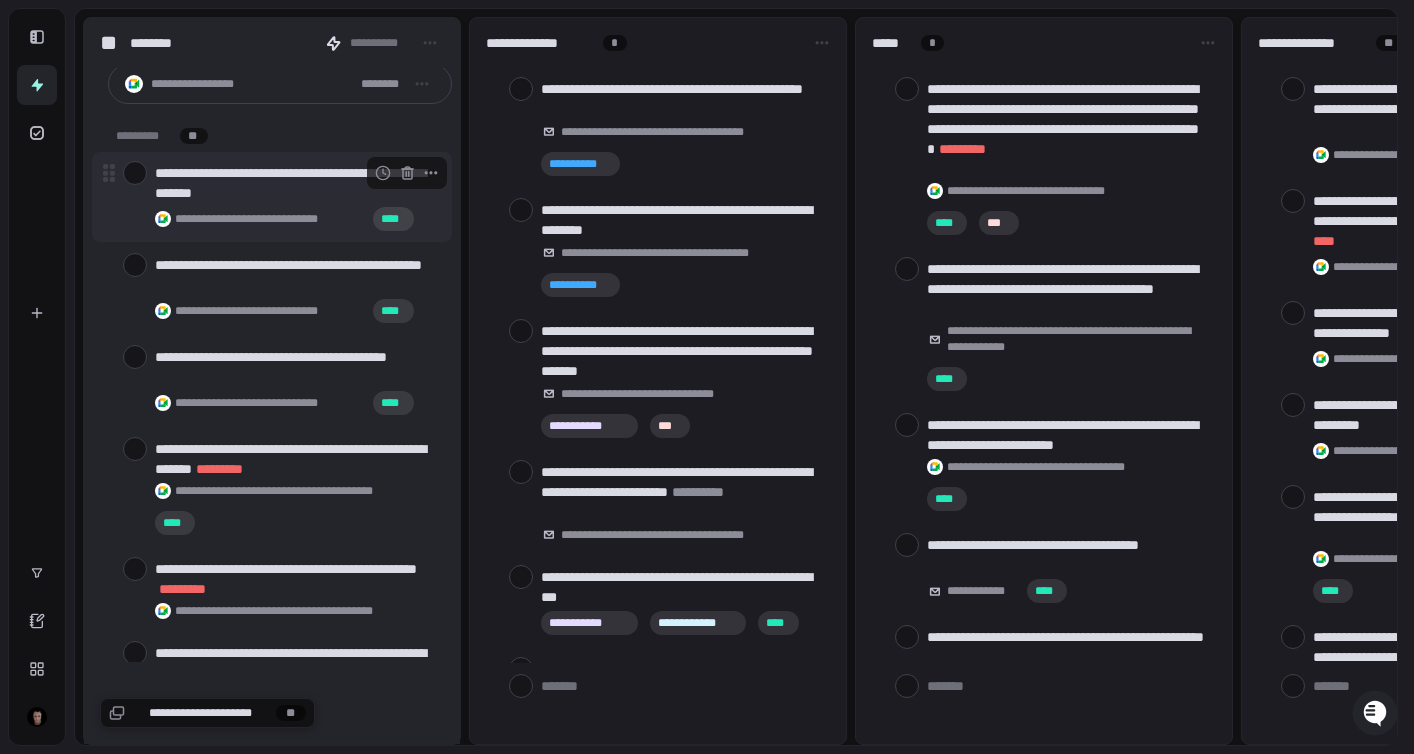 click at bounding box center (135, 173) 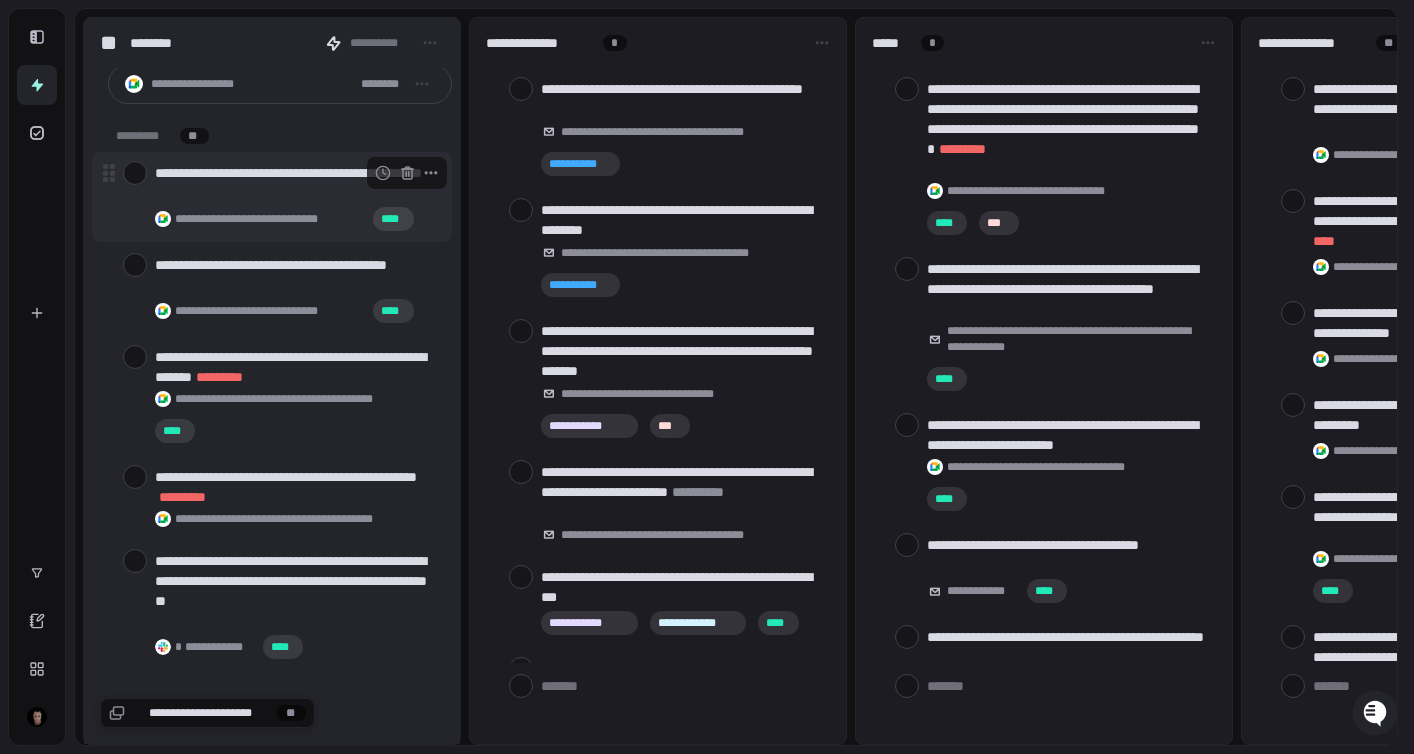 click at bounding box center (135, 173) 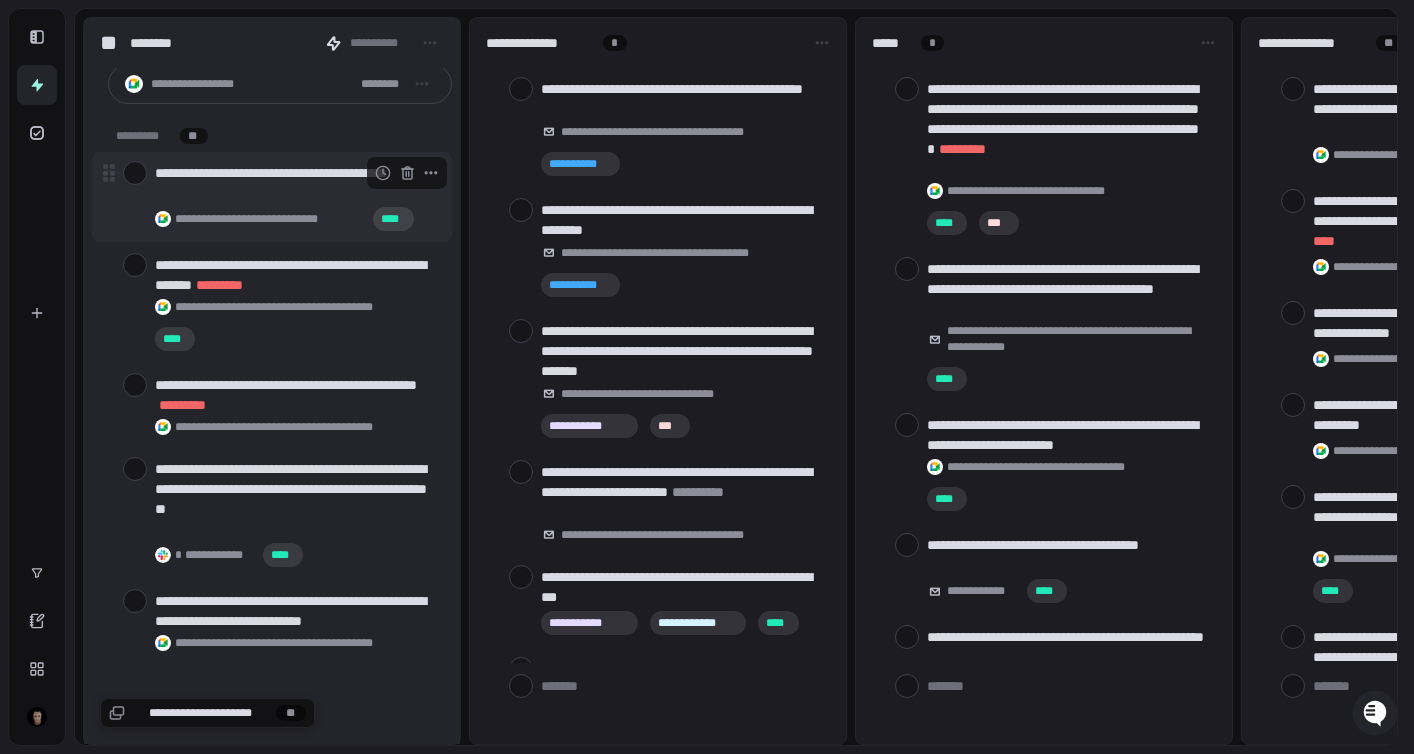 click at bounding box center (135, 173) 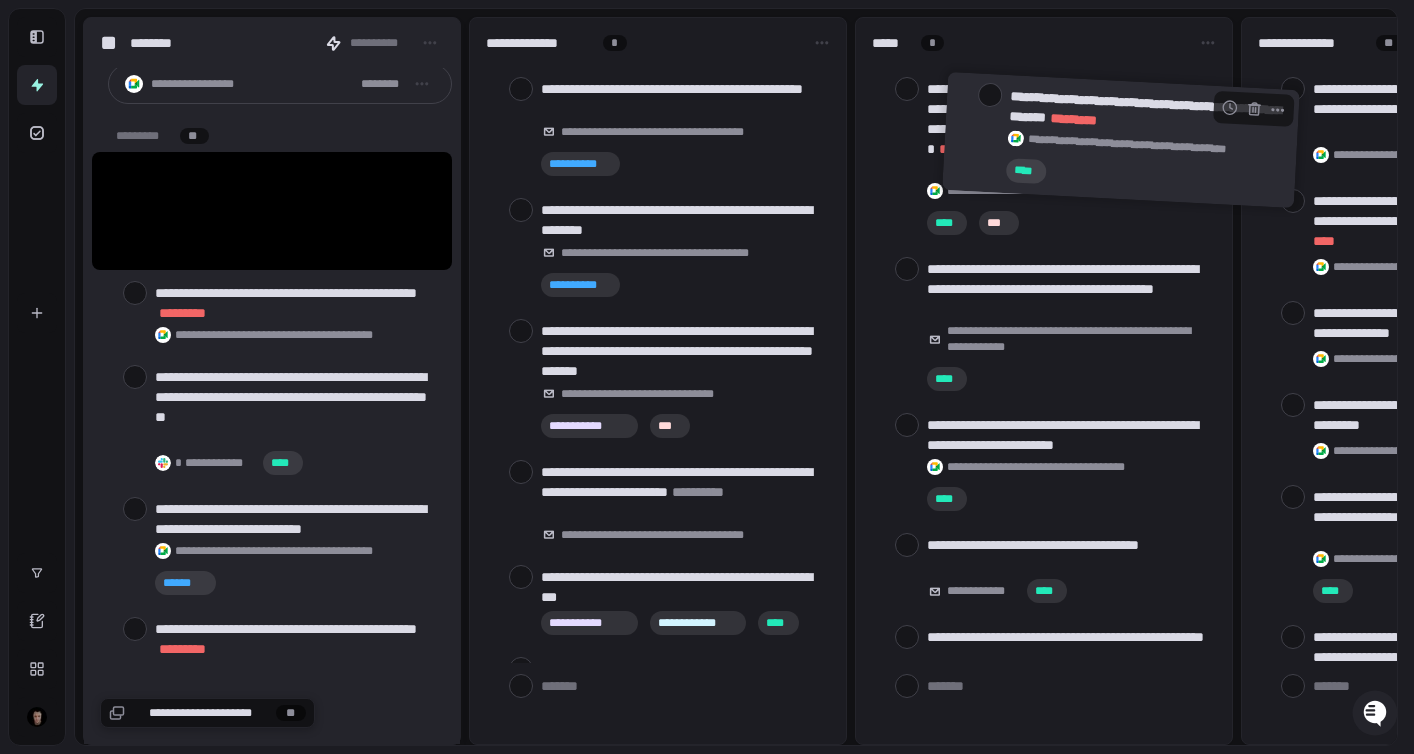 scroll, scrollTop: 0, scrollLeft: 0, axis: both 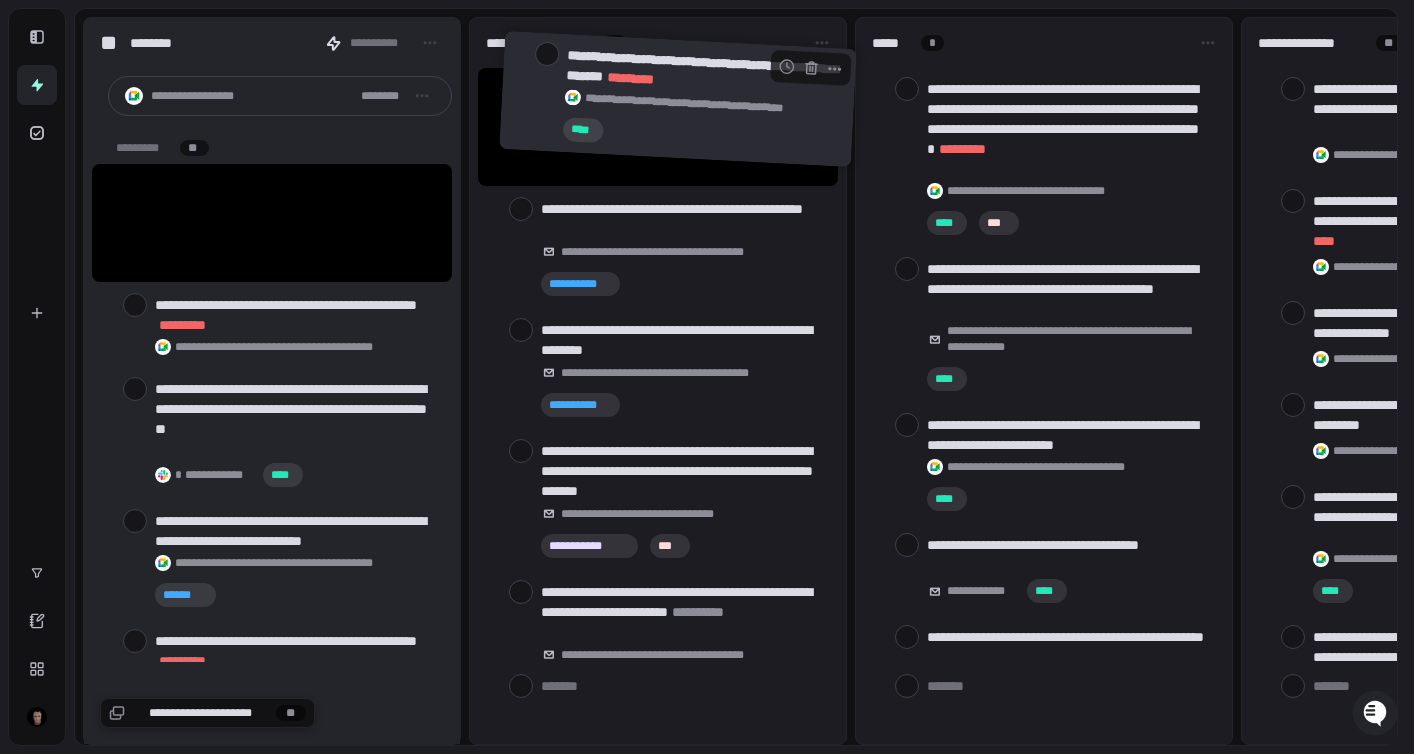 drag, startPoint x: 241, startPoint y: 200, endPoint x: 651, endPoint y: 88, distance: 425.02234 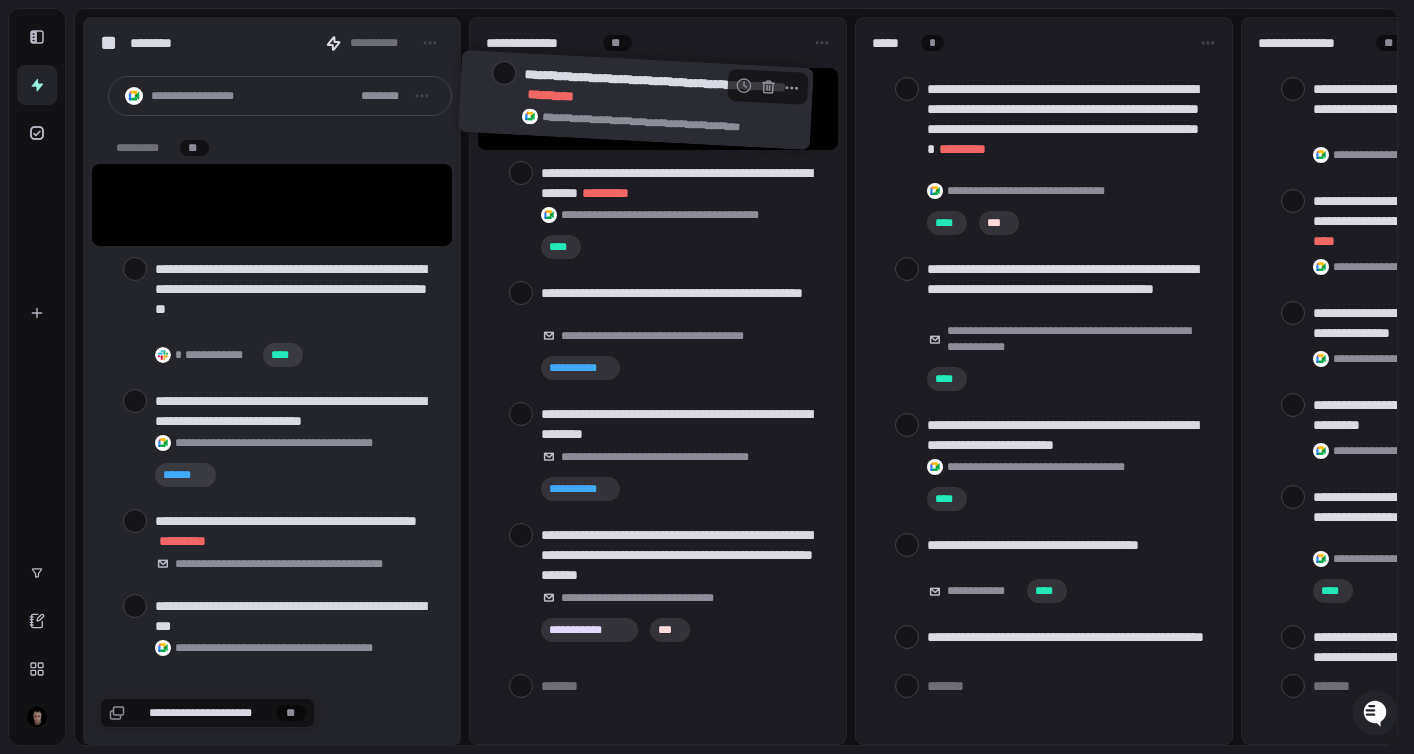 drag, startPoint x: 275, startPoint y: 226, endPoint x: 644, endPoint y: 120, distance: 383.92316 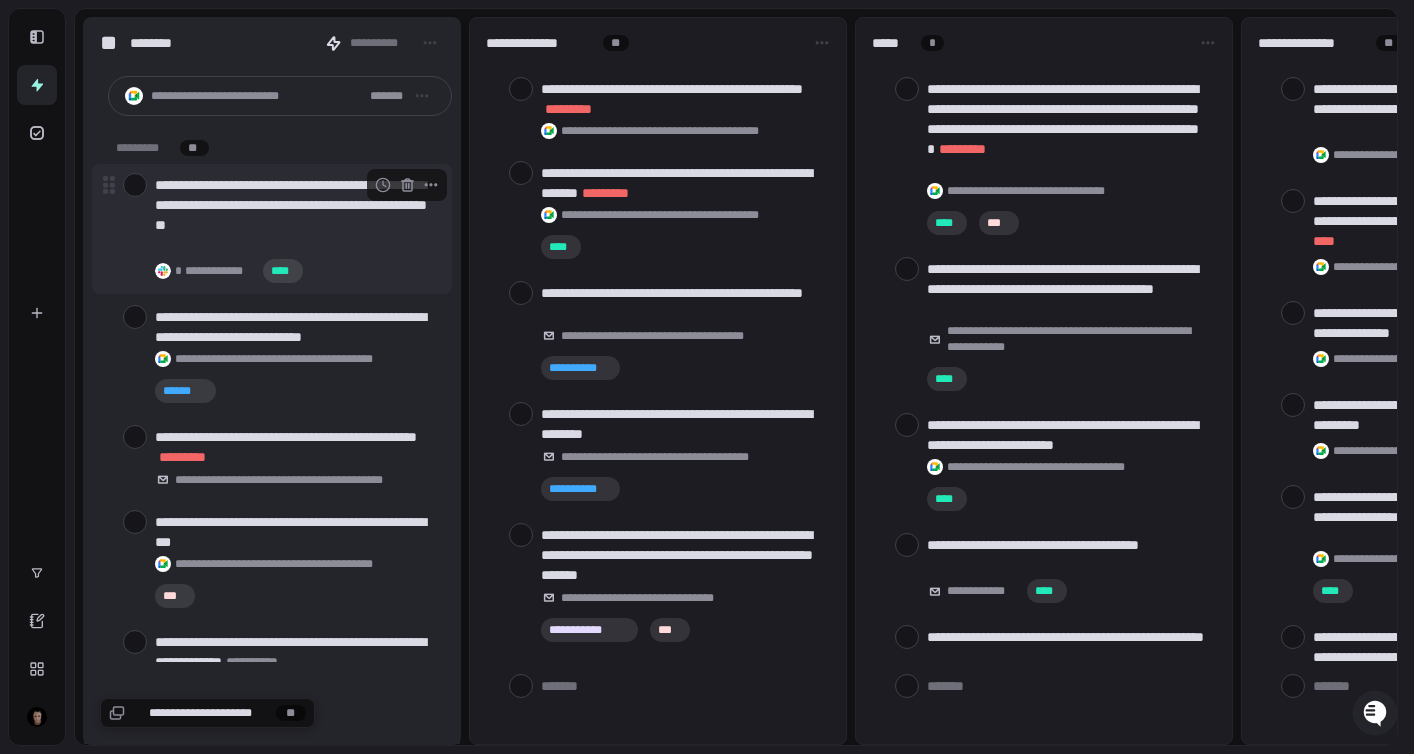 click at bounding box center [135, 185] 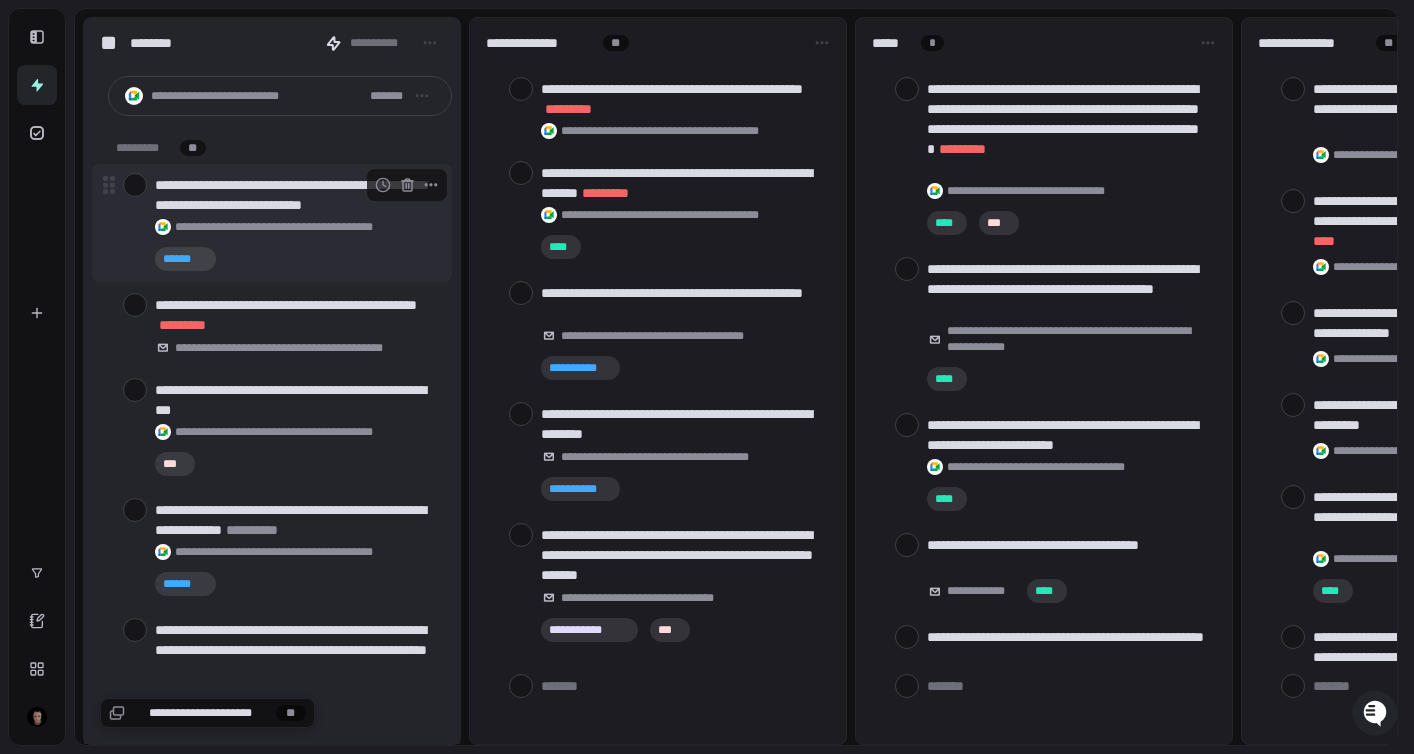 click at bounding box center [135, 185] 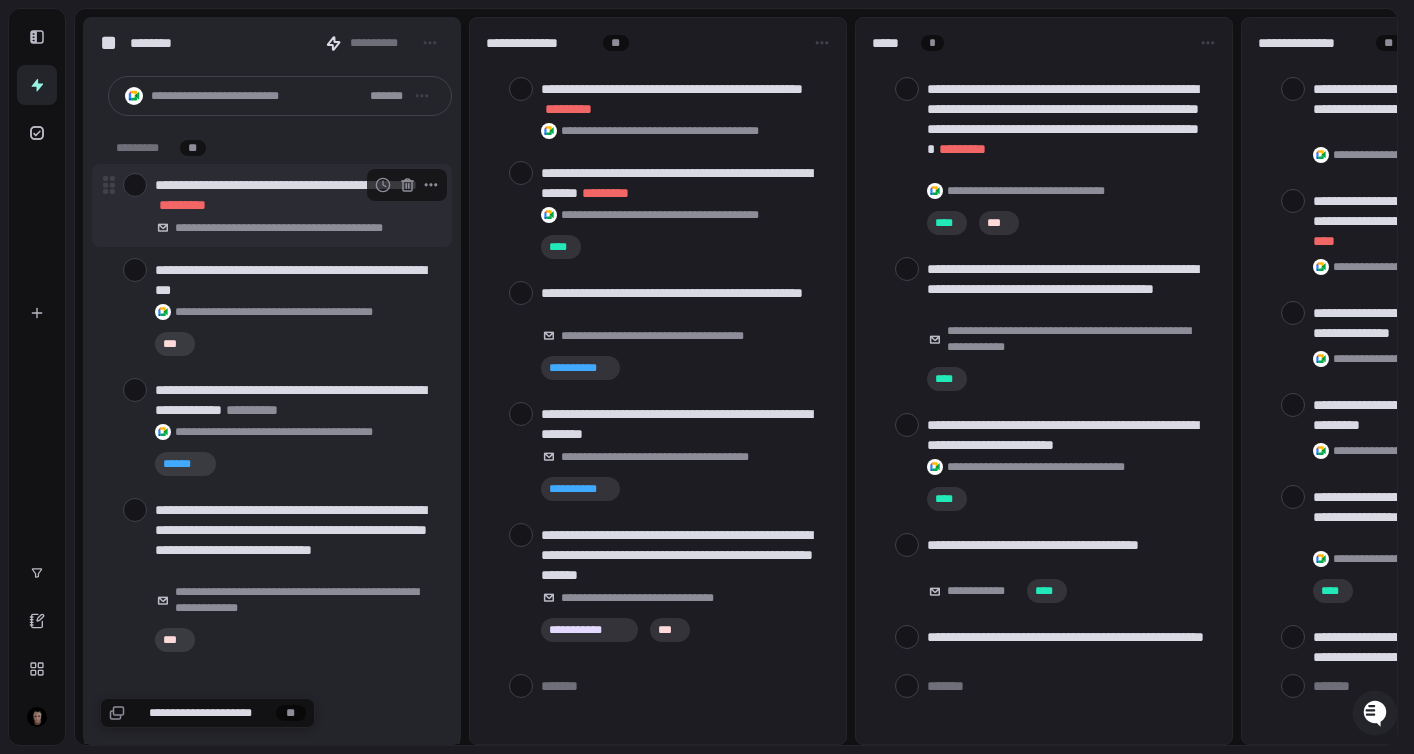 click at bounding box center [135, 185] 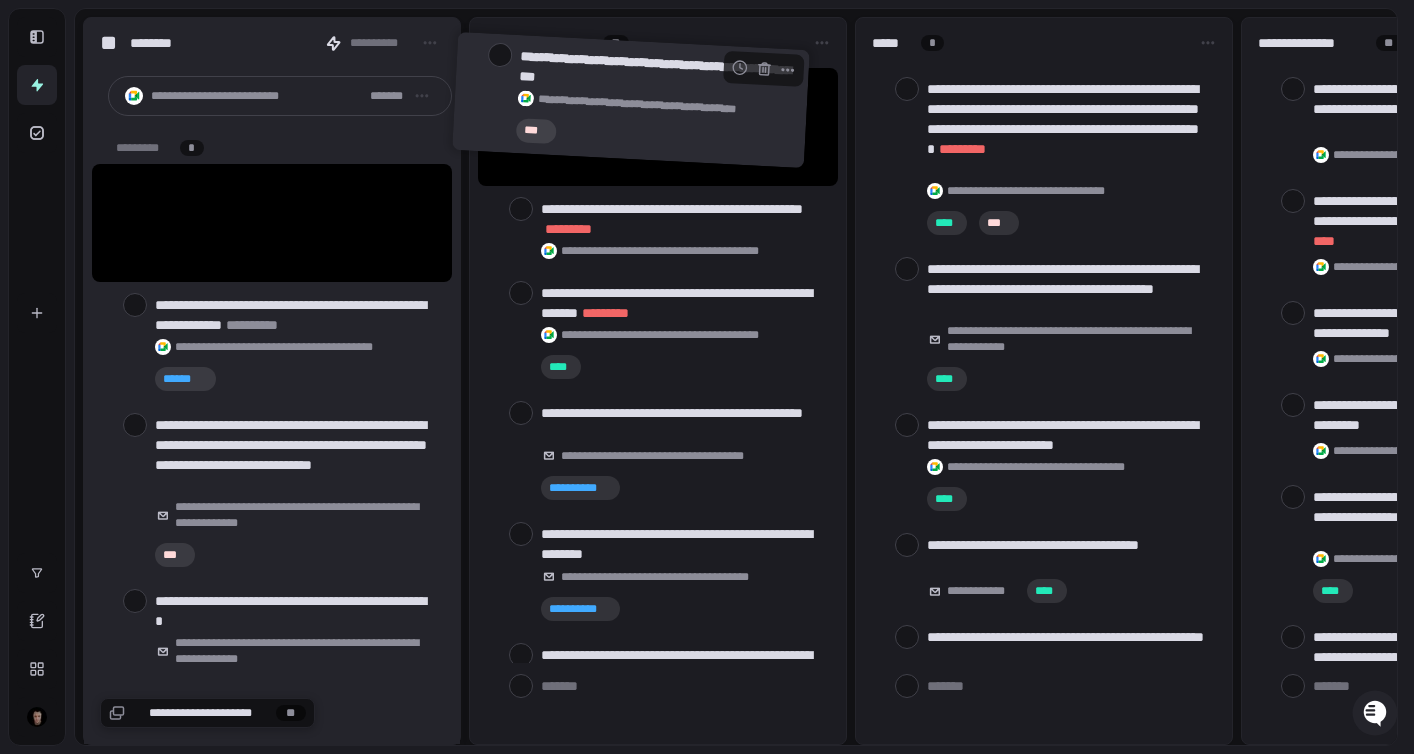 drag, startPoint x: 250, startPoint y: 212, endPoint x: 644, endPoint y: 95, distance: 411.00485 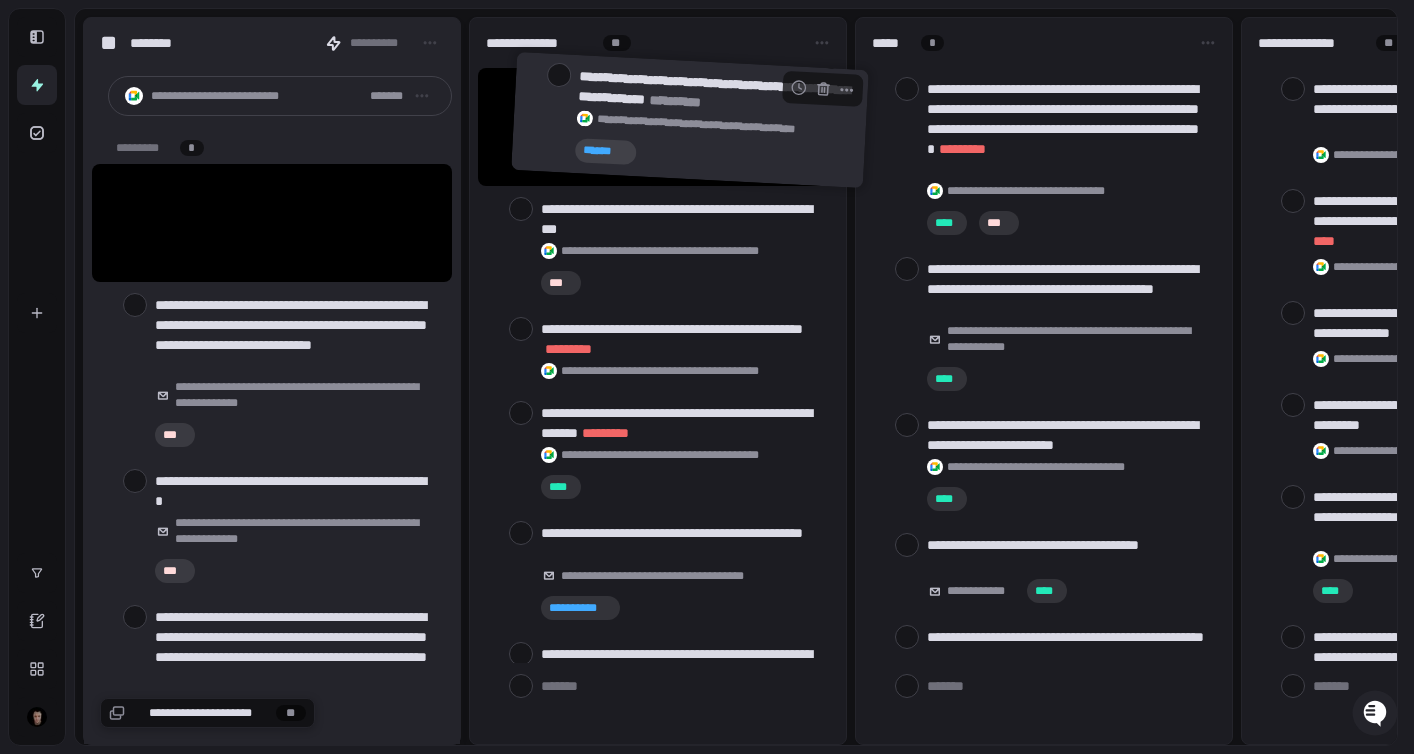 drag, startPoint x: 201, startPoint y: 223, endPoint x: 621, endPoint y: 117, distance: 433.1697 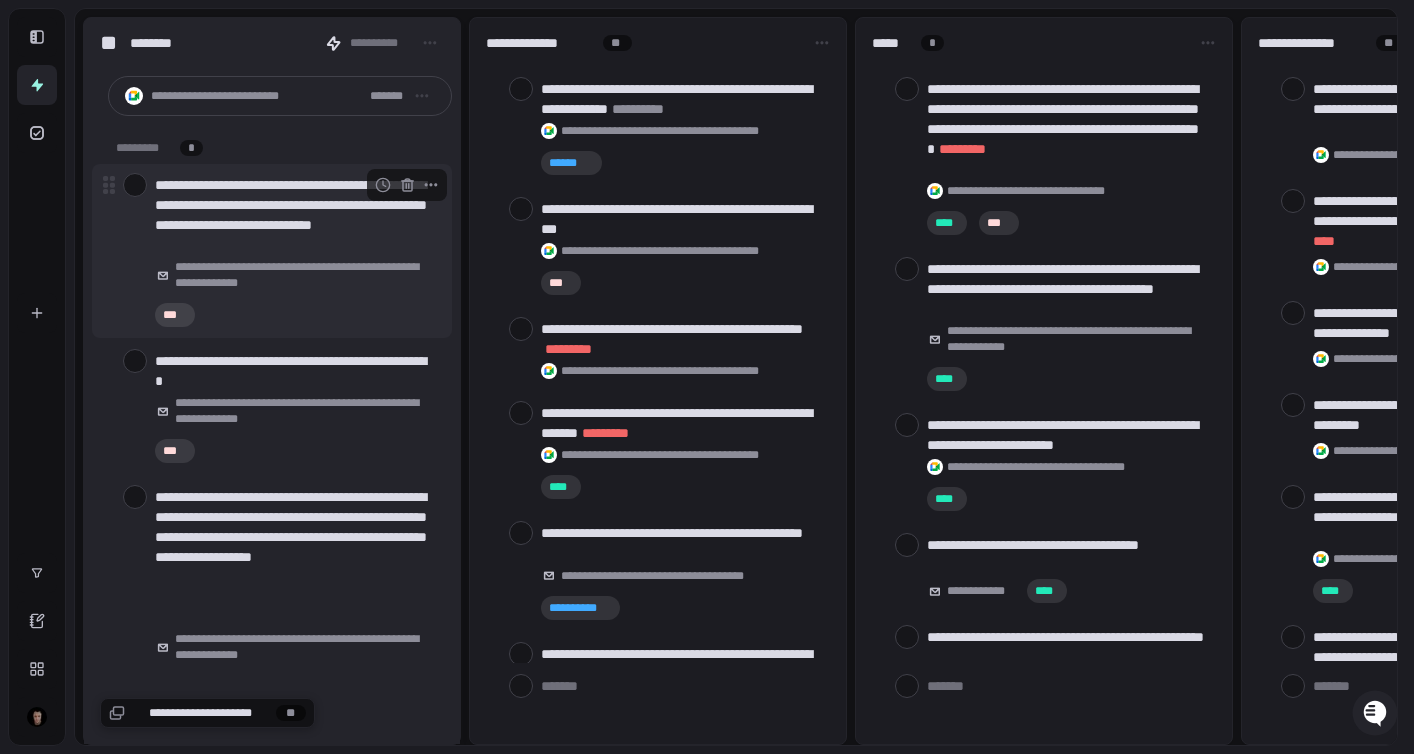 click at bounding box center (135, 185) 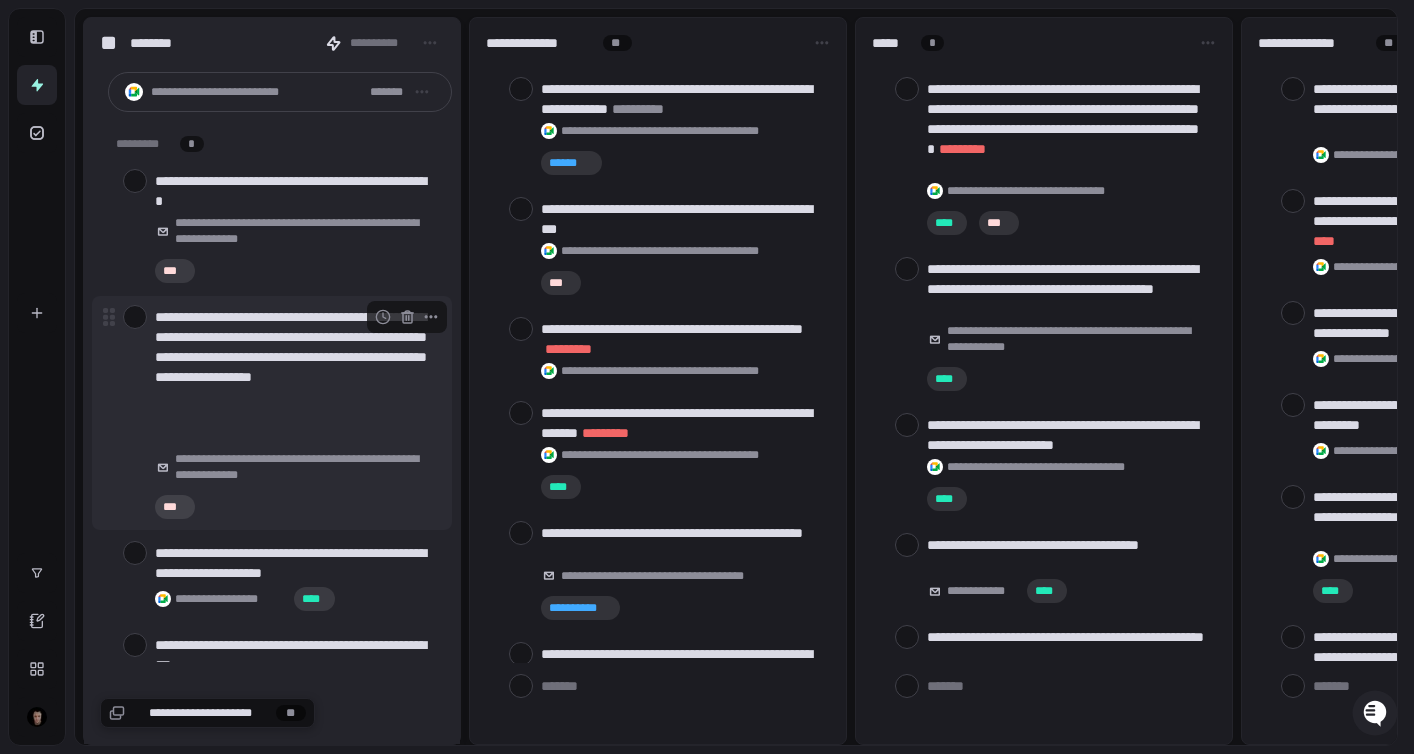 scroll, scrollTop: 8, scrollLeft: 0, axis: vertical 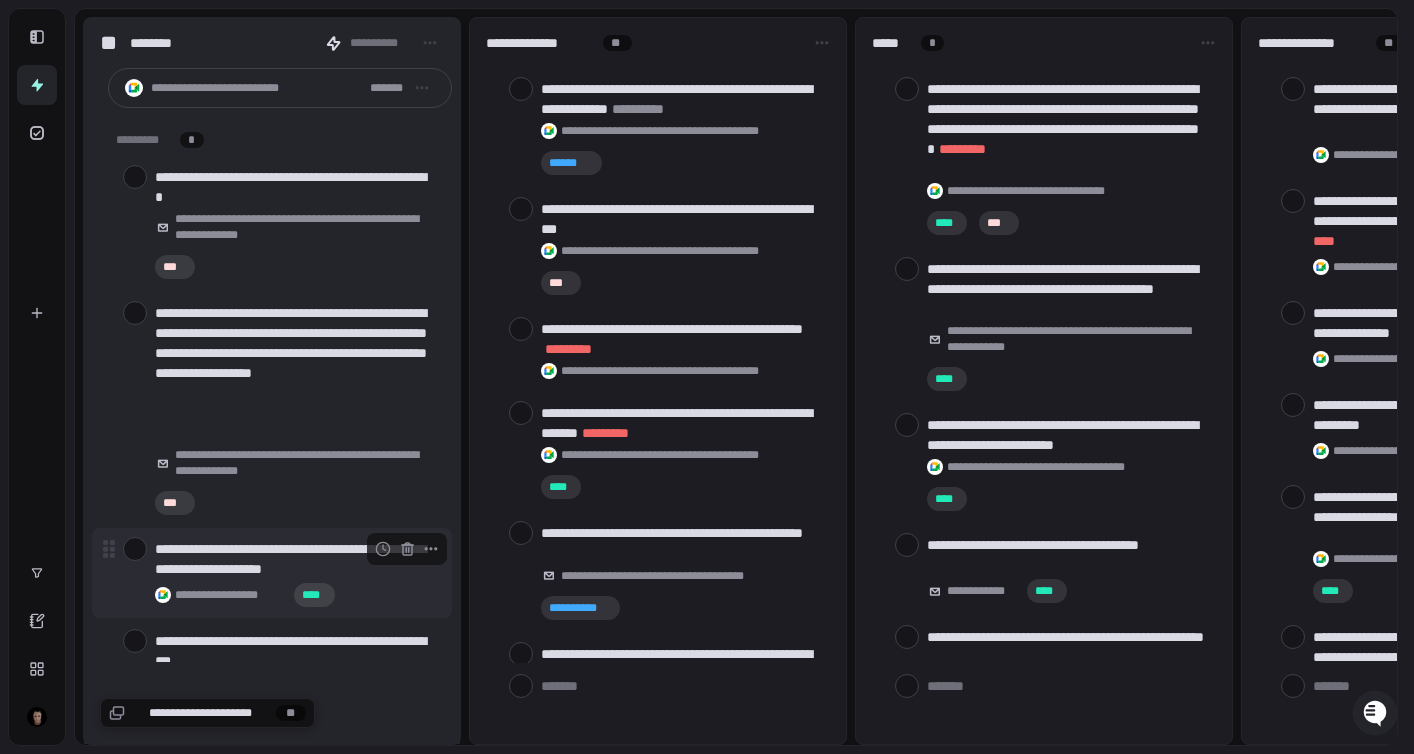 click at bounding box center (135, 549) 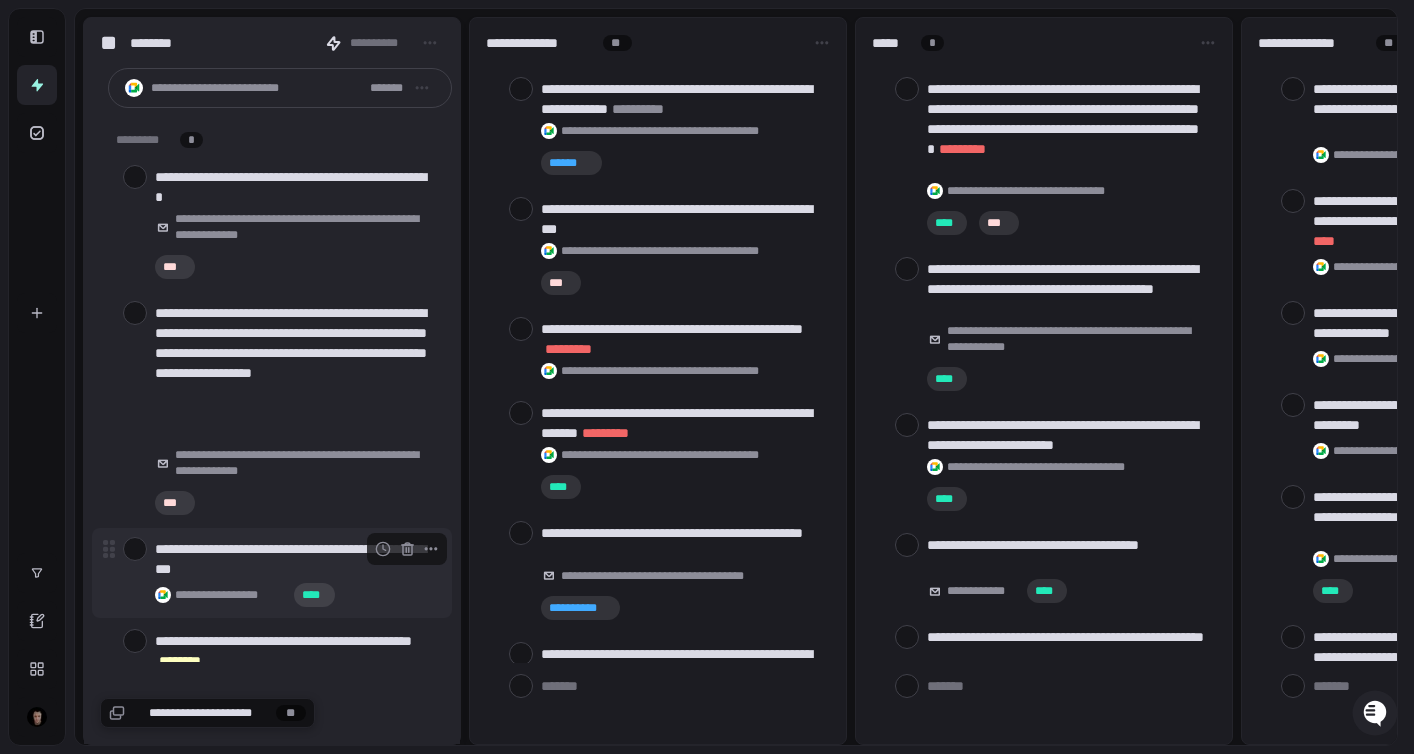 click on "**********" at bounding box center [272, 573] 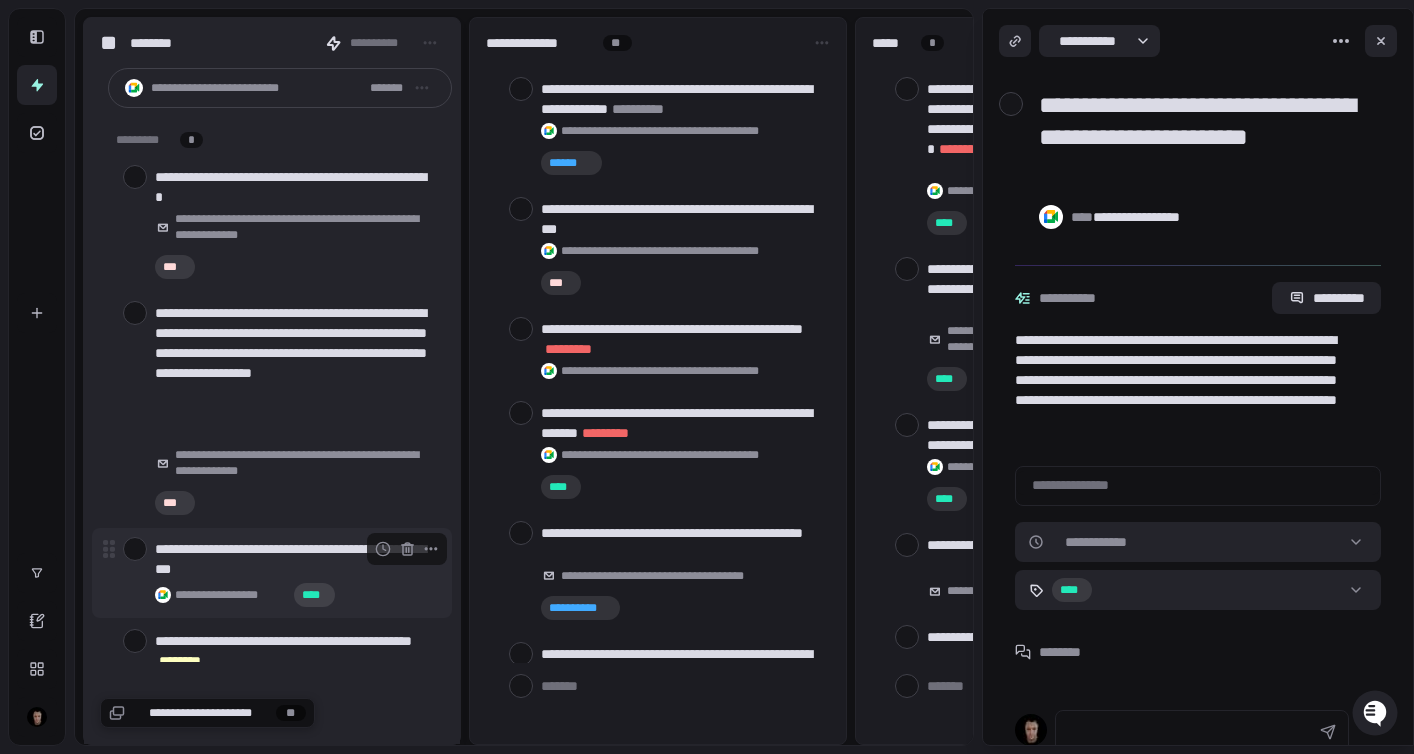 click at bounding box center (135, 549) 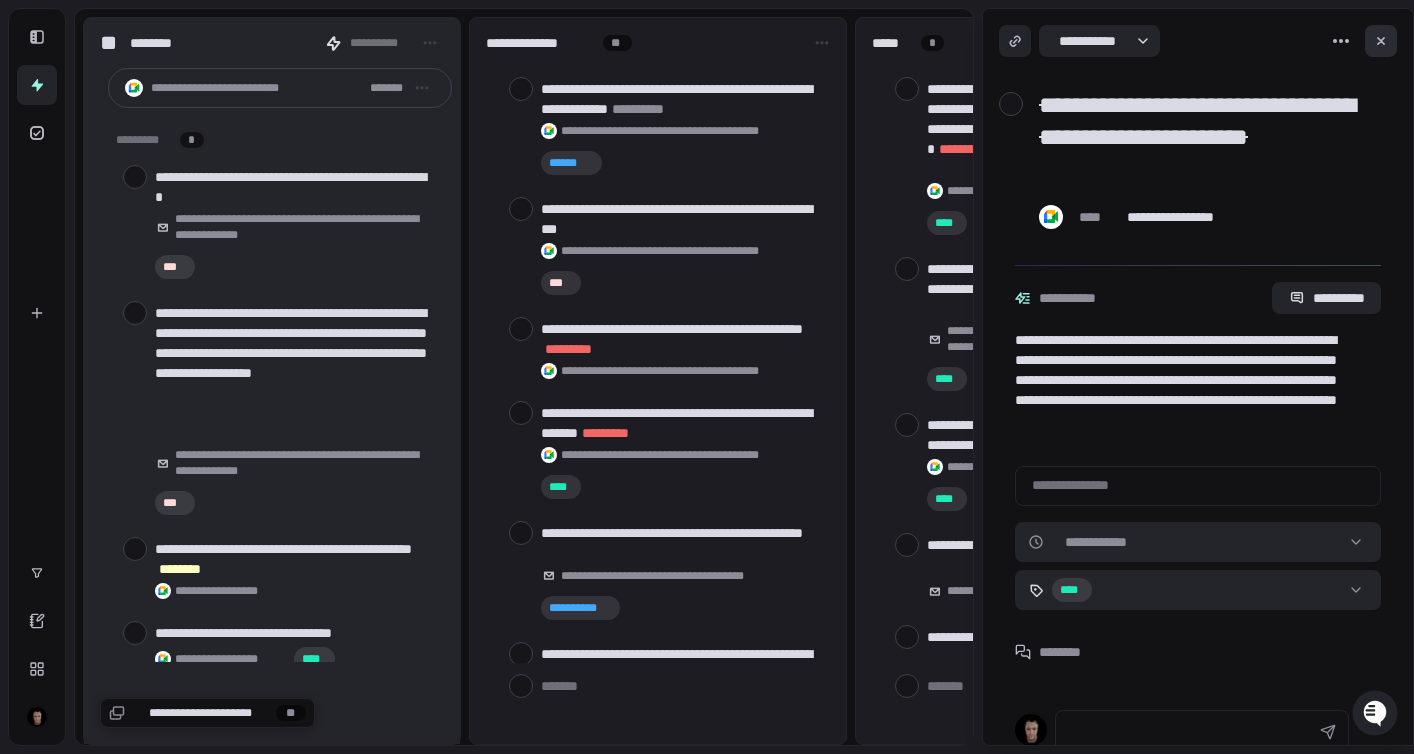 click at bounding box center (1381, 41) 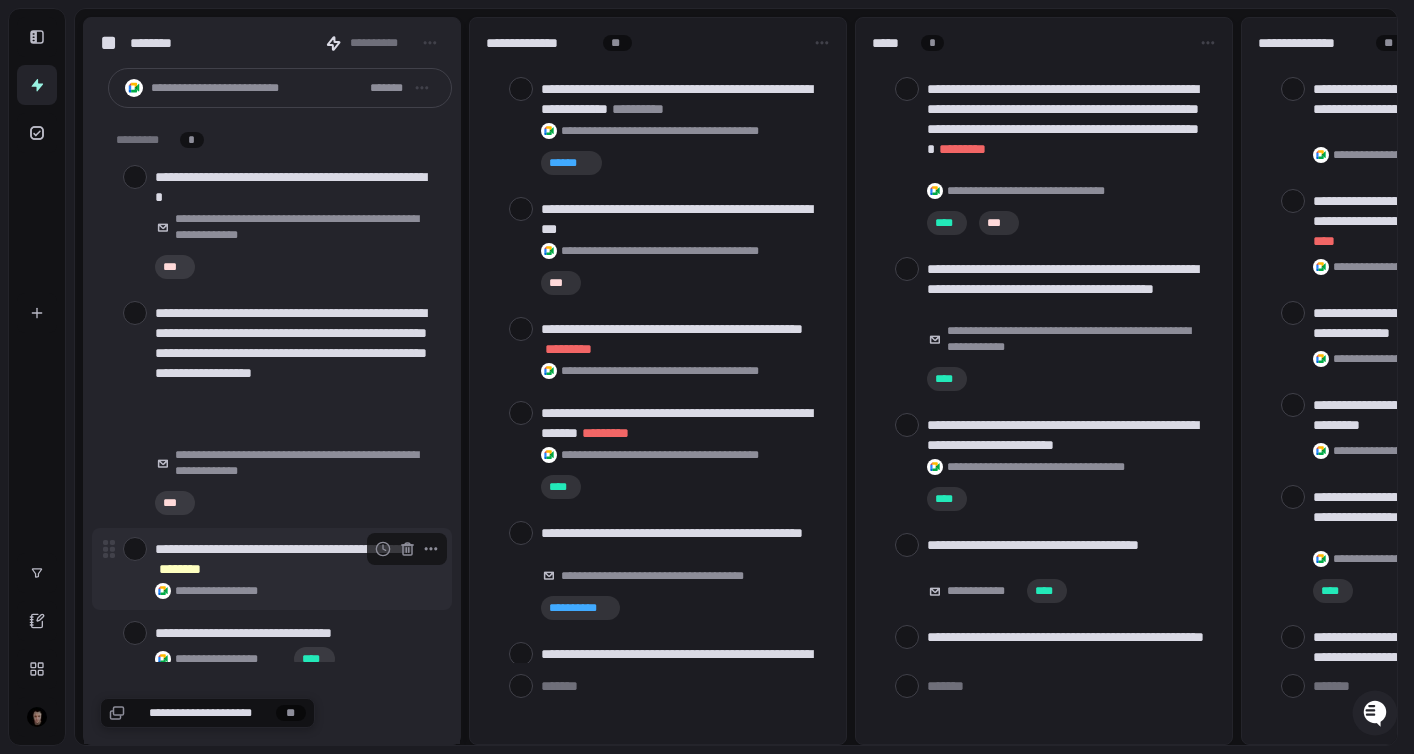 click at bounding box center [135, 549] 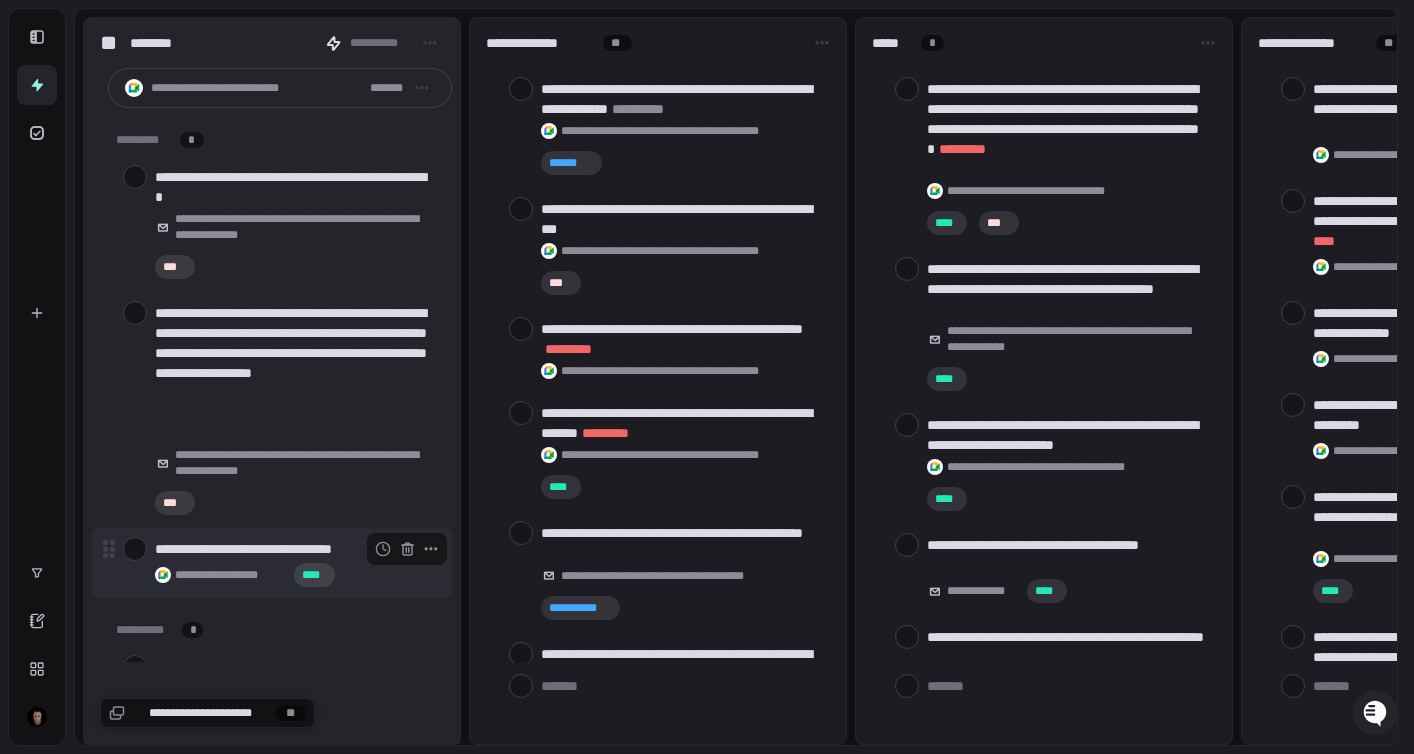 click at bounding box center [135, 549] 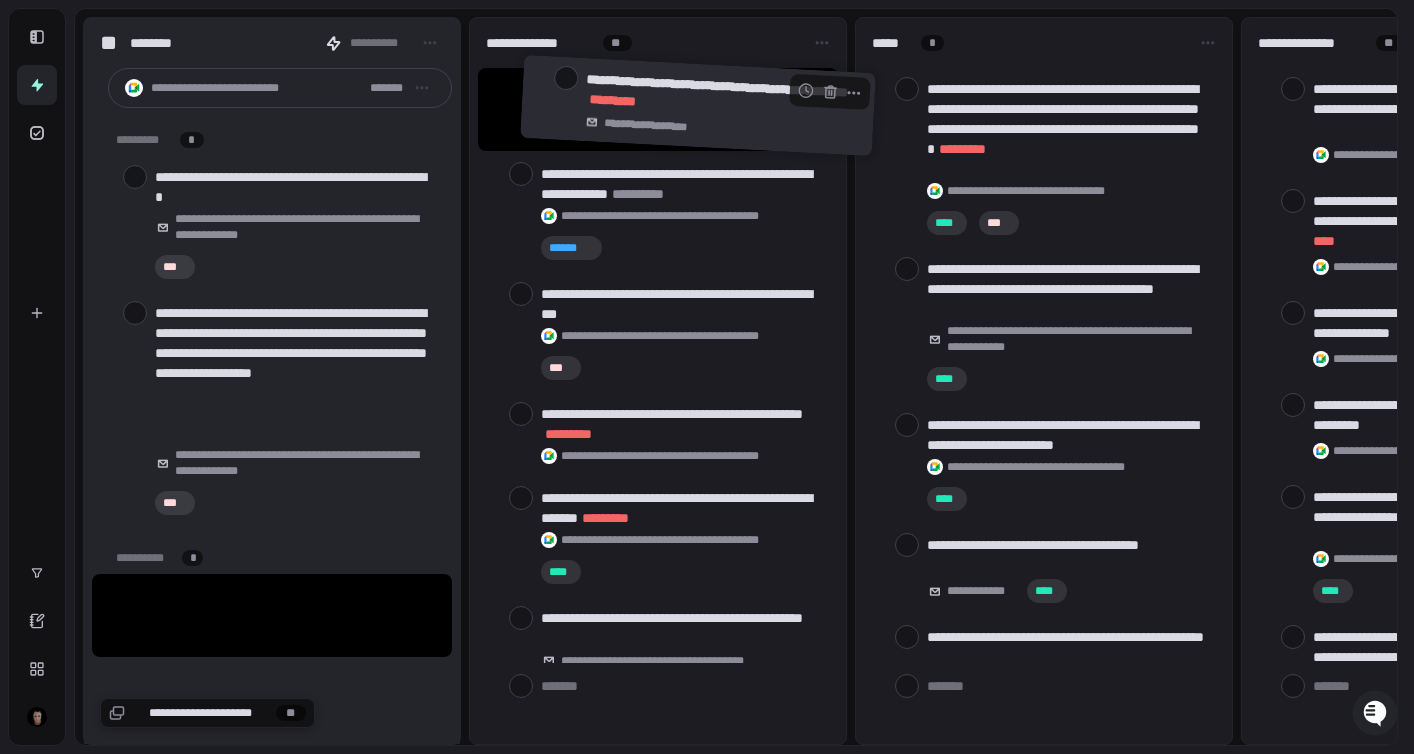 drag, startPoint x: 192, startPoint y: 601, endPoint x: 589, endPoint y: 101, distance: 638.4426 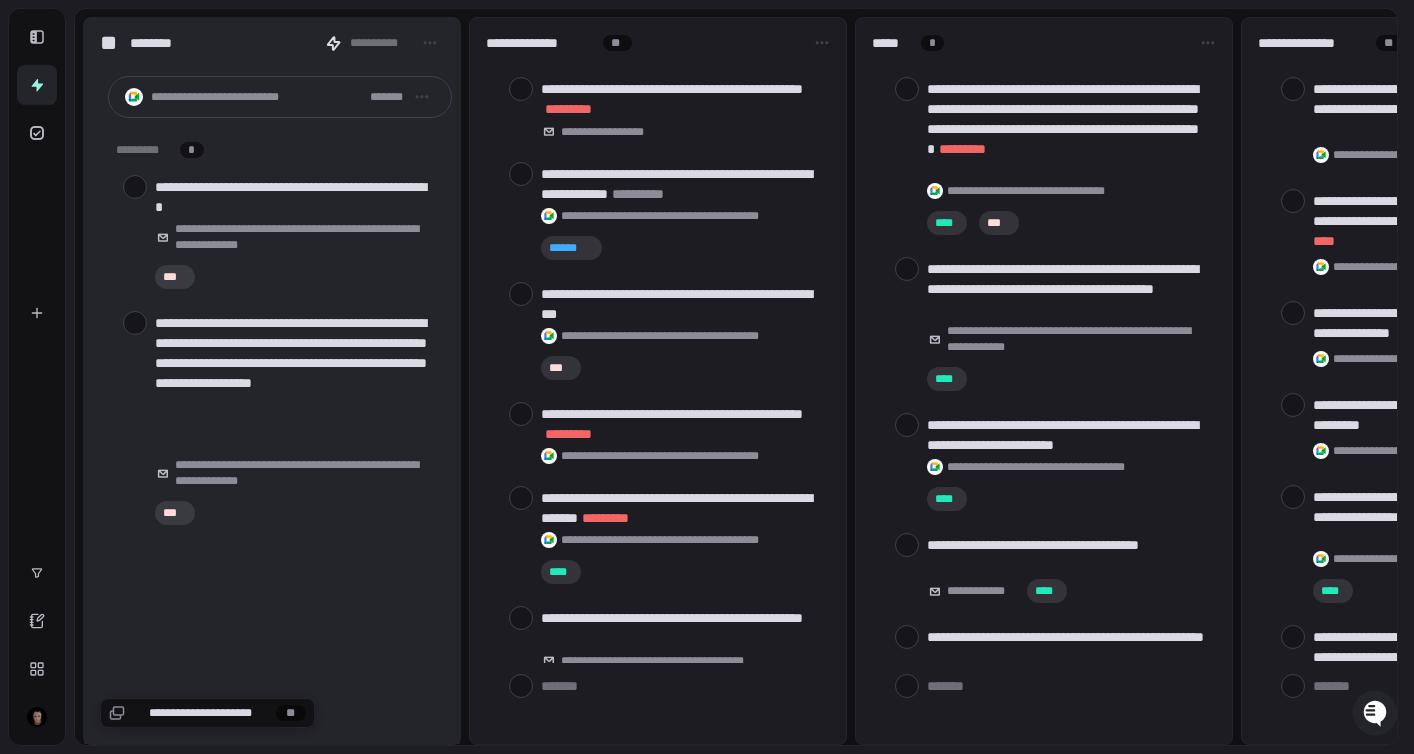 scroll, scrollTop: 0, scrollLeft: 0, axis: both 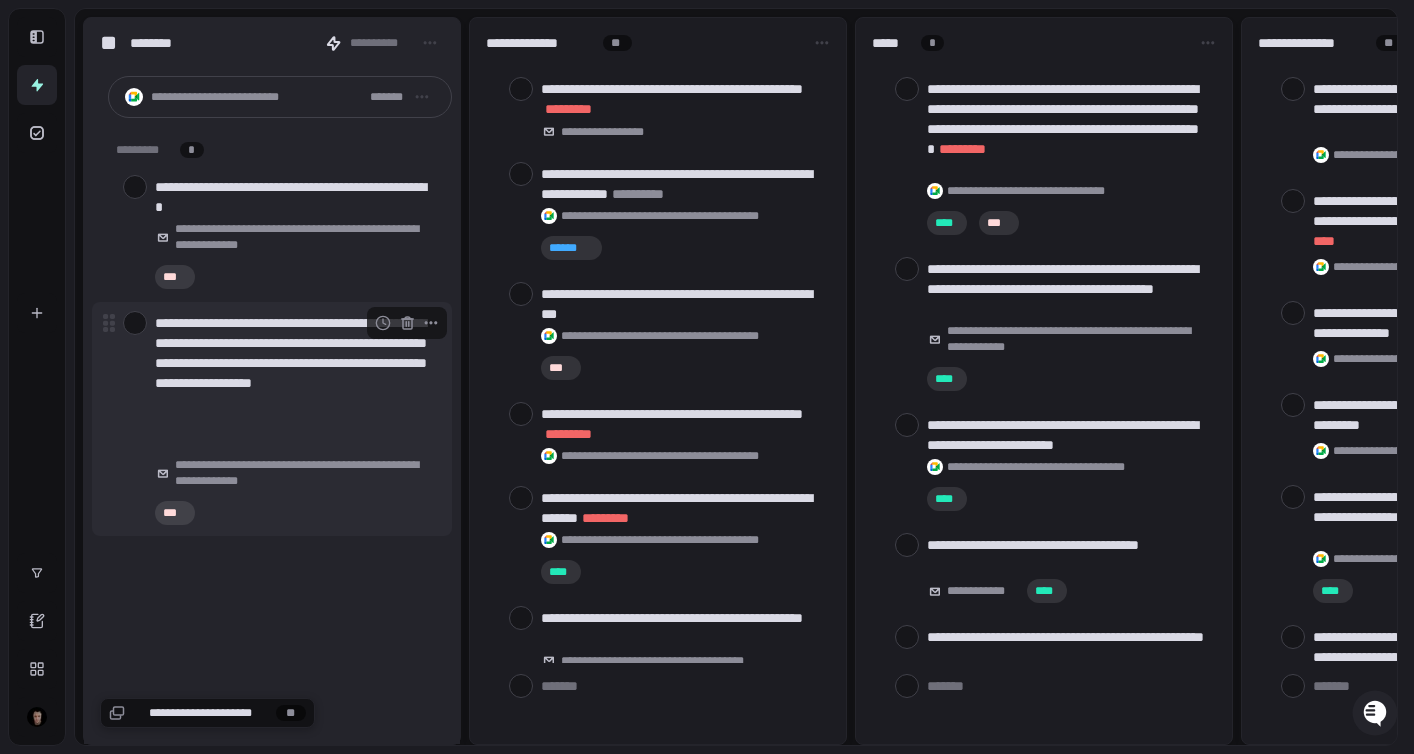 click on "**********" at bounding box center (272, 419) 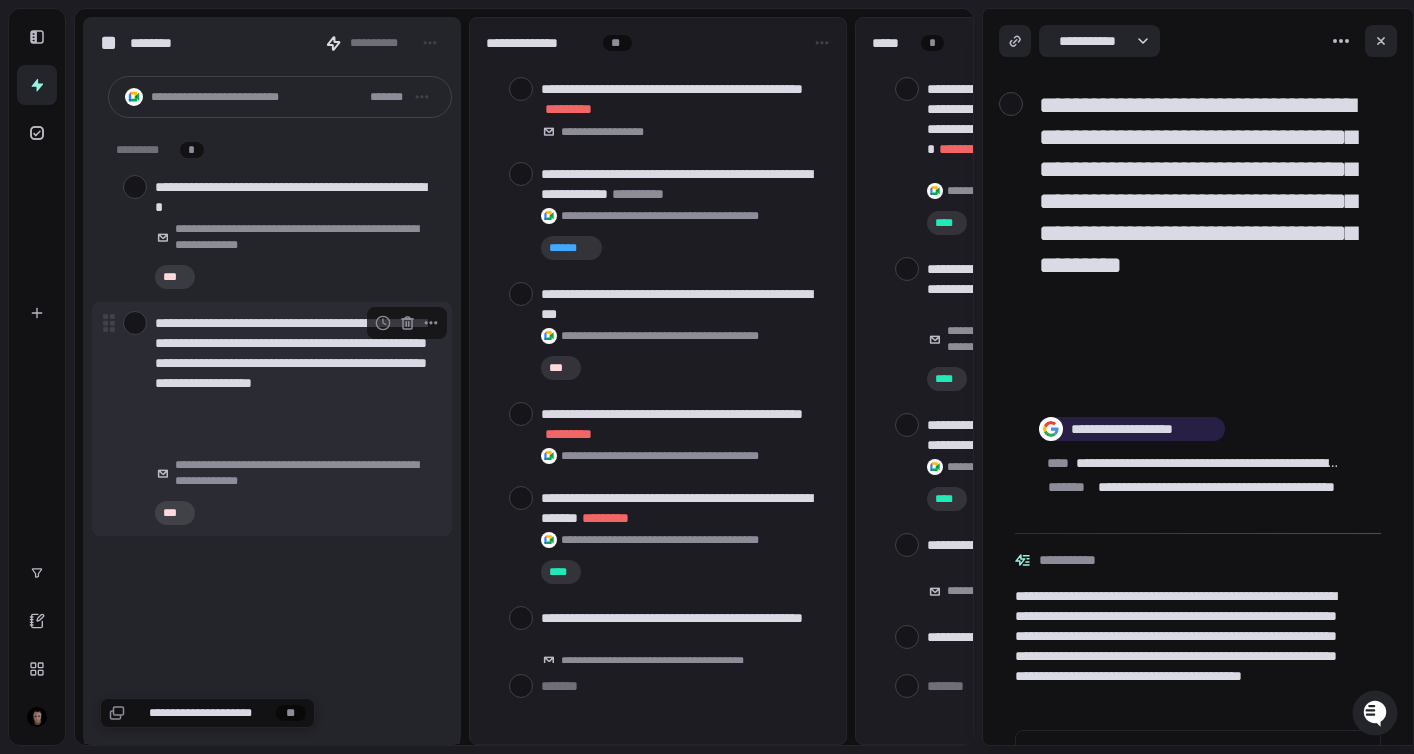 click on "**********" at bounding box center (272, 419) 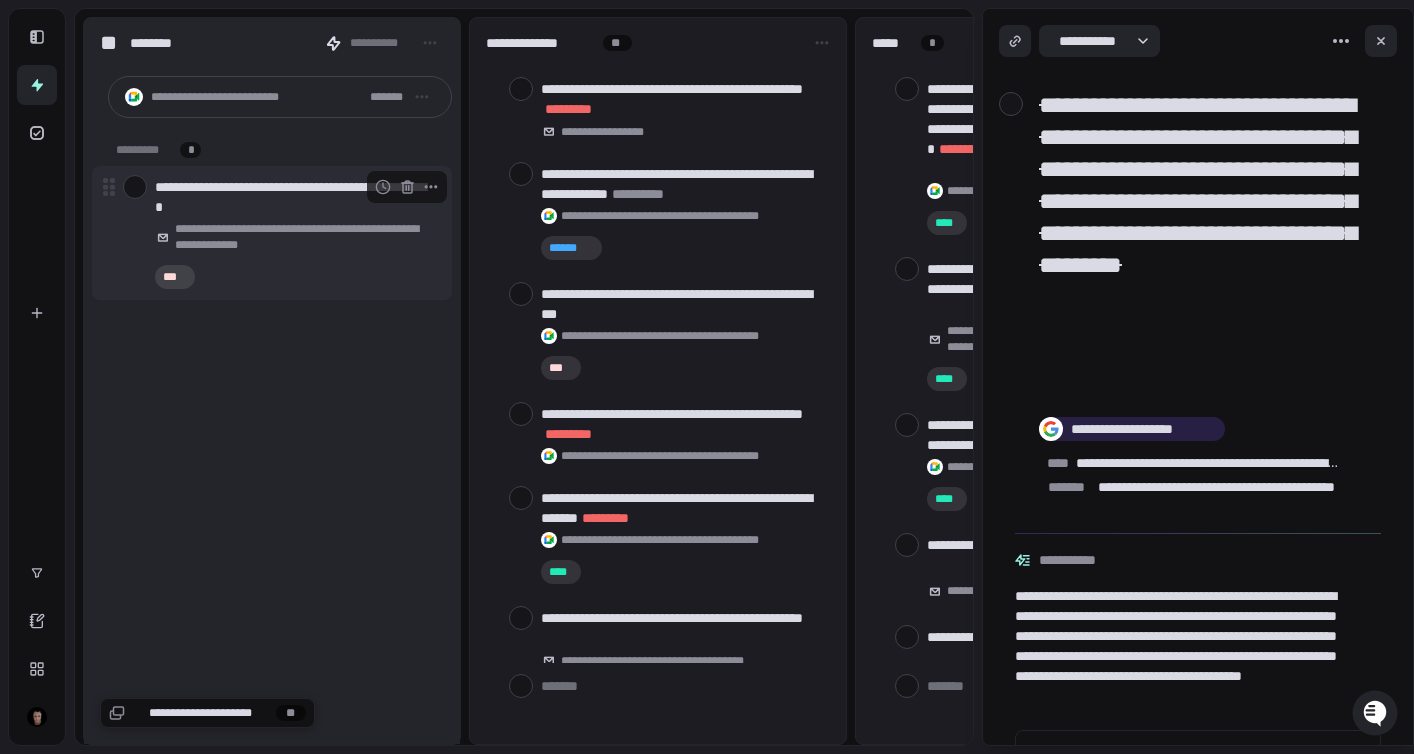click at bounding box center (135, 187) 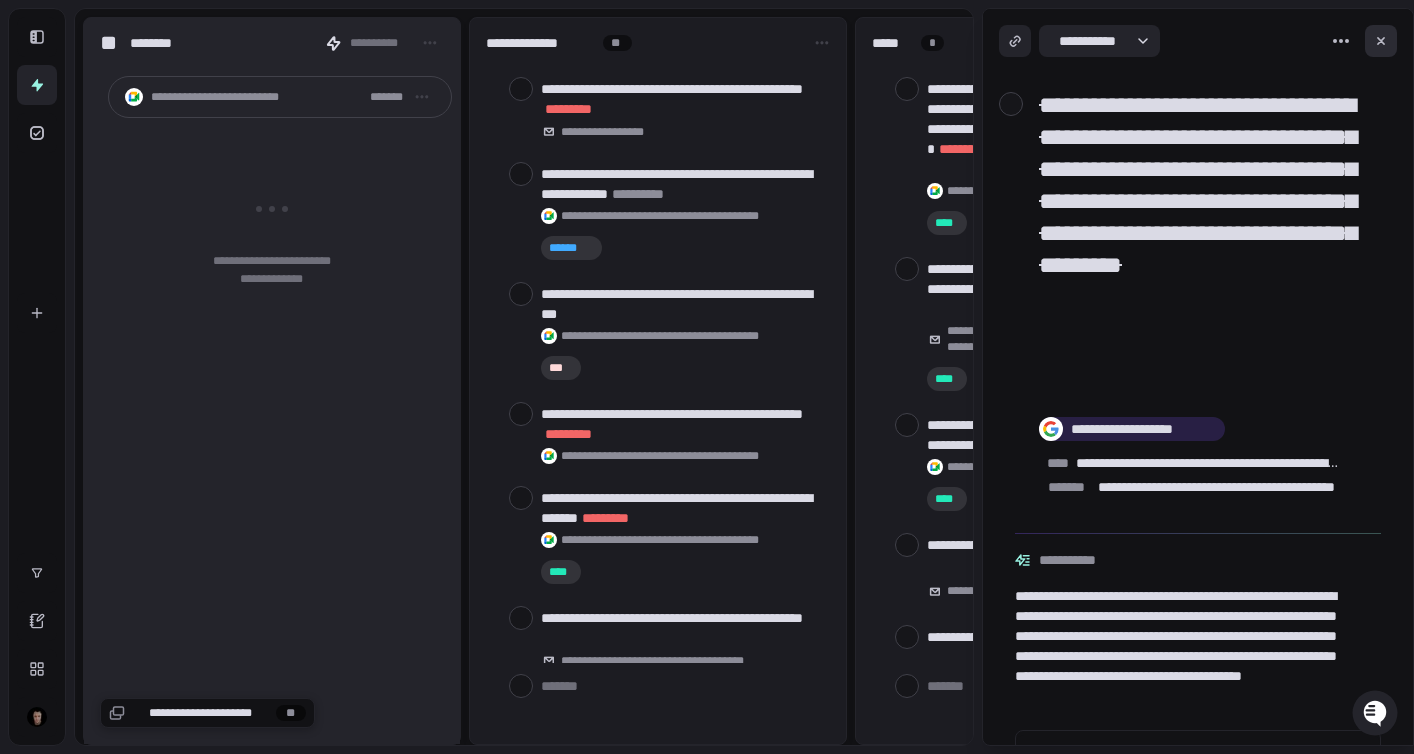 click at bounding box center [1381, 41] 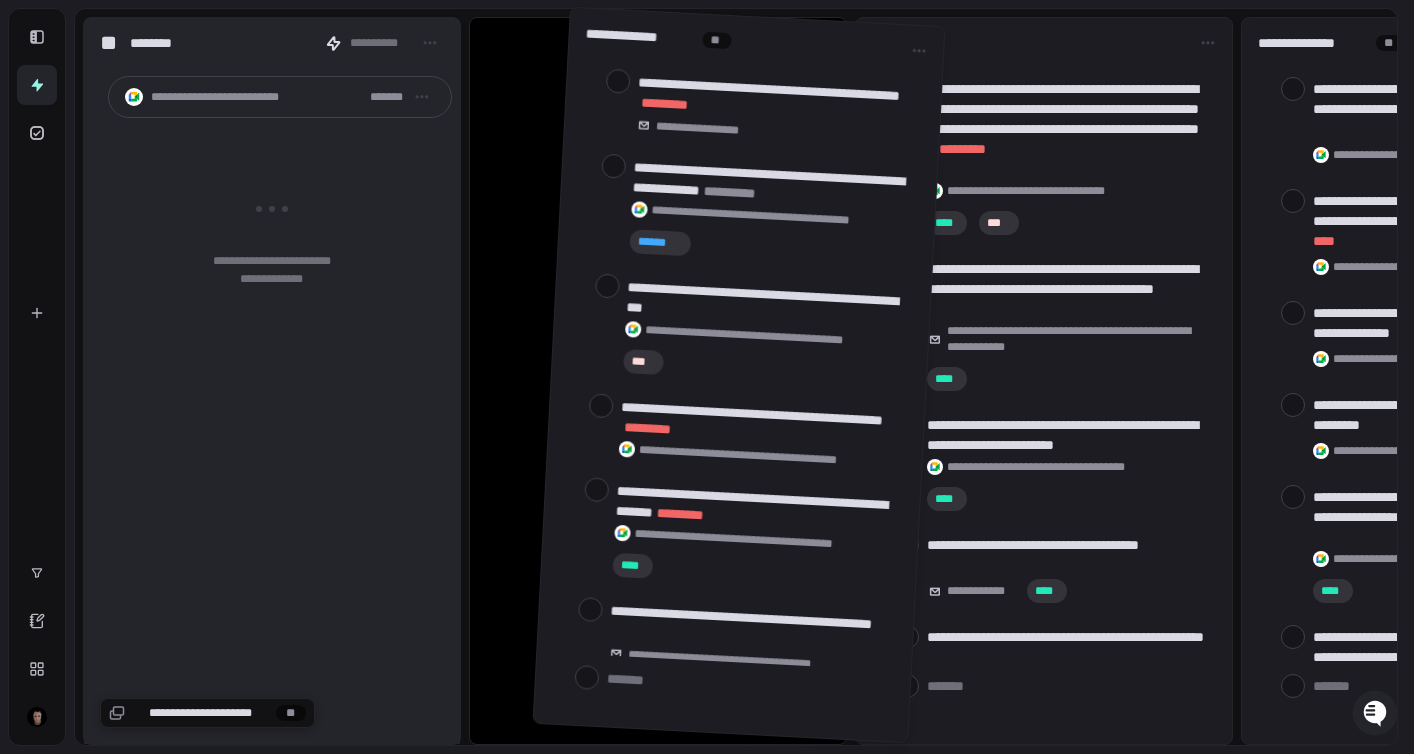drag, startPoint x: 531, startPoint y: 736, endPoint x: 612, endPoint y: 735, distance: 81.00617 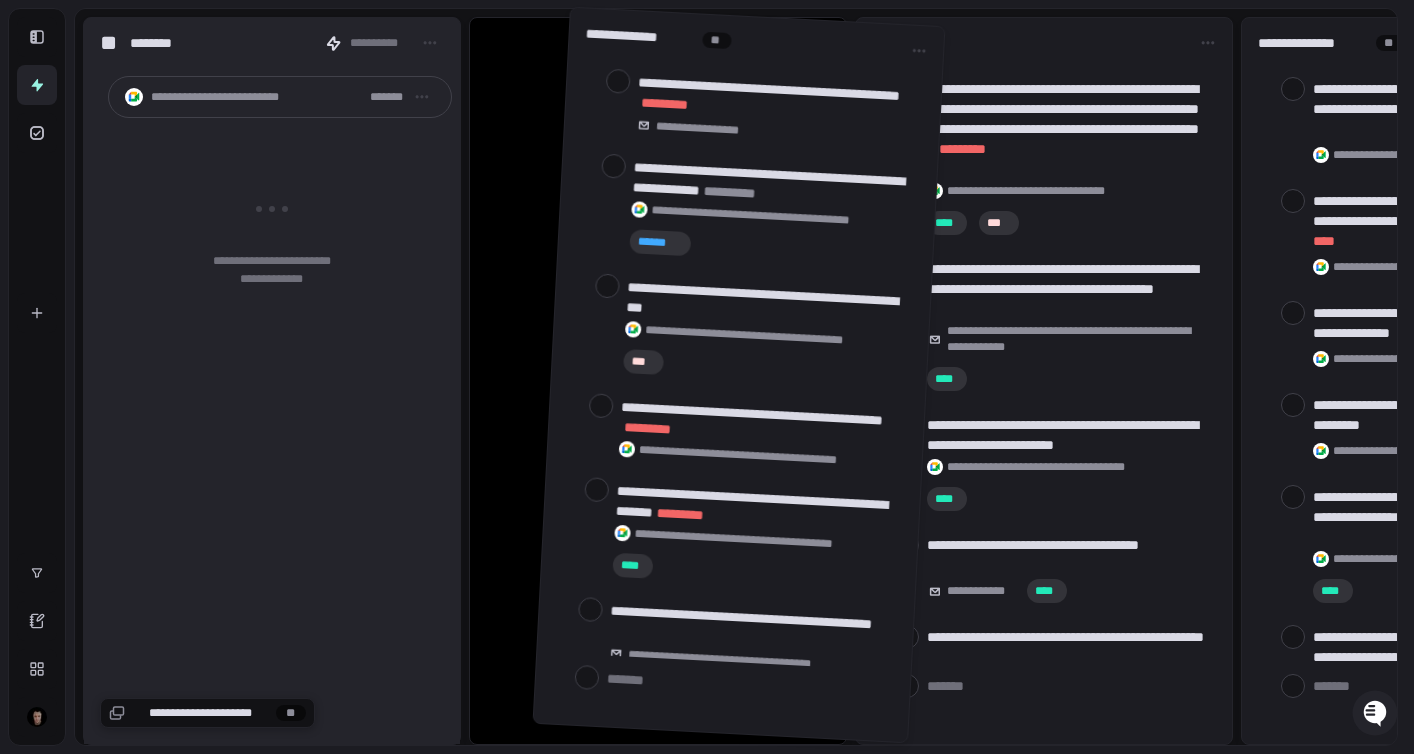 click on "**********" at bounding box center [658, 381] 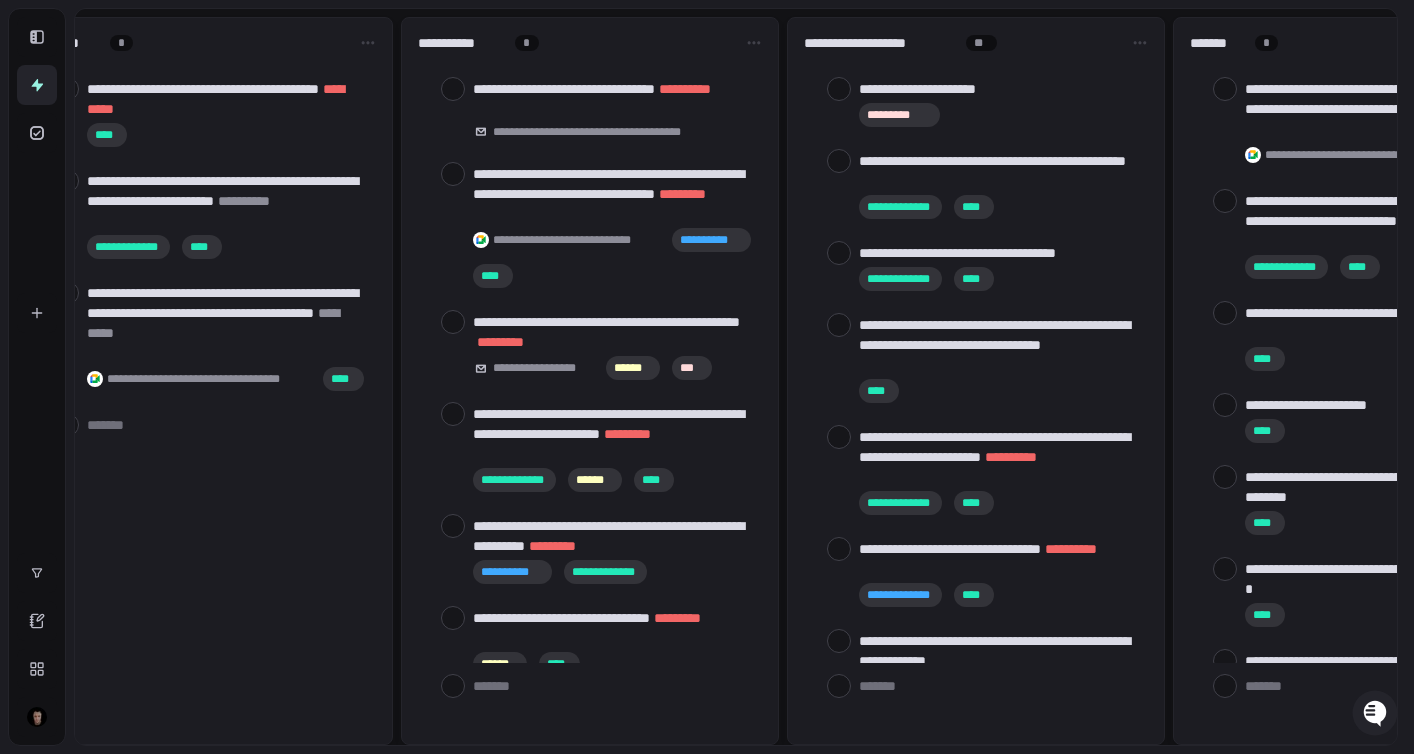 scroll, scrollTop: 0, scrollLeft: 1607, axis: horizontal 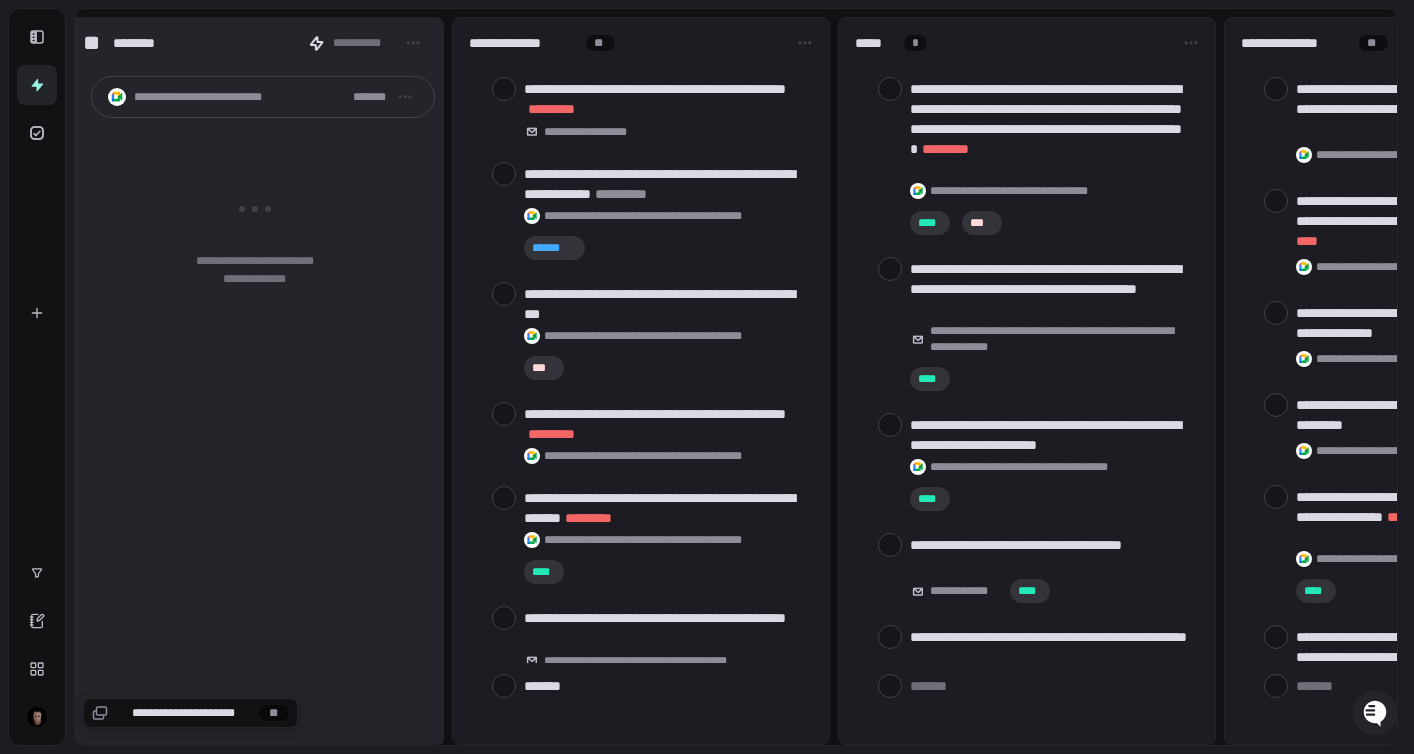 click at bounding box center (648, 686) 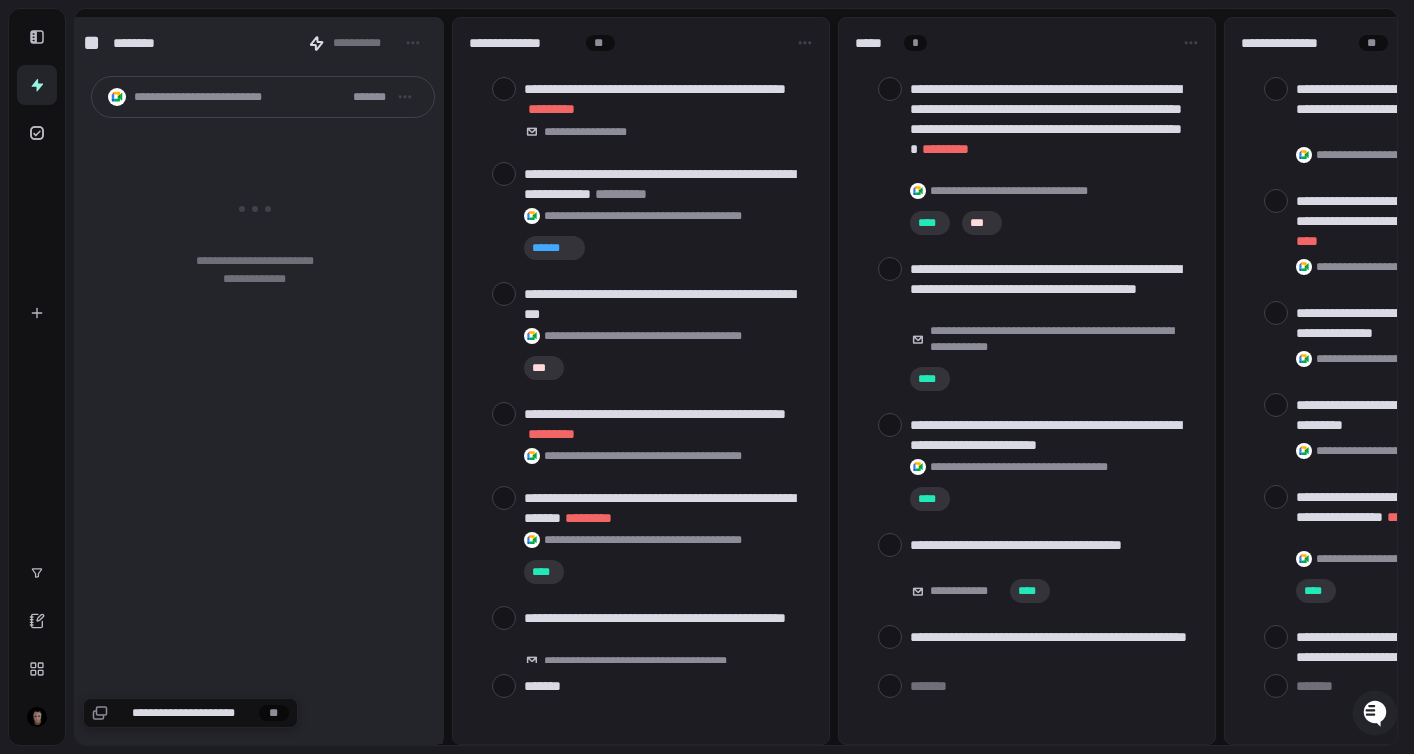 type on "*" 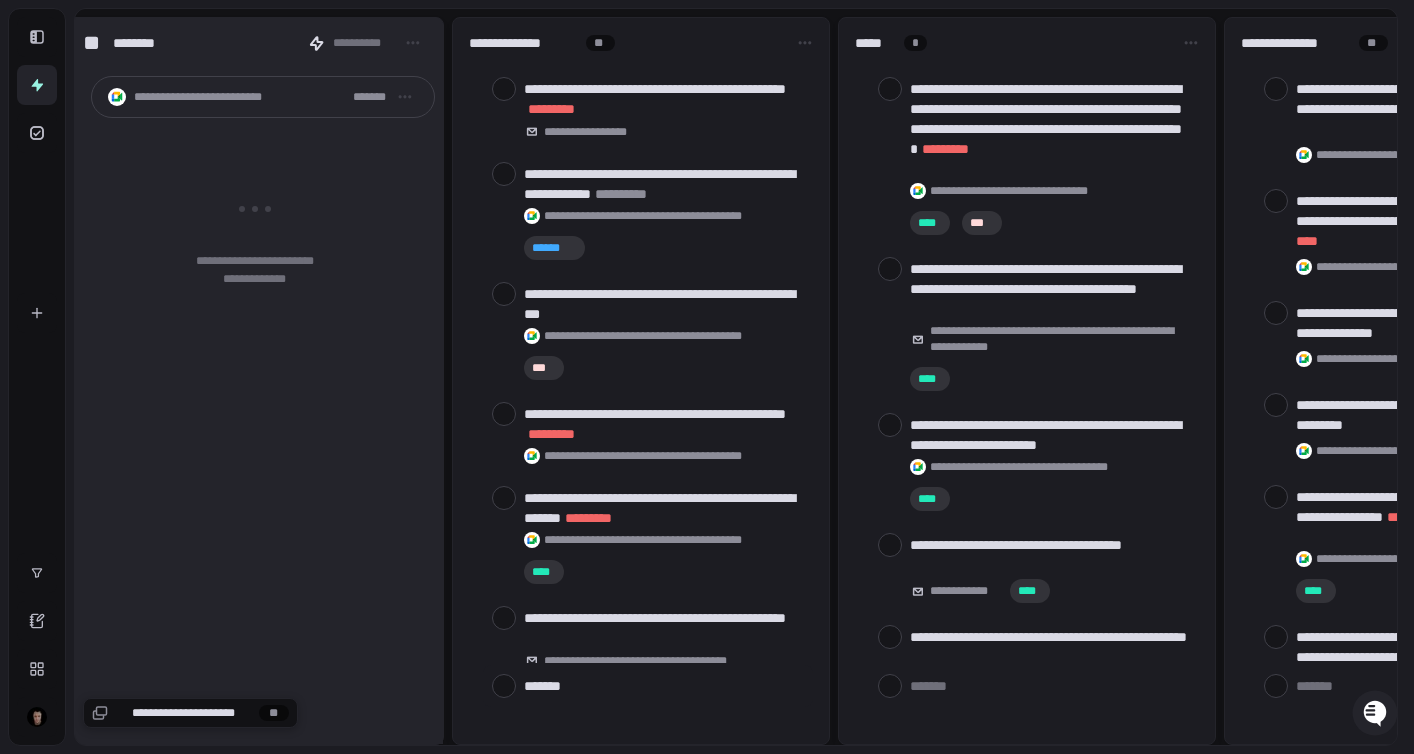 type on "*" 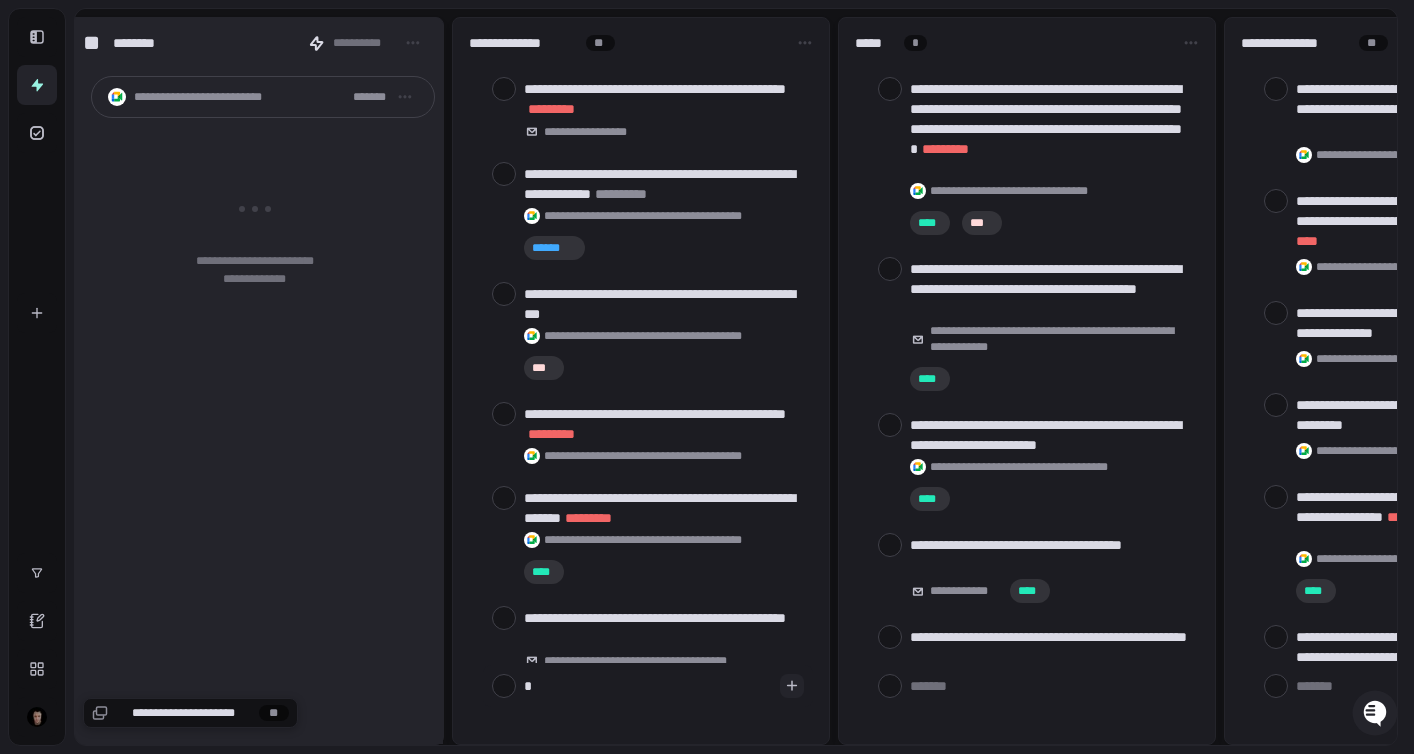 type on "**" 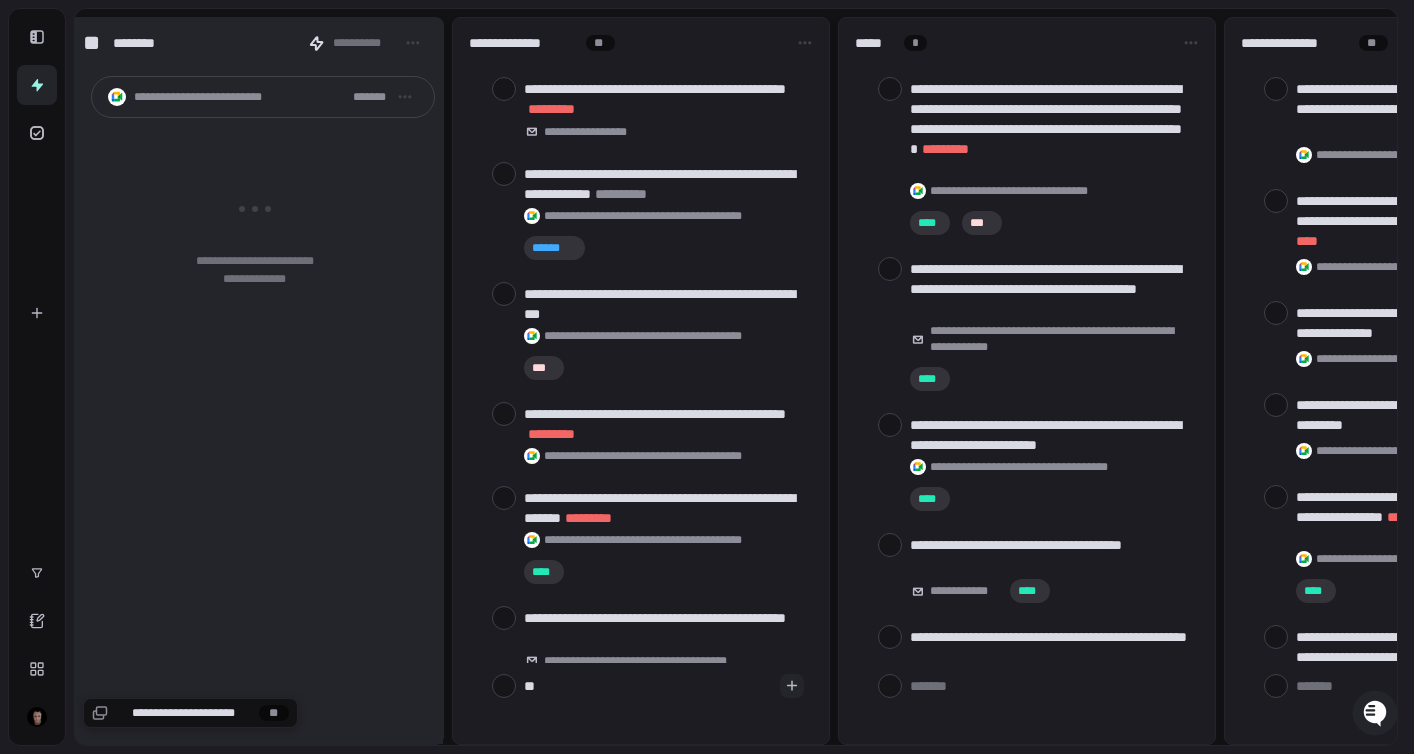 type on "***" 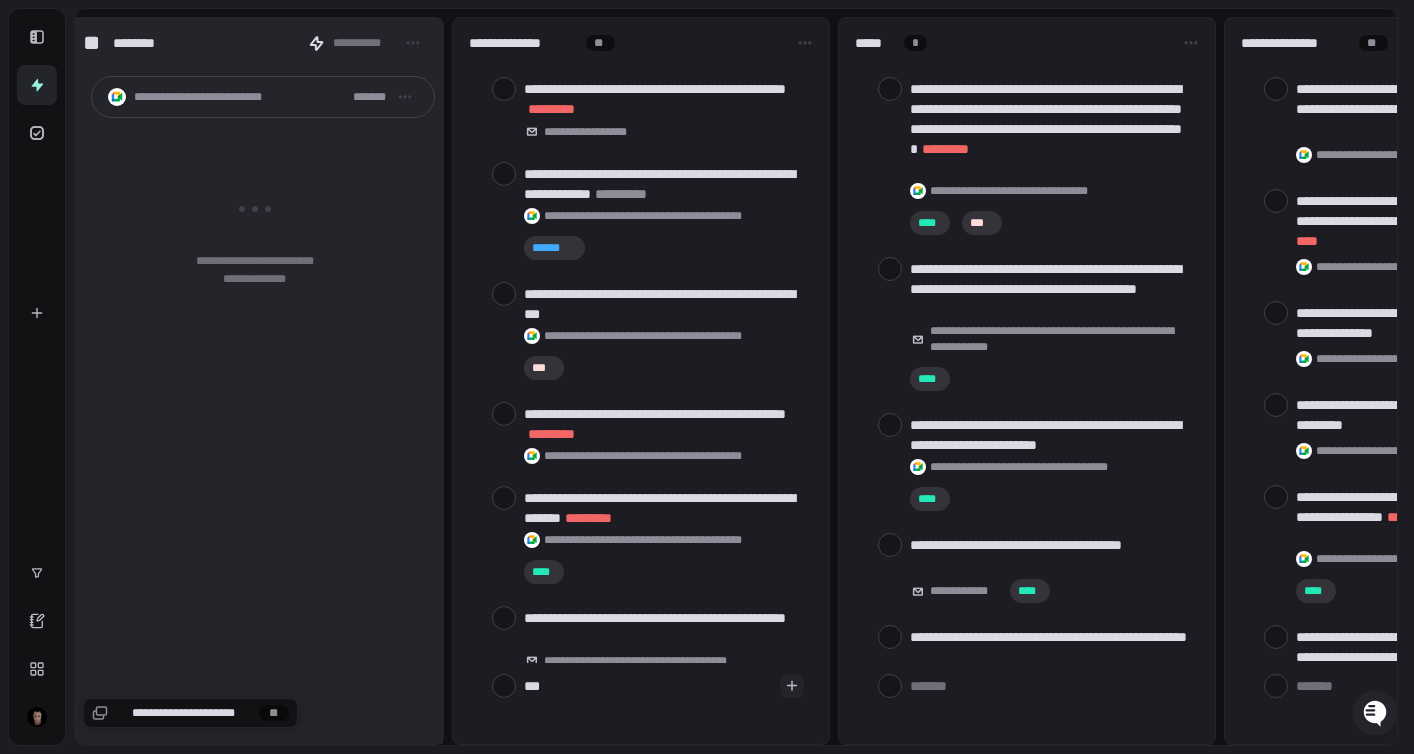 type on "****" 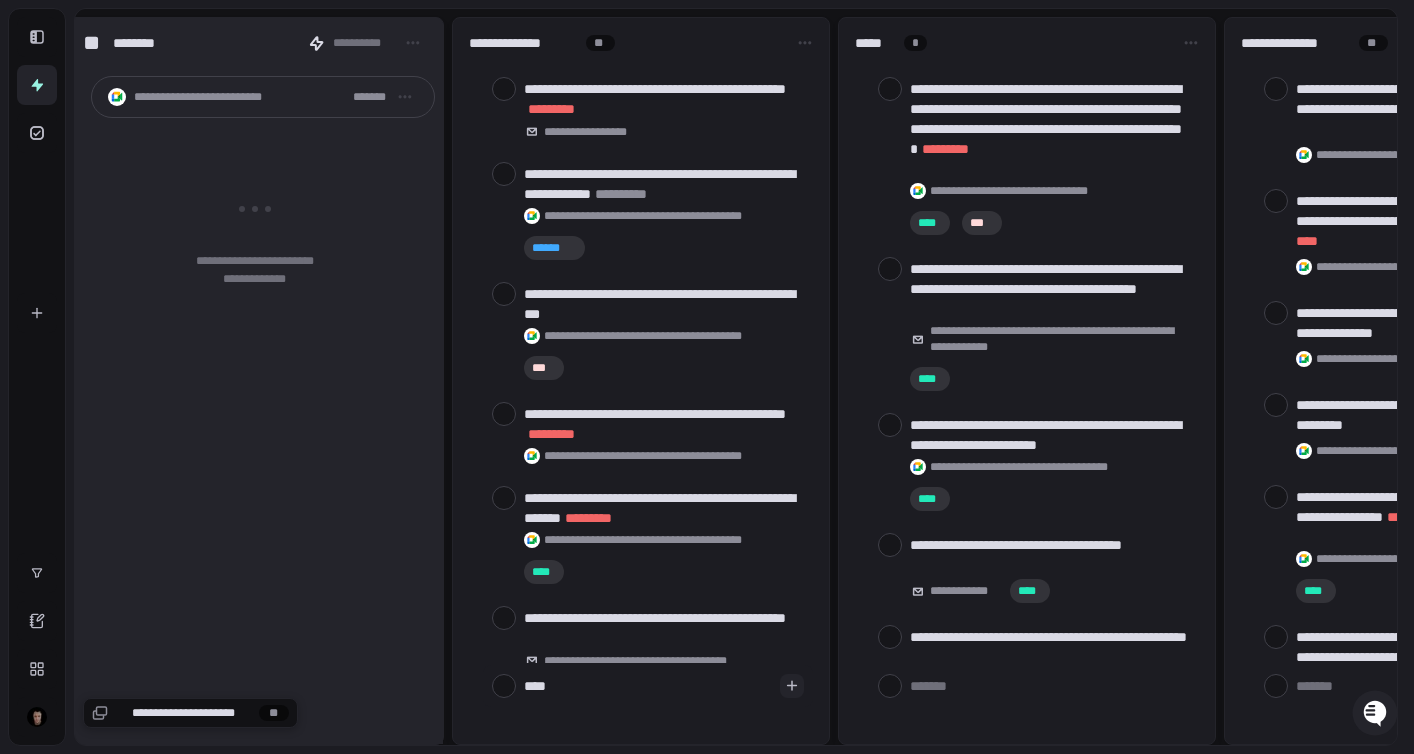 type on "*" 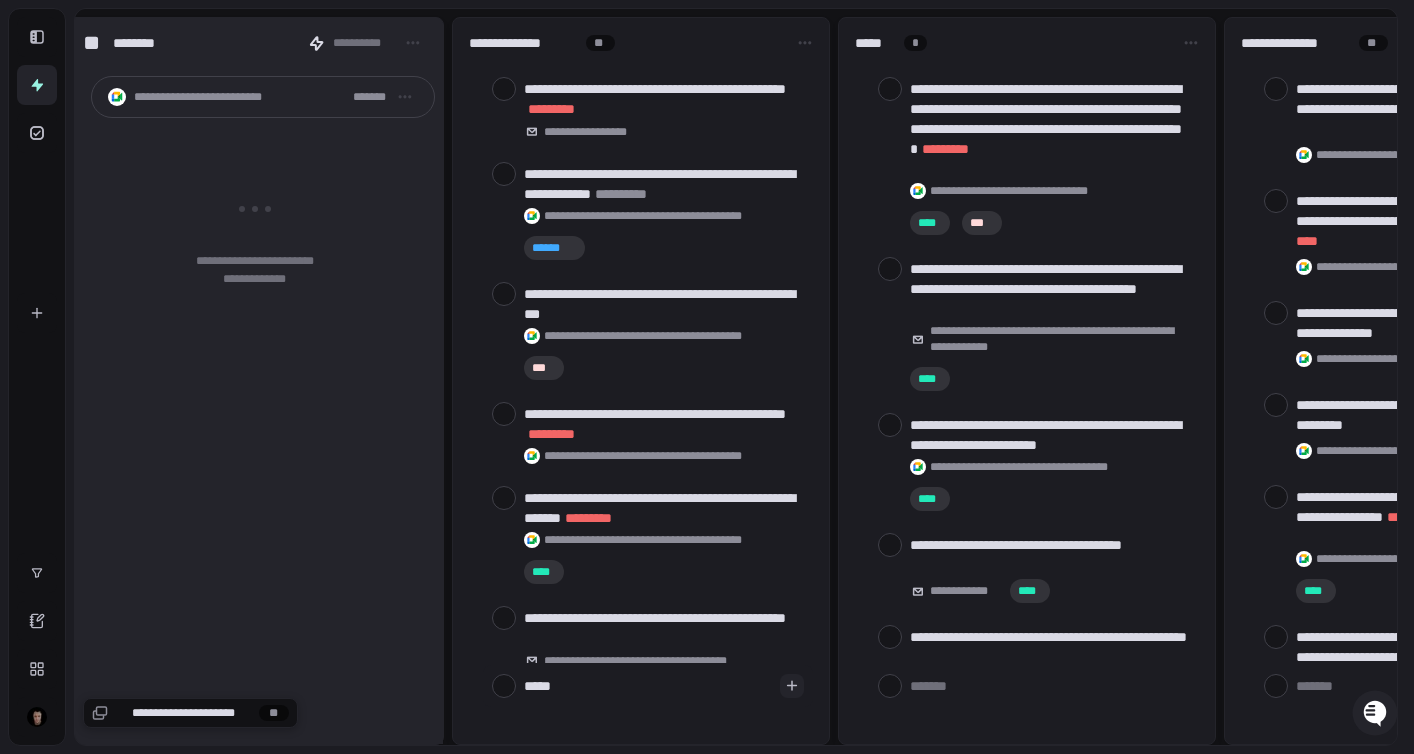 type on "******" 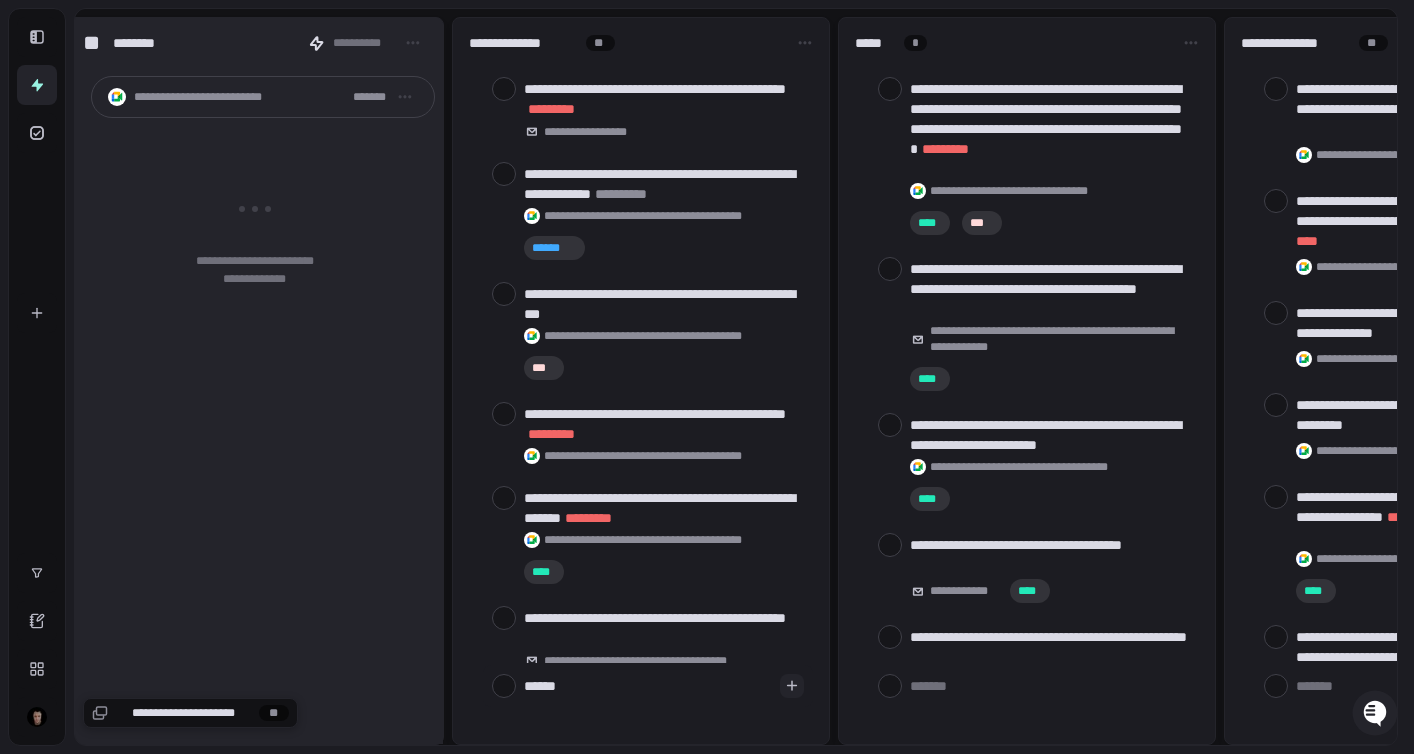 type on "*" 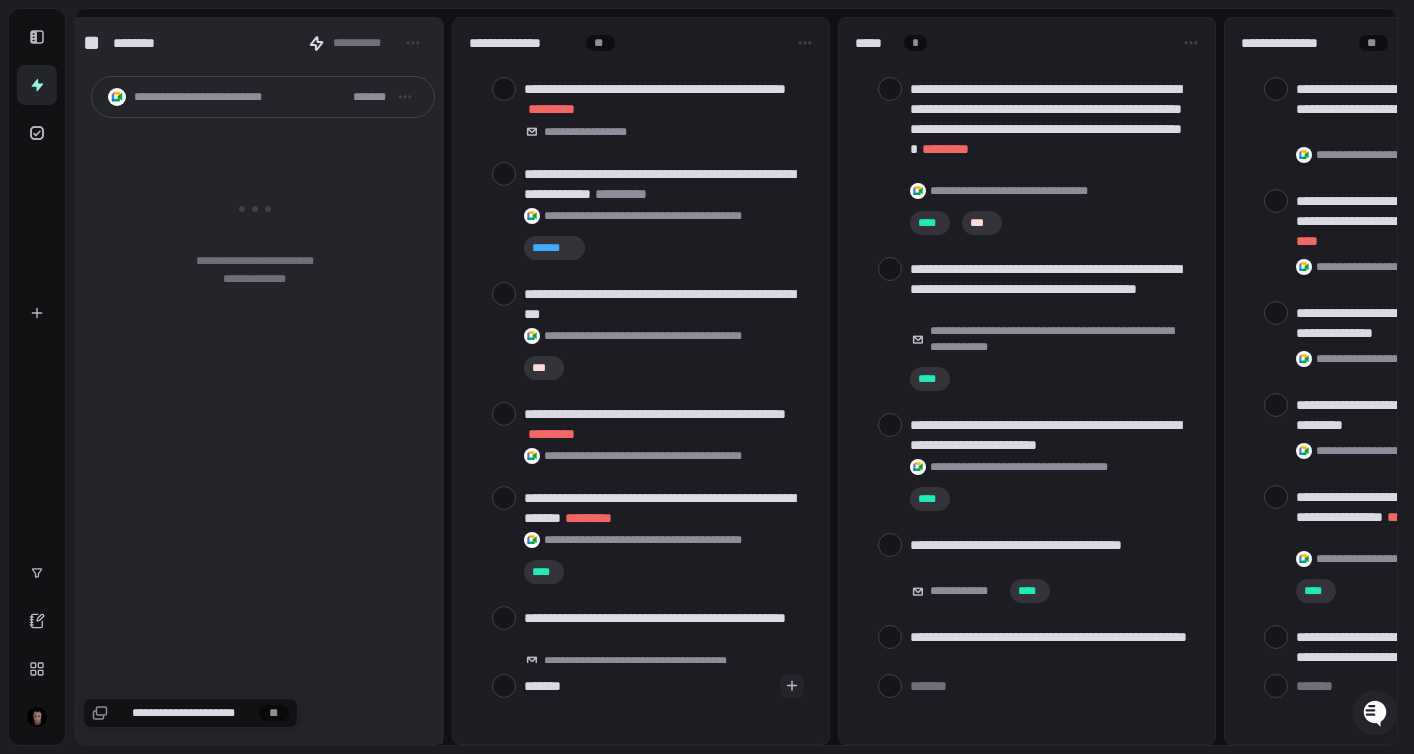 type on "*******" 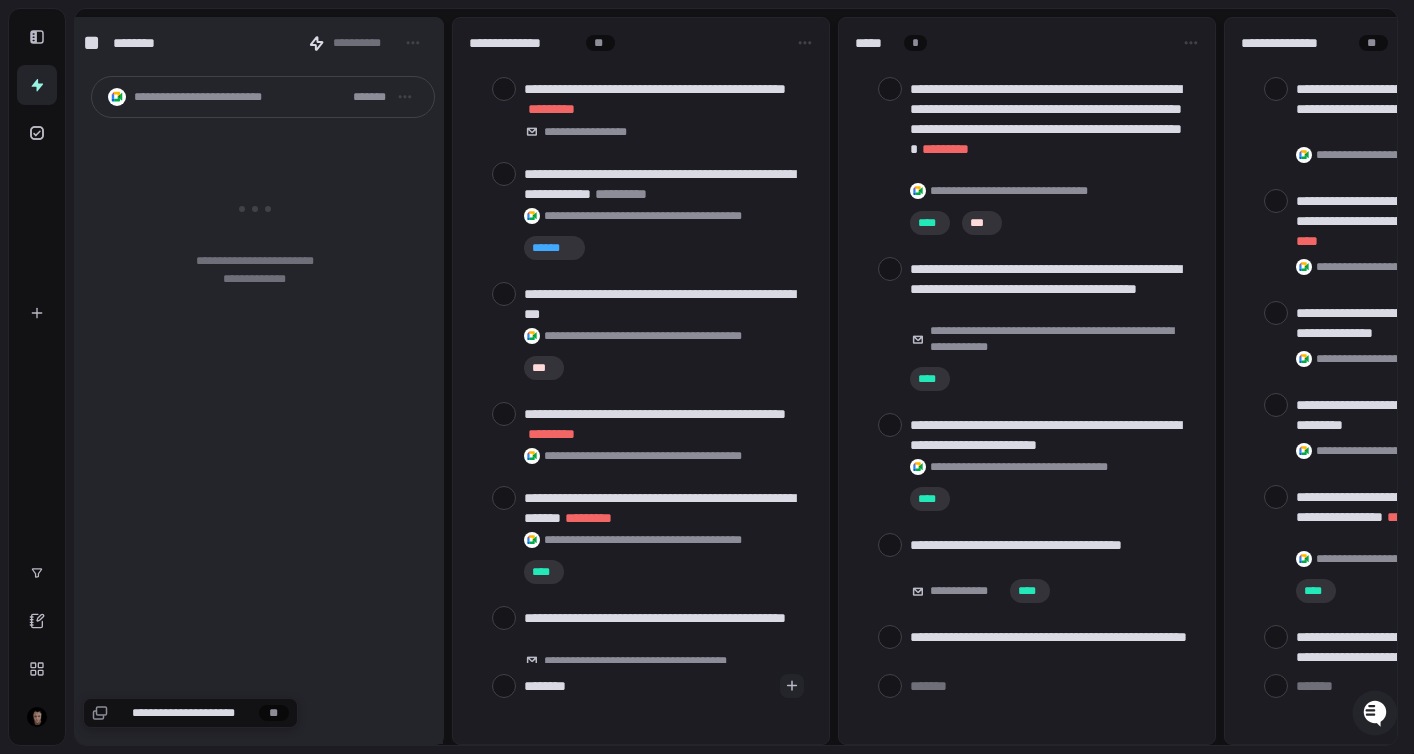 type on "*********" 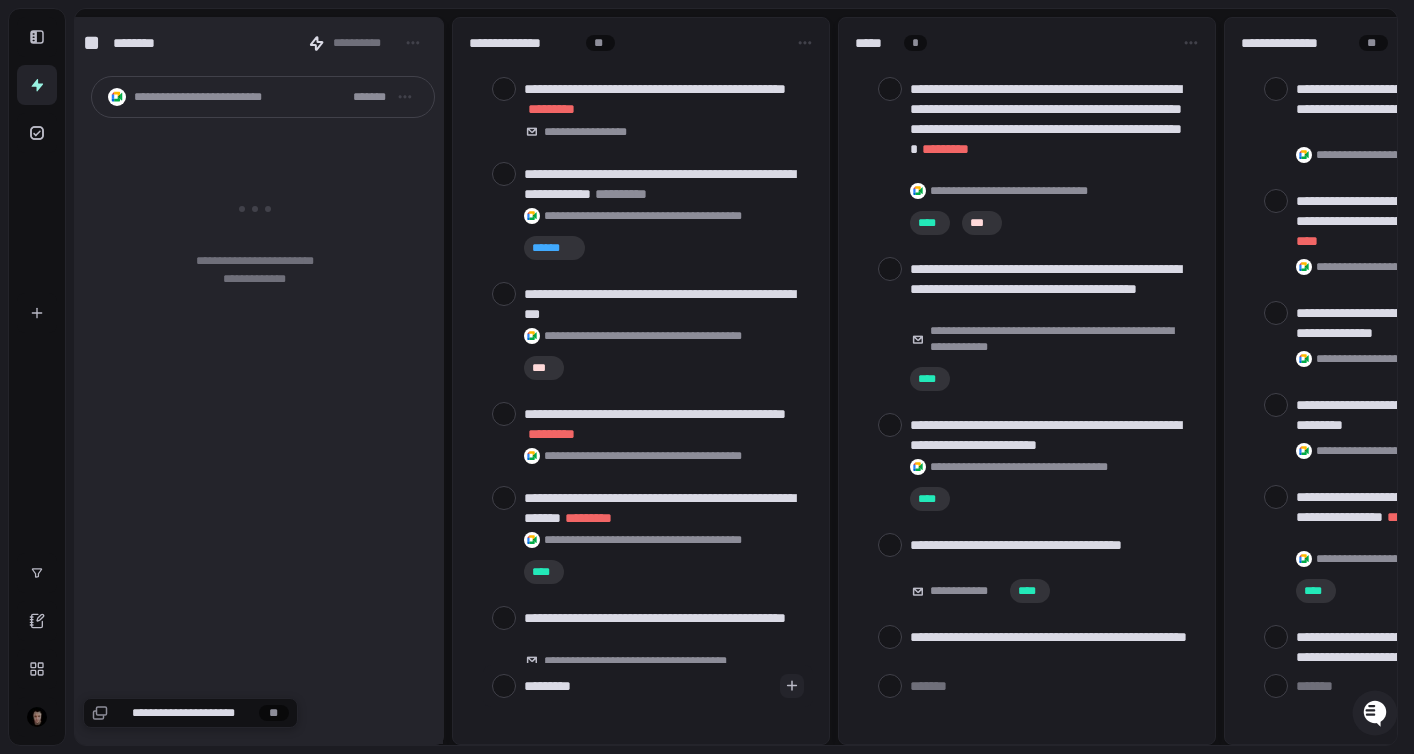 type on "**********" 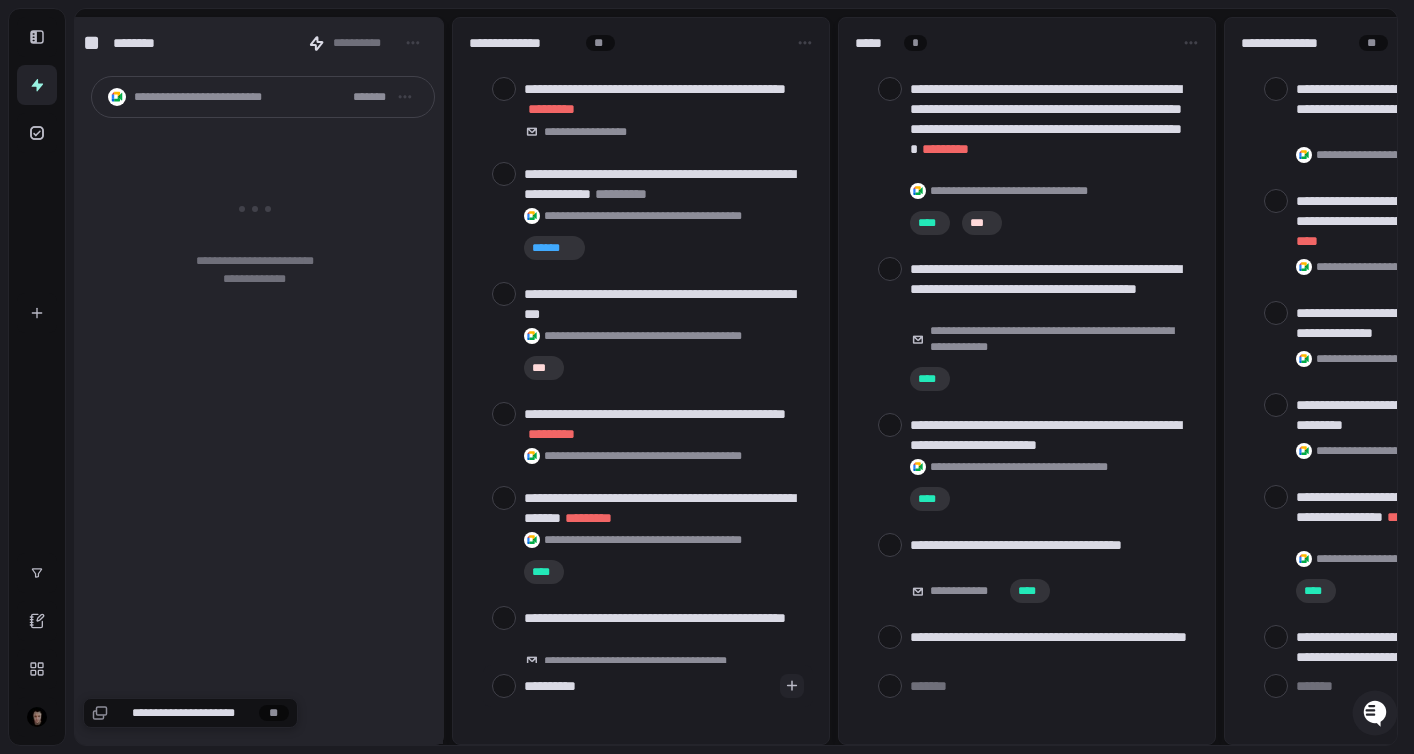 type on "**********" 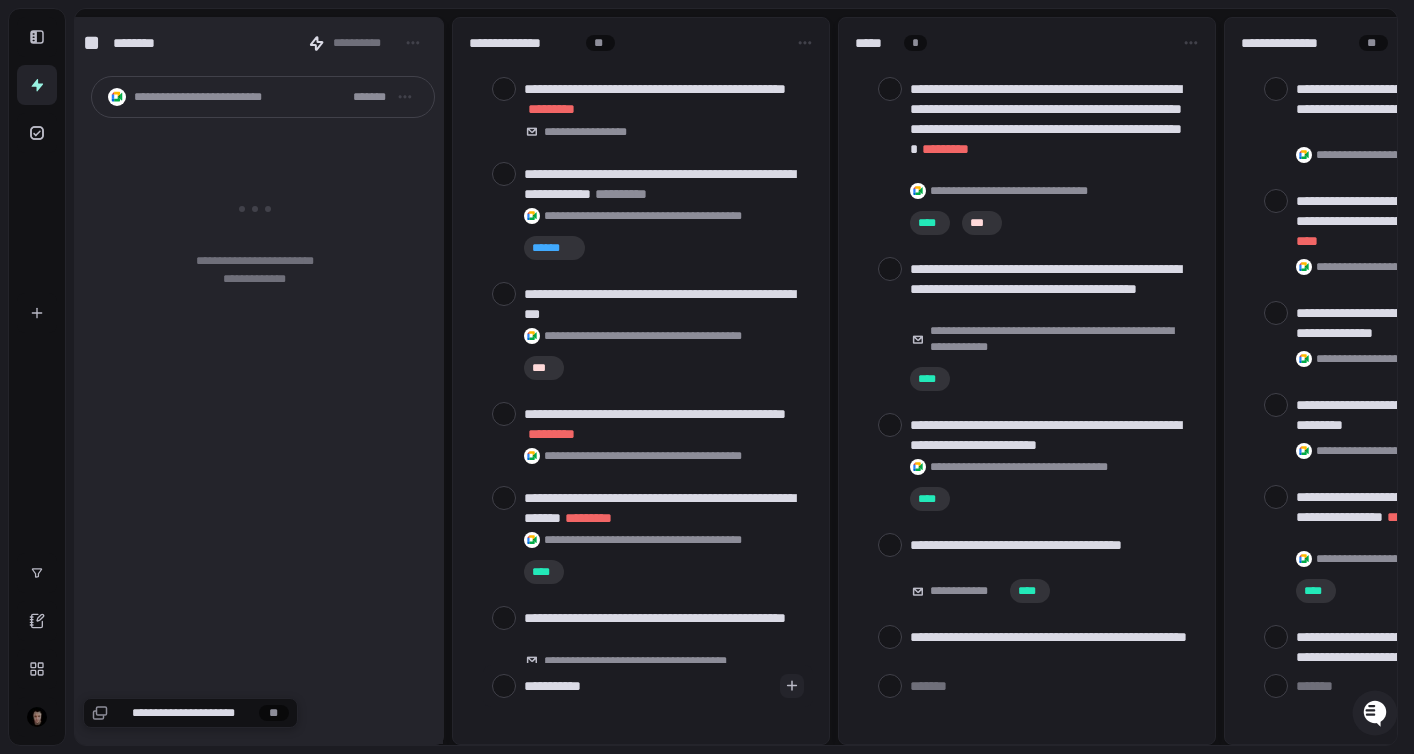 type on "**********" 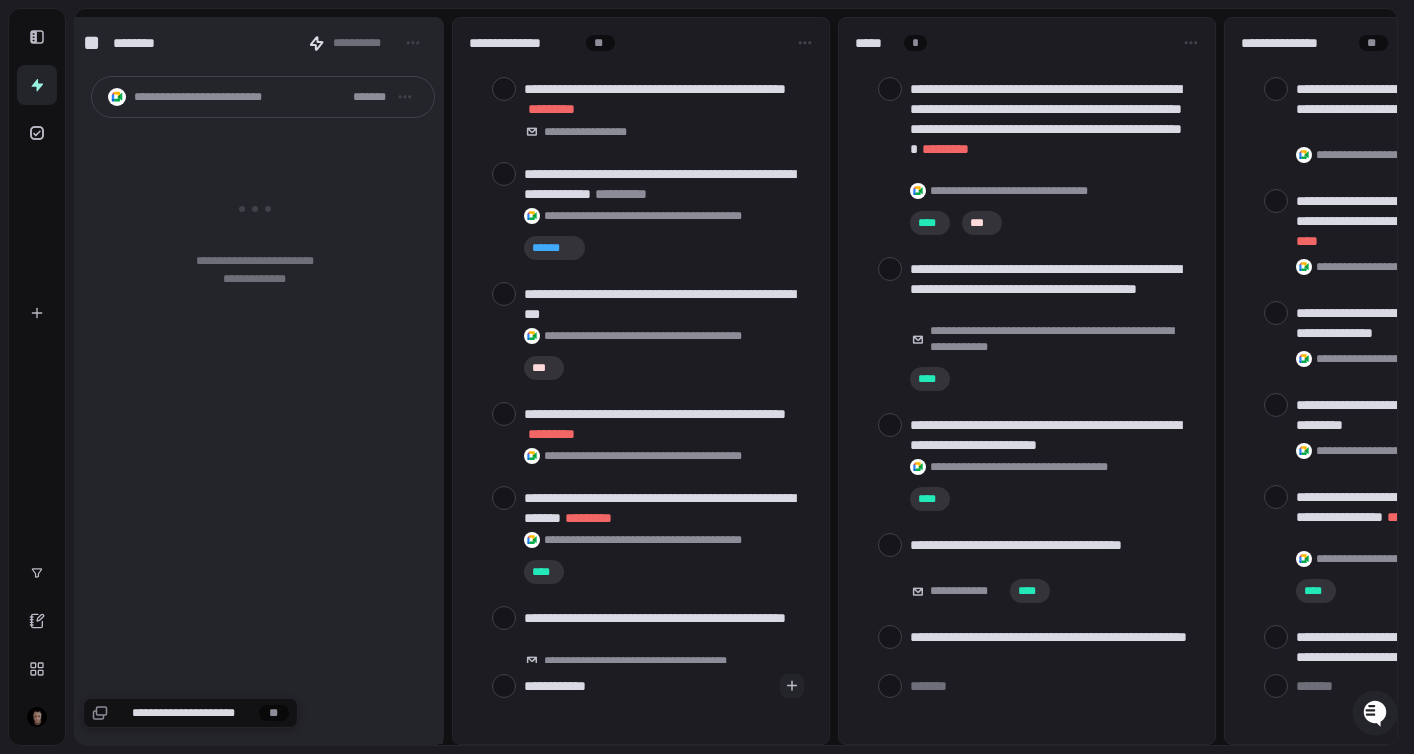 type on "**********" 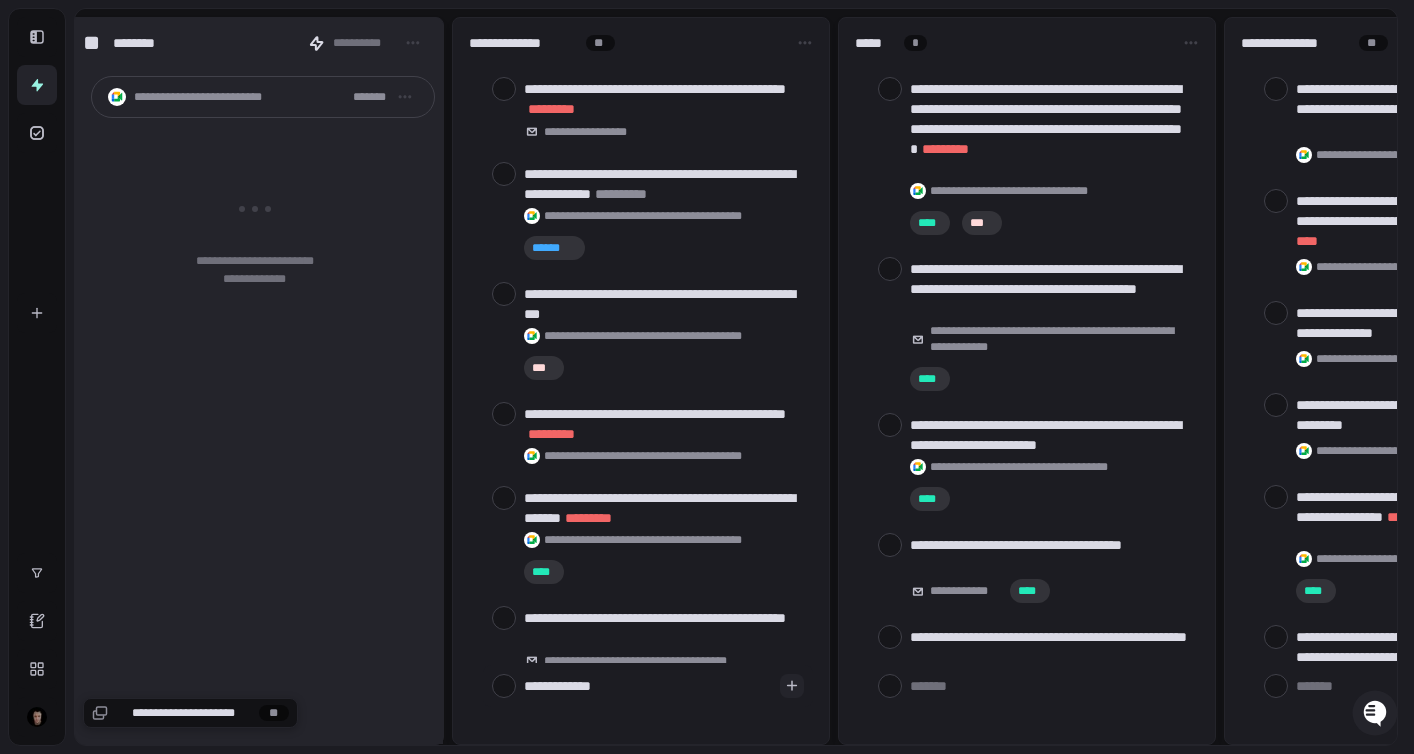type on "**********" 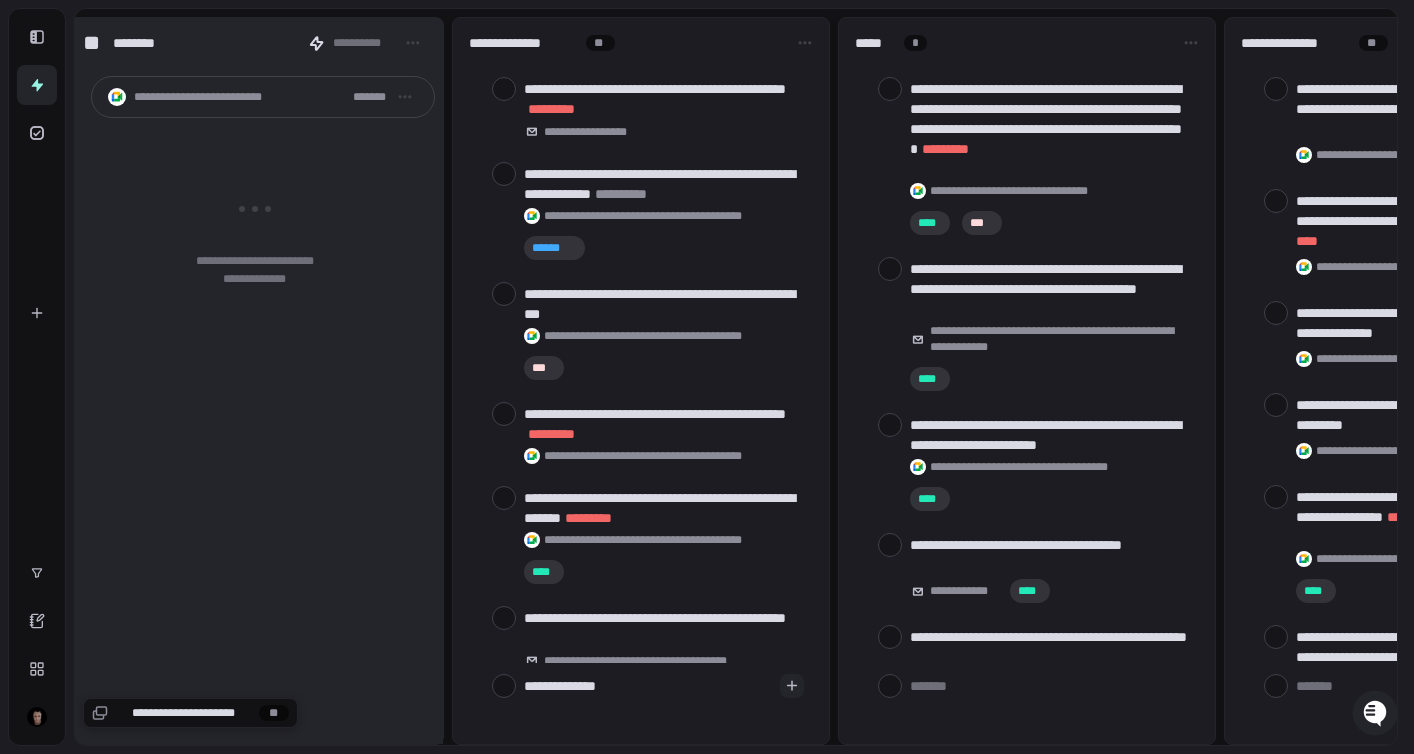 type on "**********" 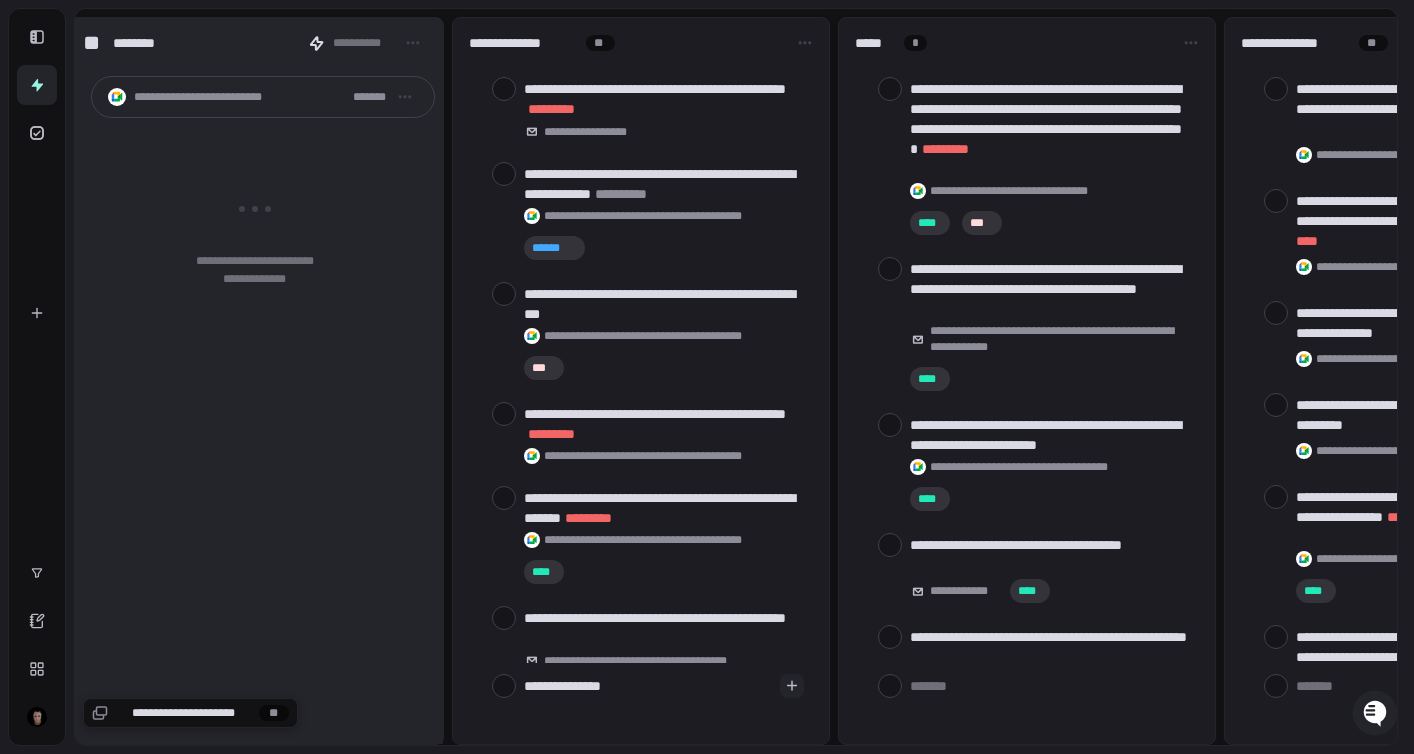 type on "*" 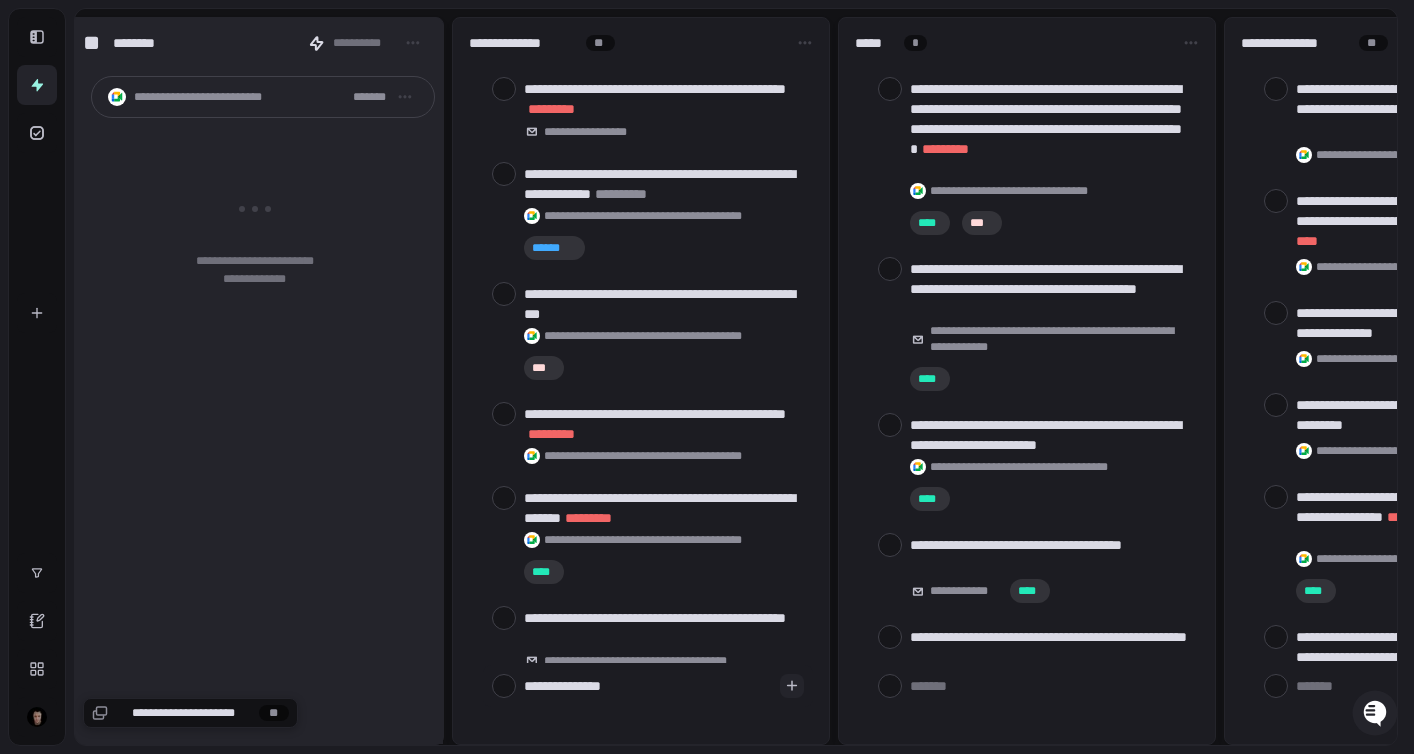type on "**********" 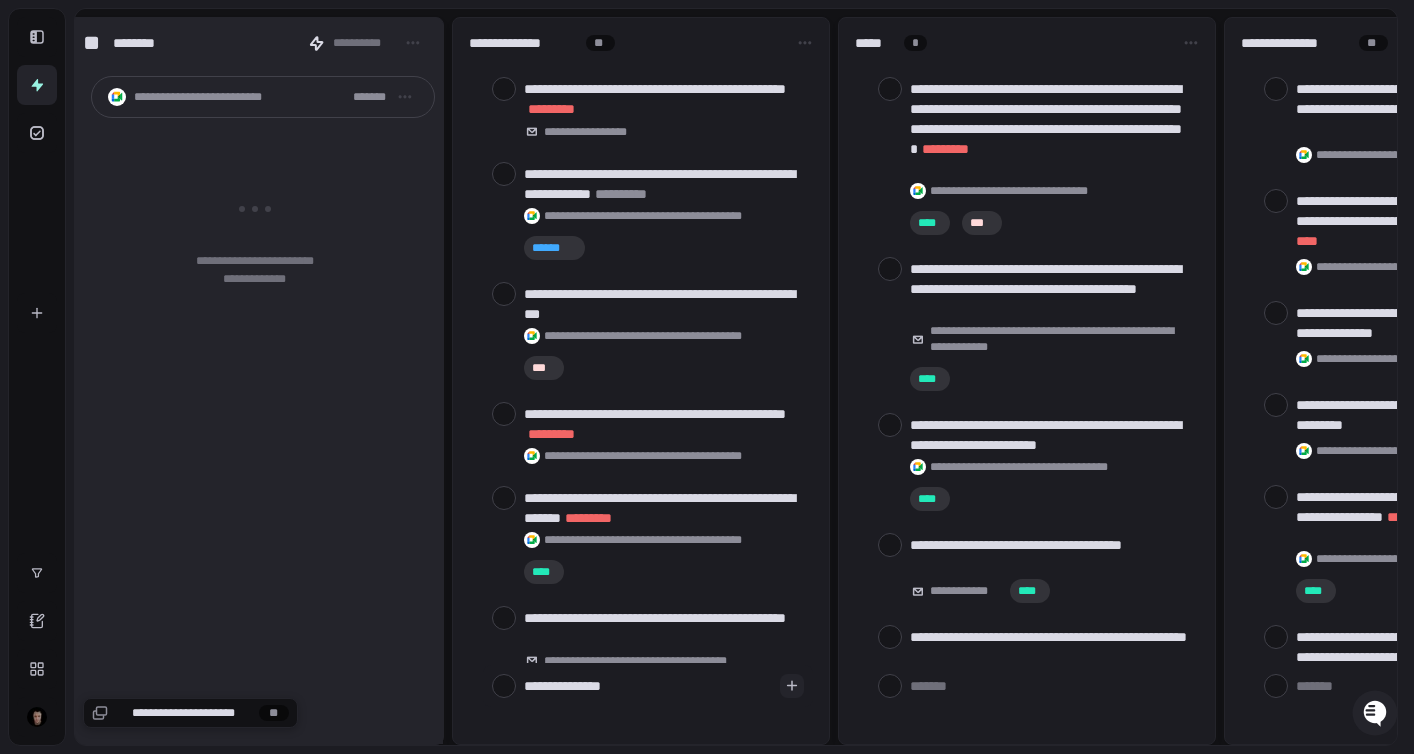 type on "*" 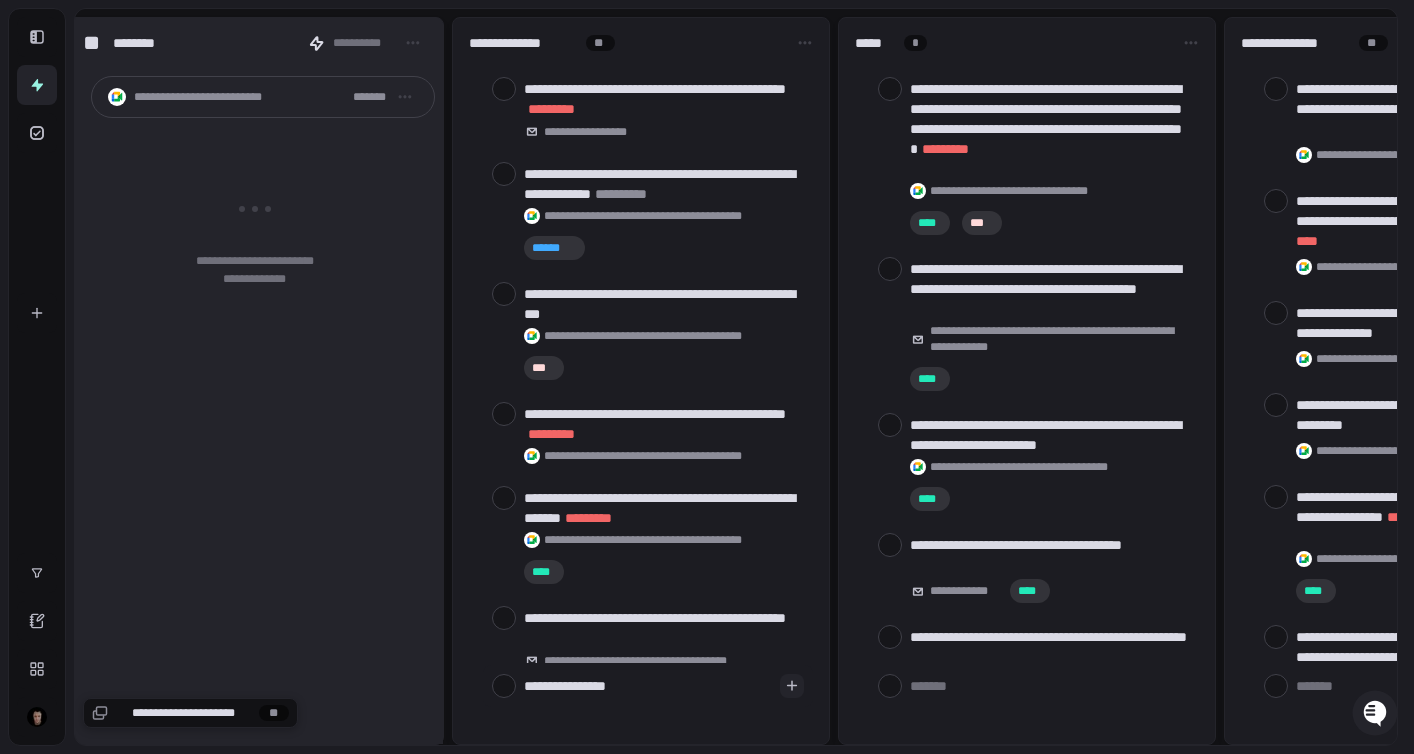 type on "**********" 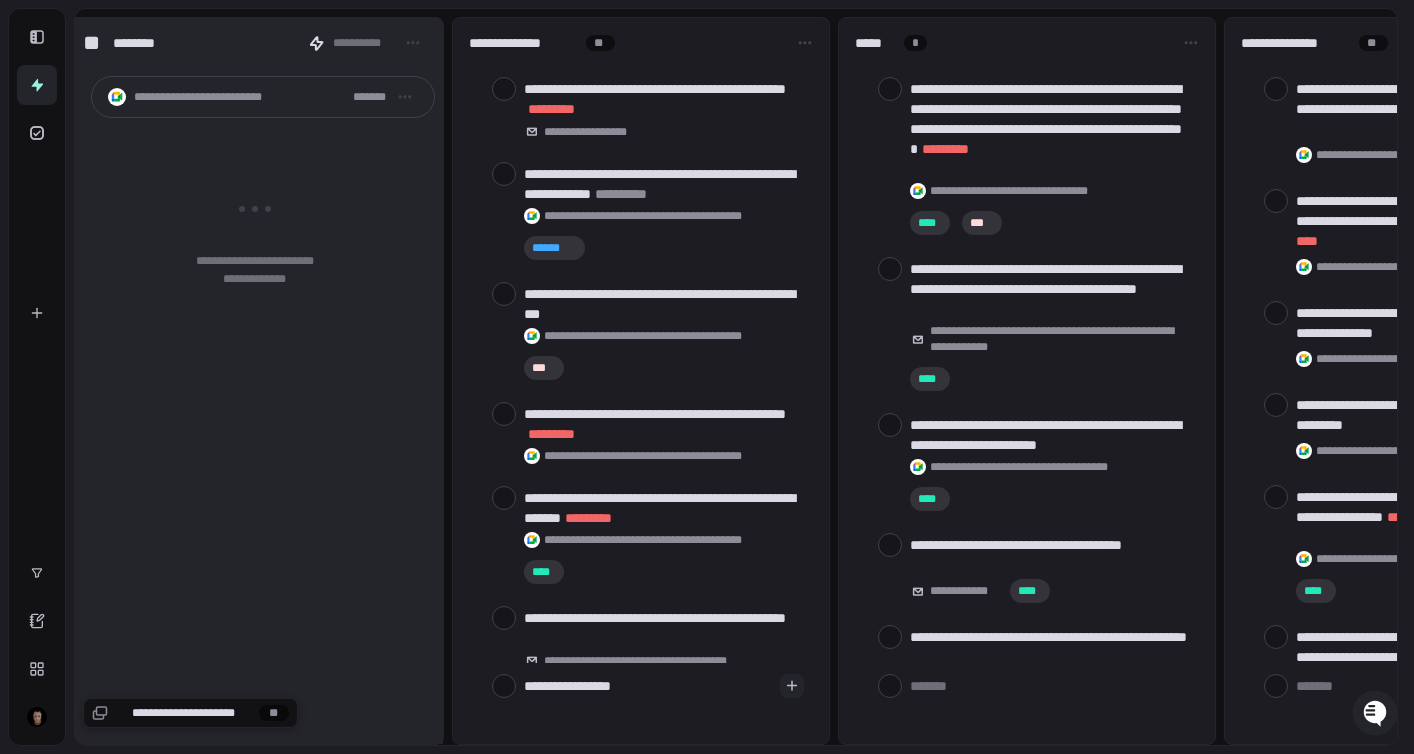 type on "**********" 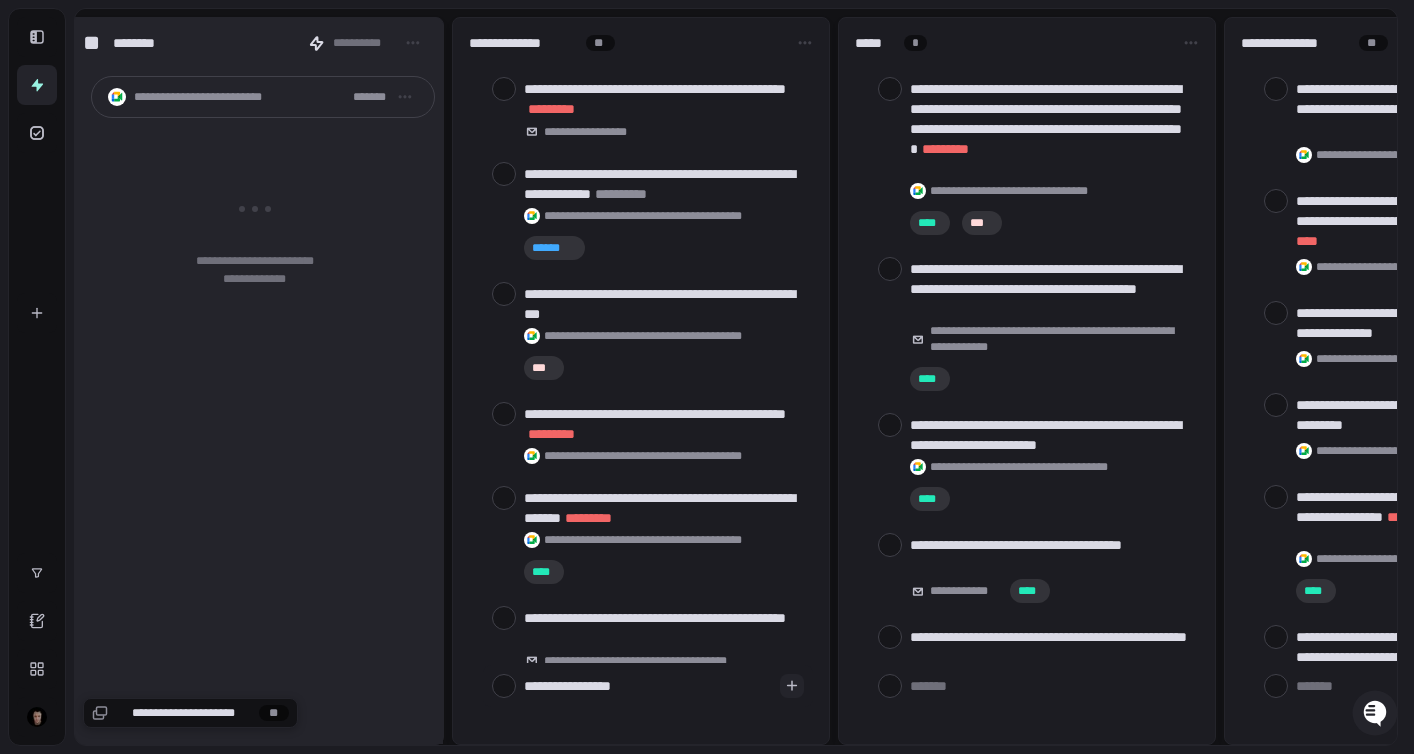 type on "*" 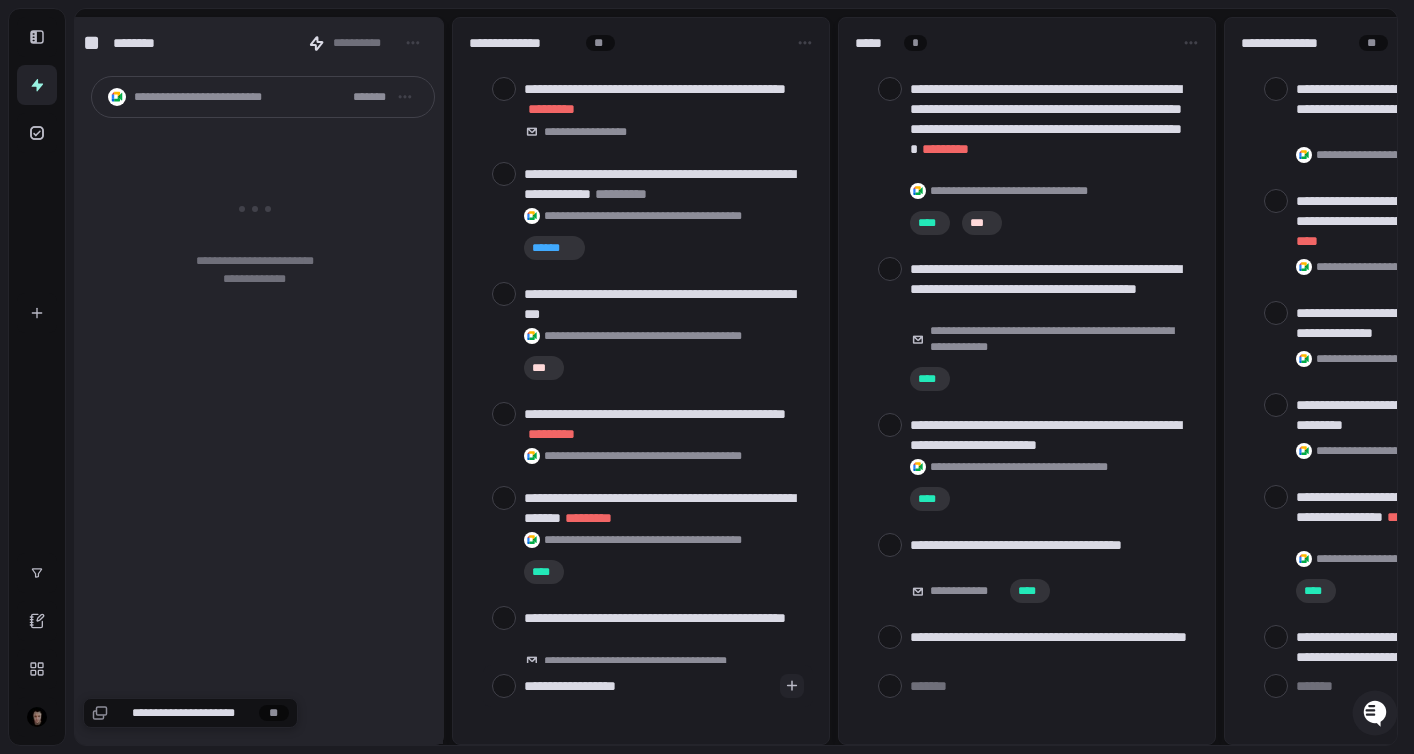 type on "**********" 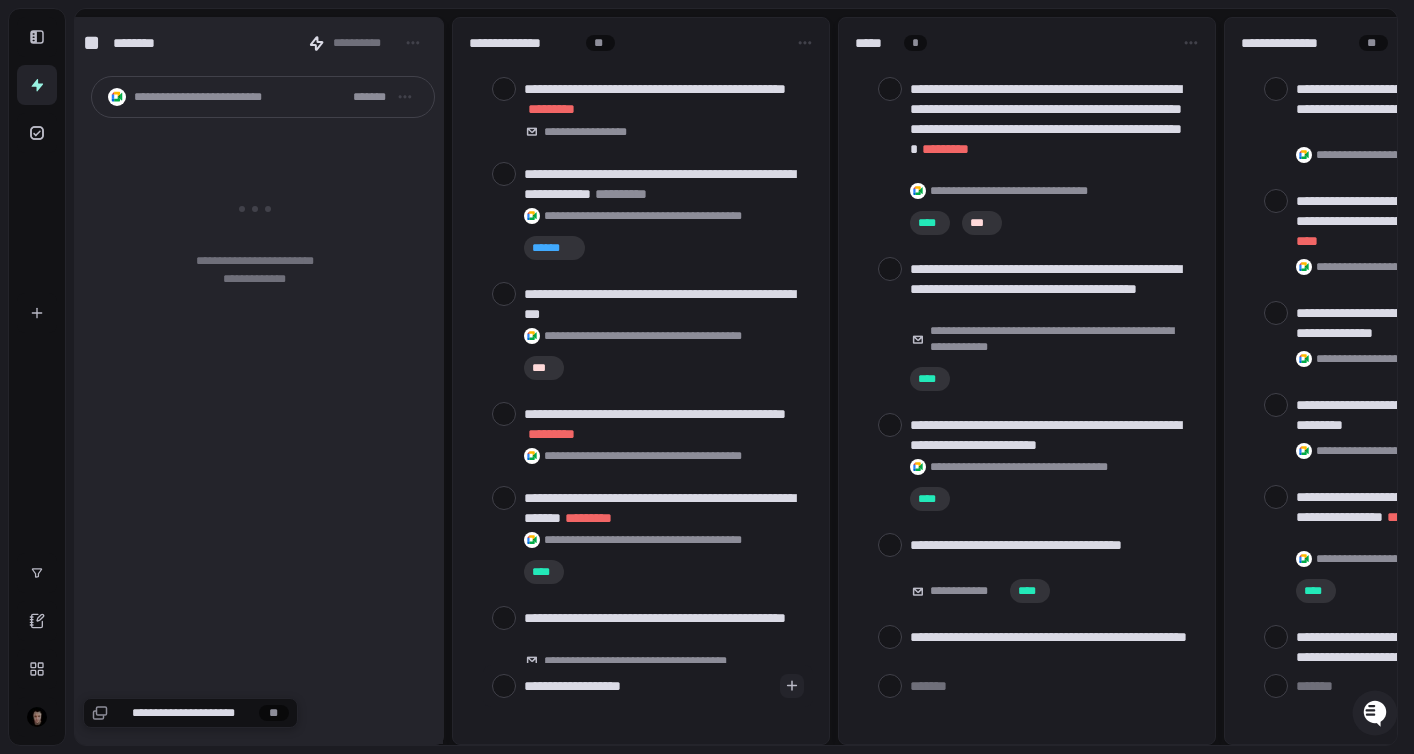 type on "**********" 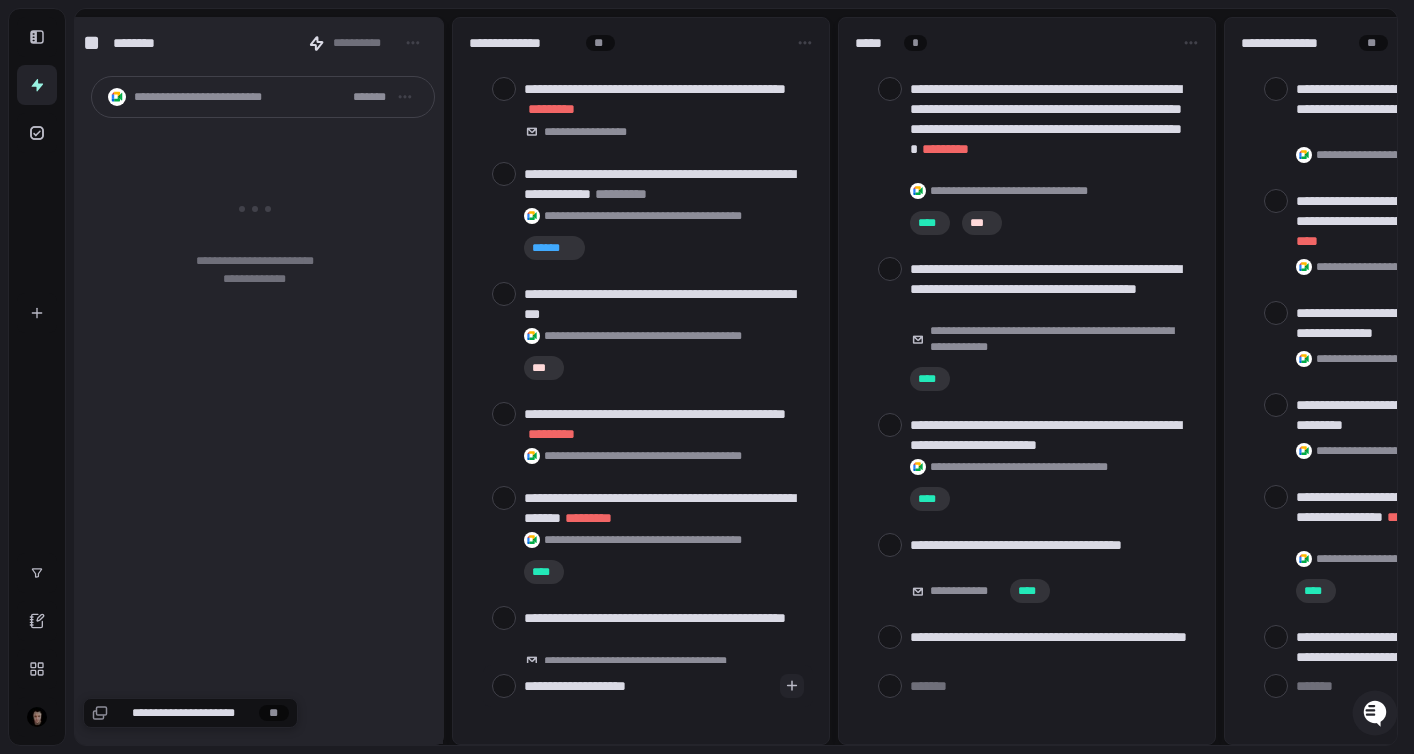 type on "**********" 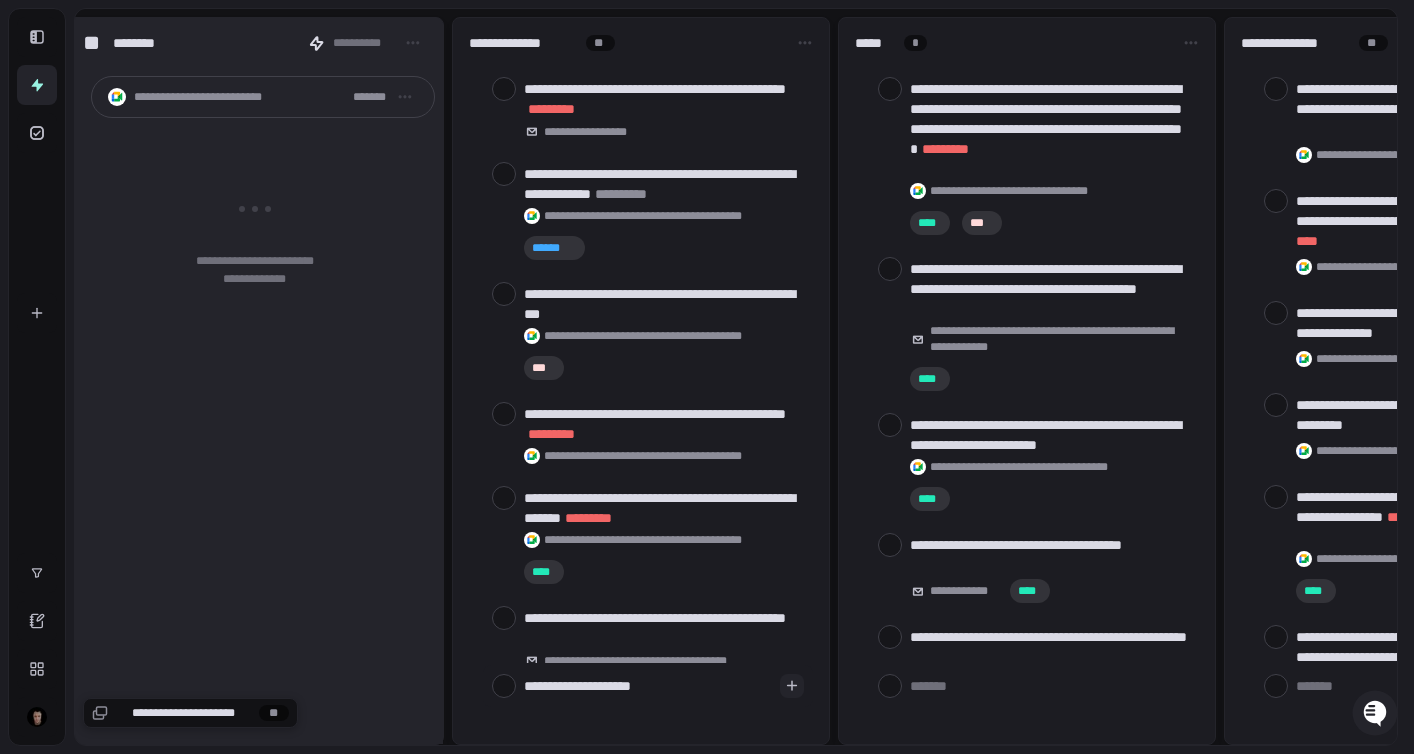 type on "**********" 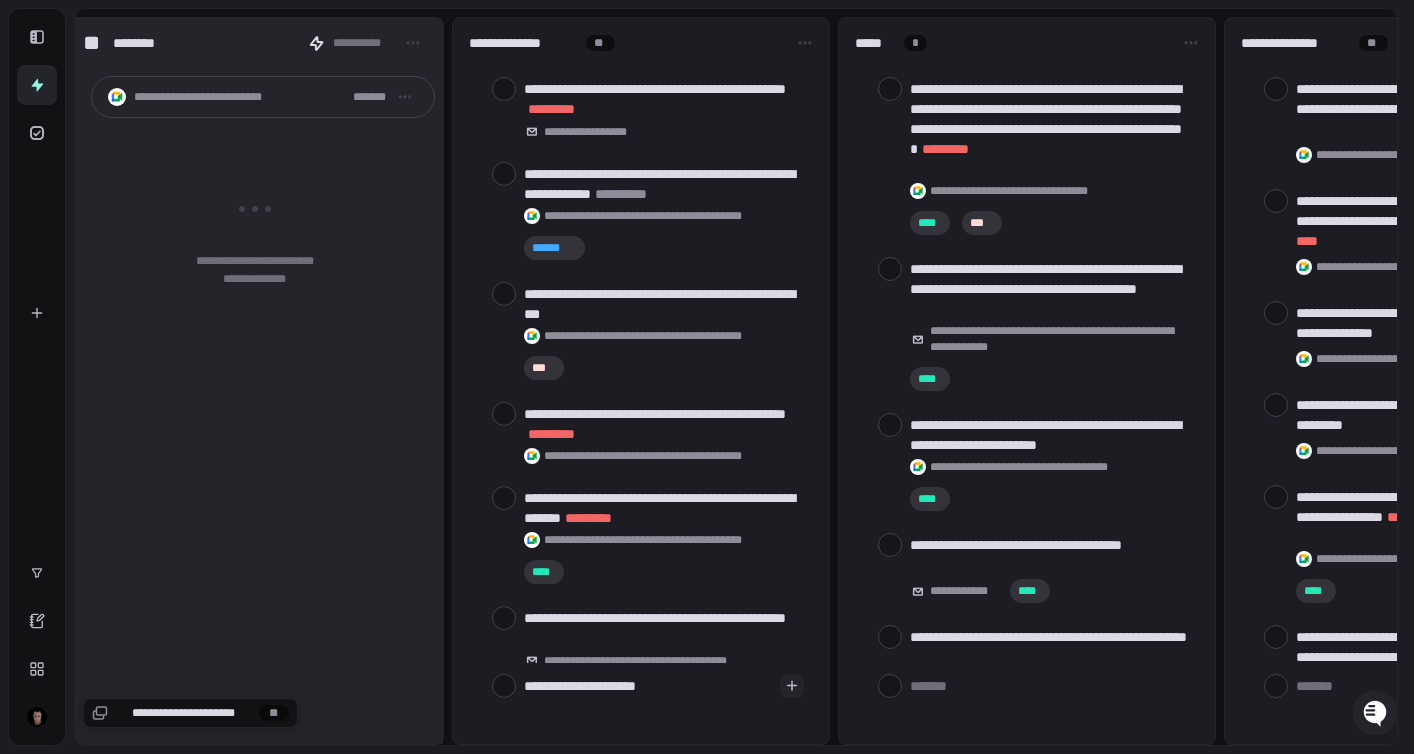 type on "**********" 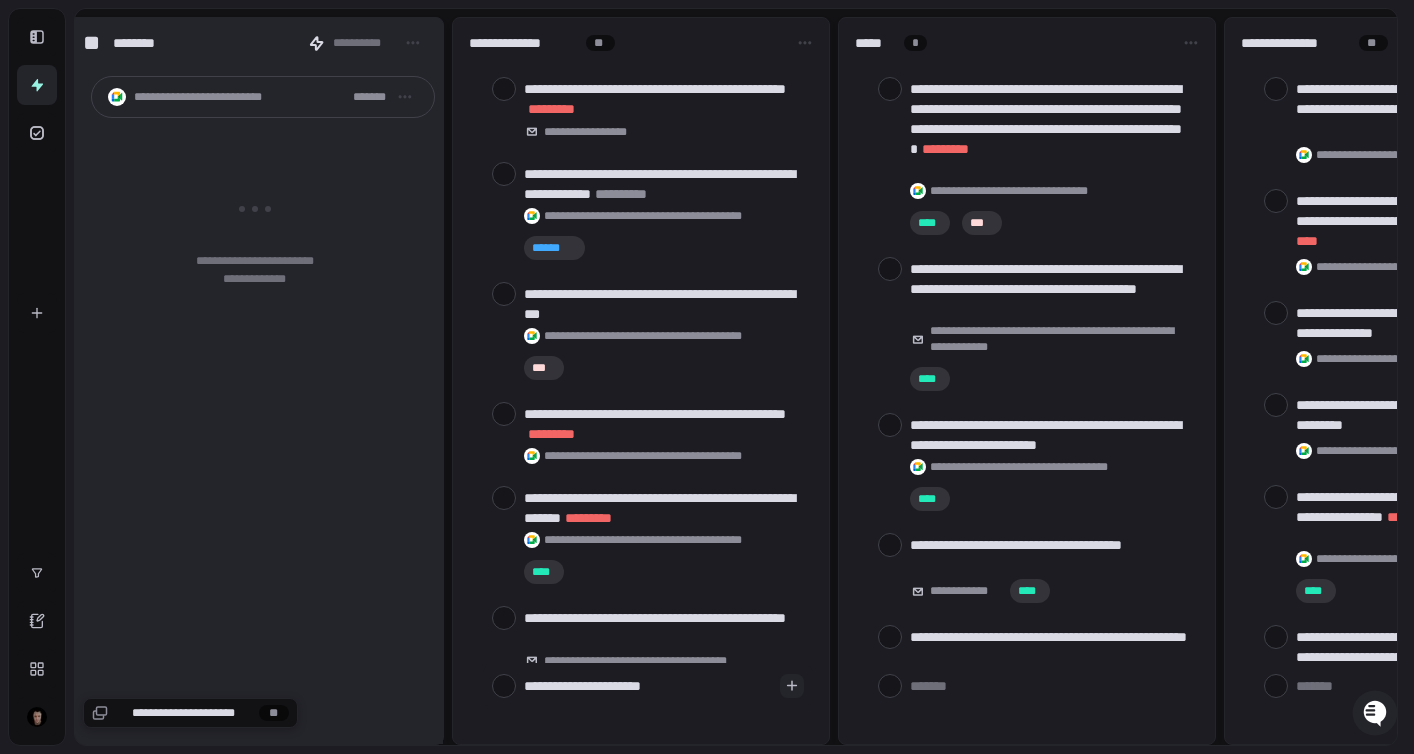 type on "**********" 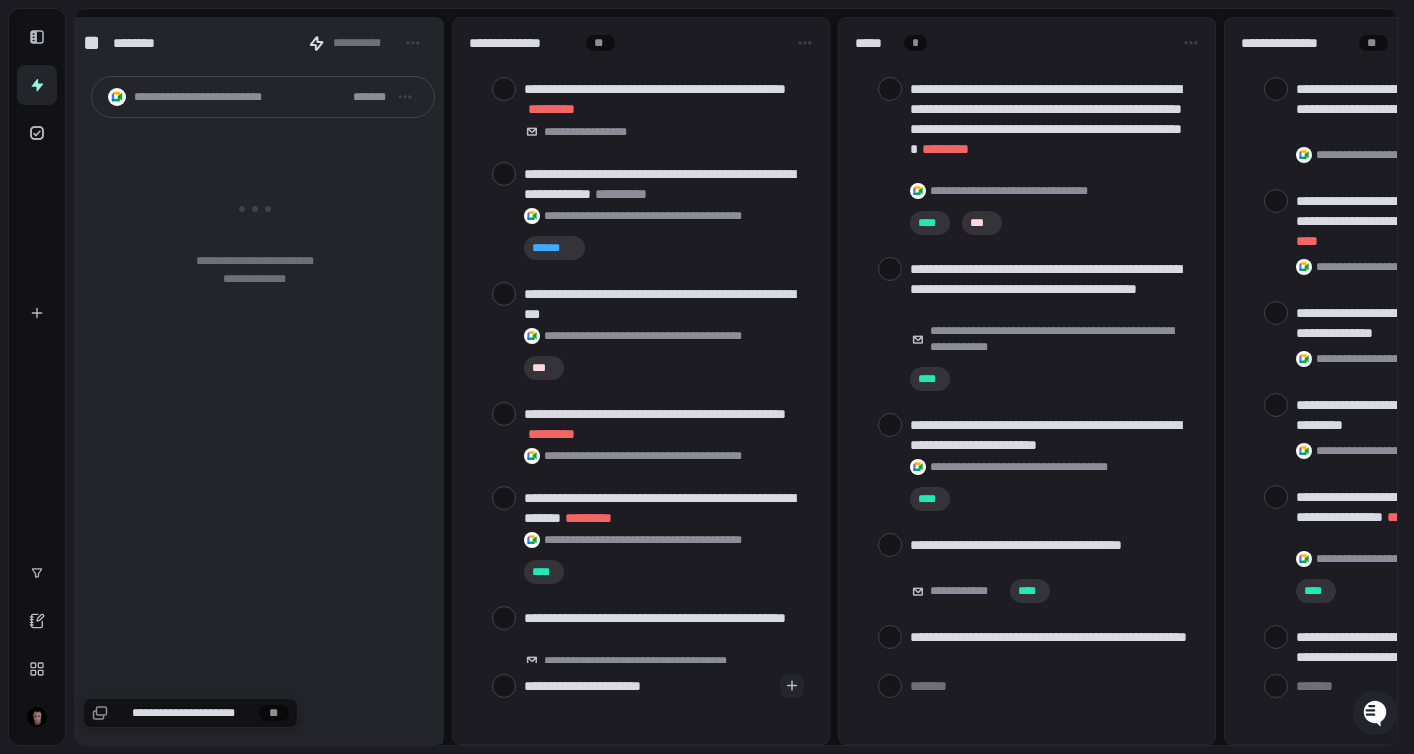 type on "*" 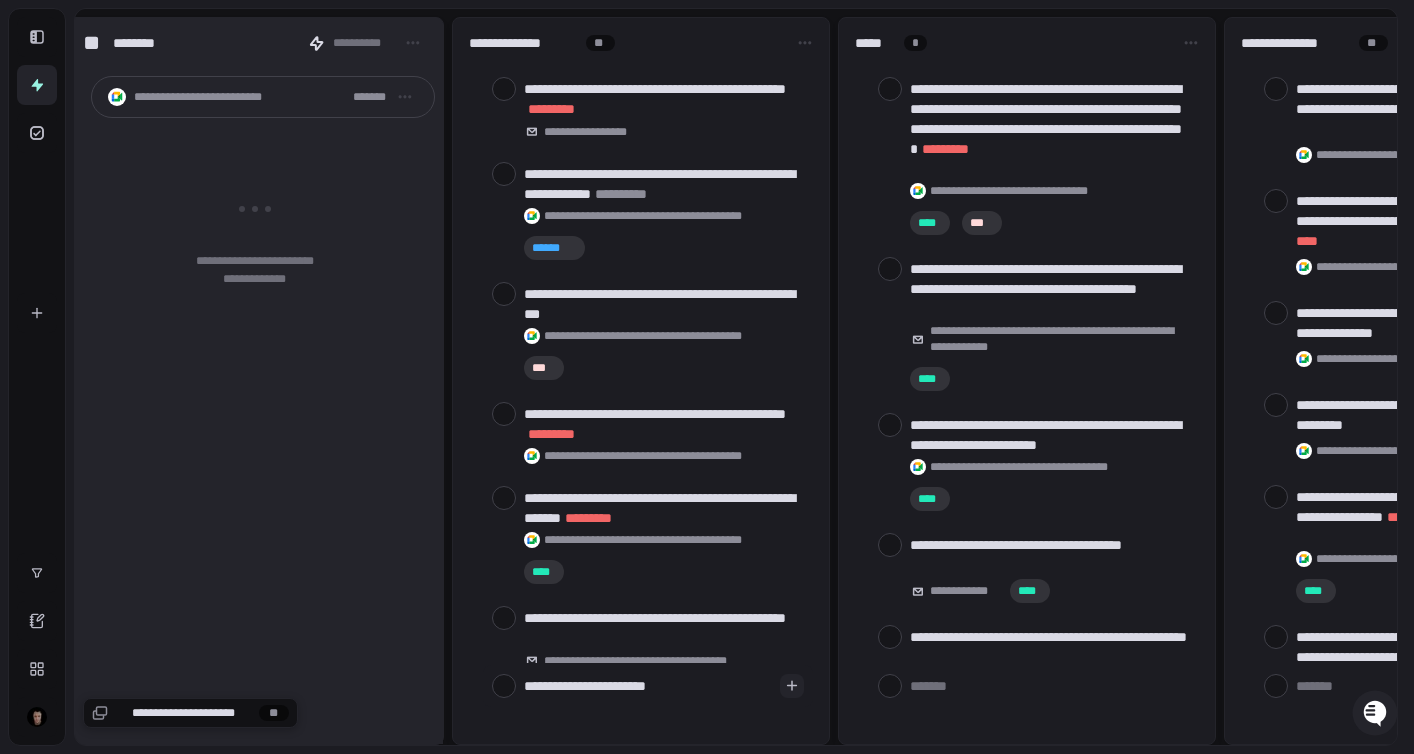 type on "**********" 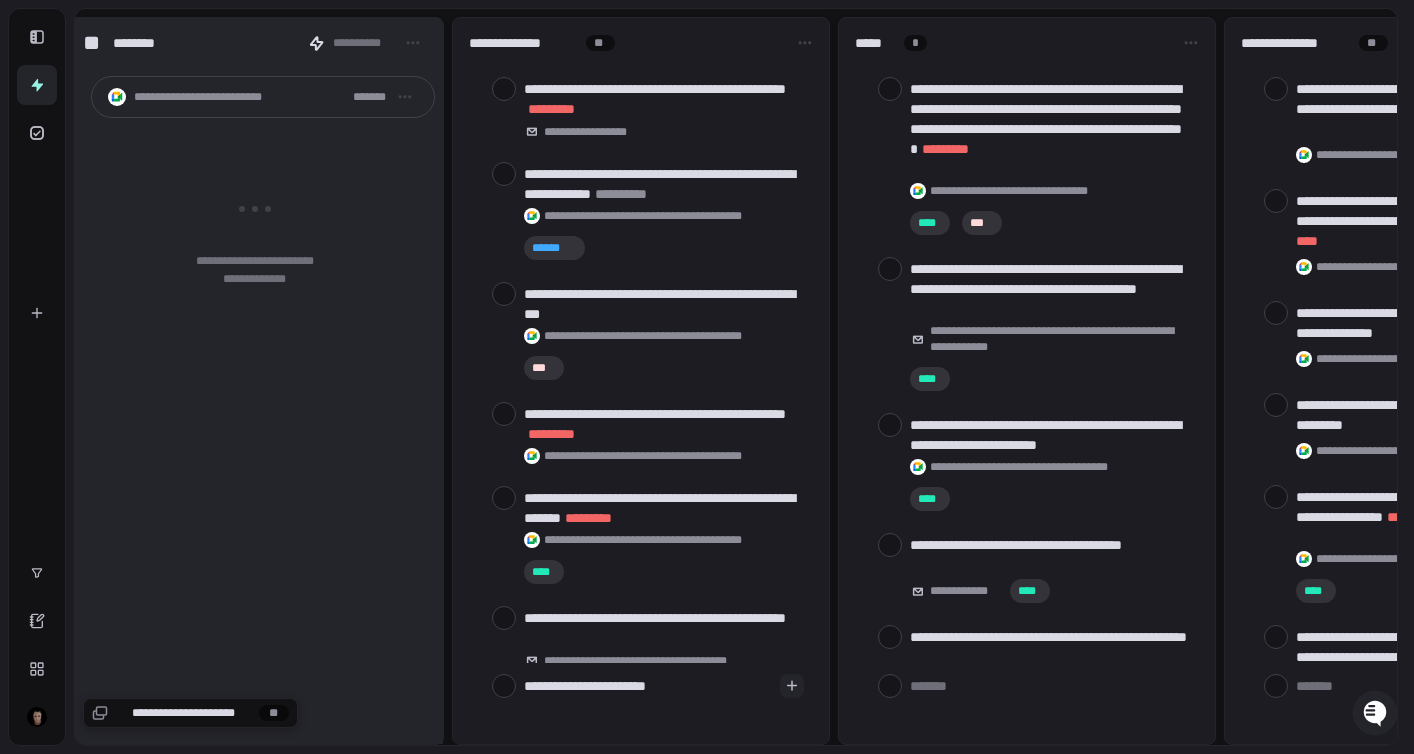 type on "*" 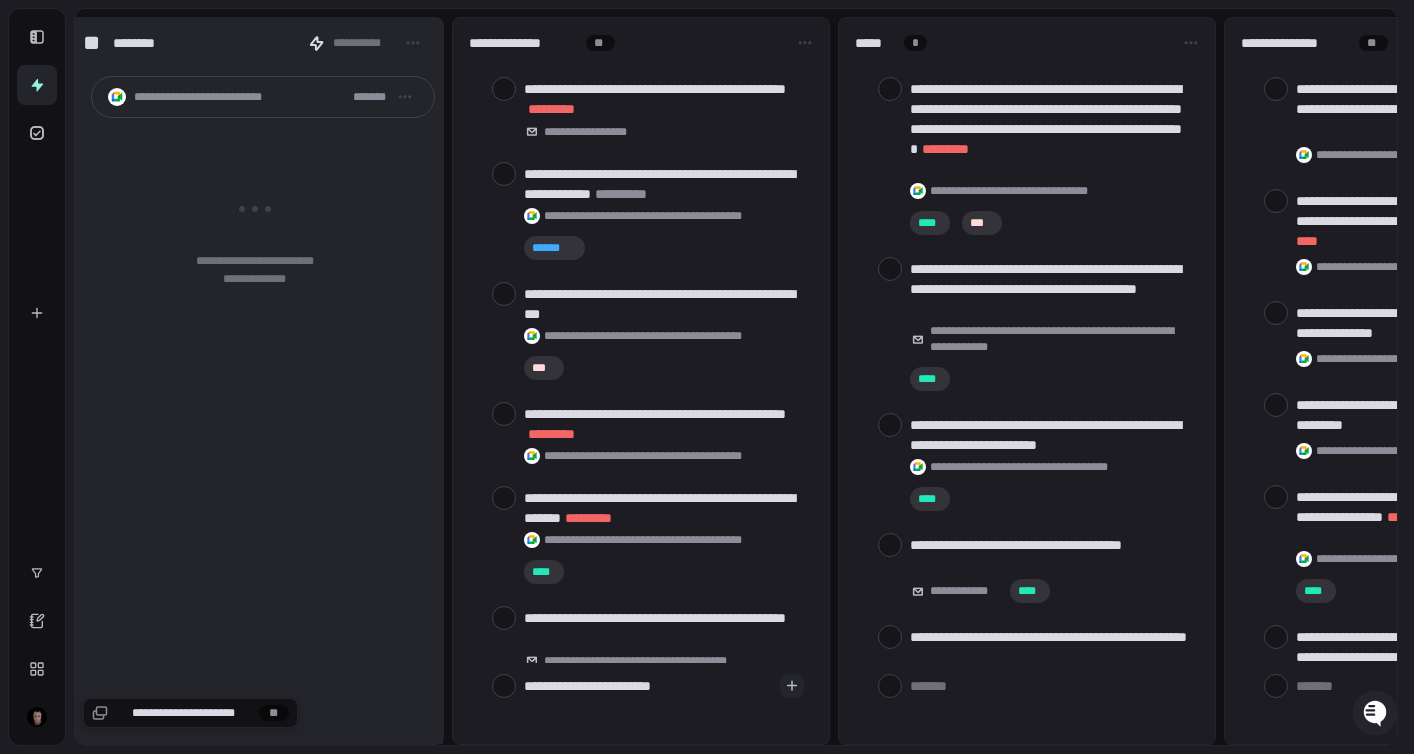 type on "**********" 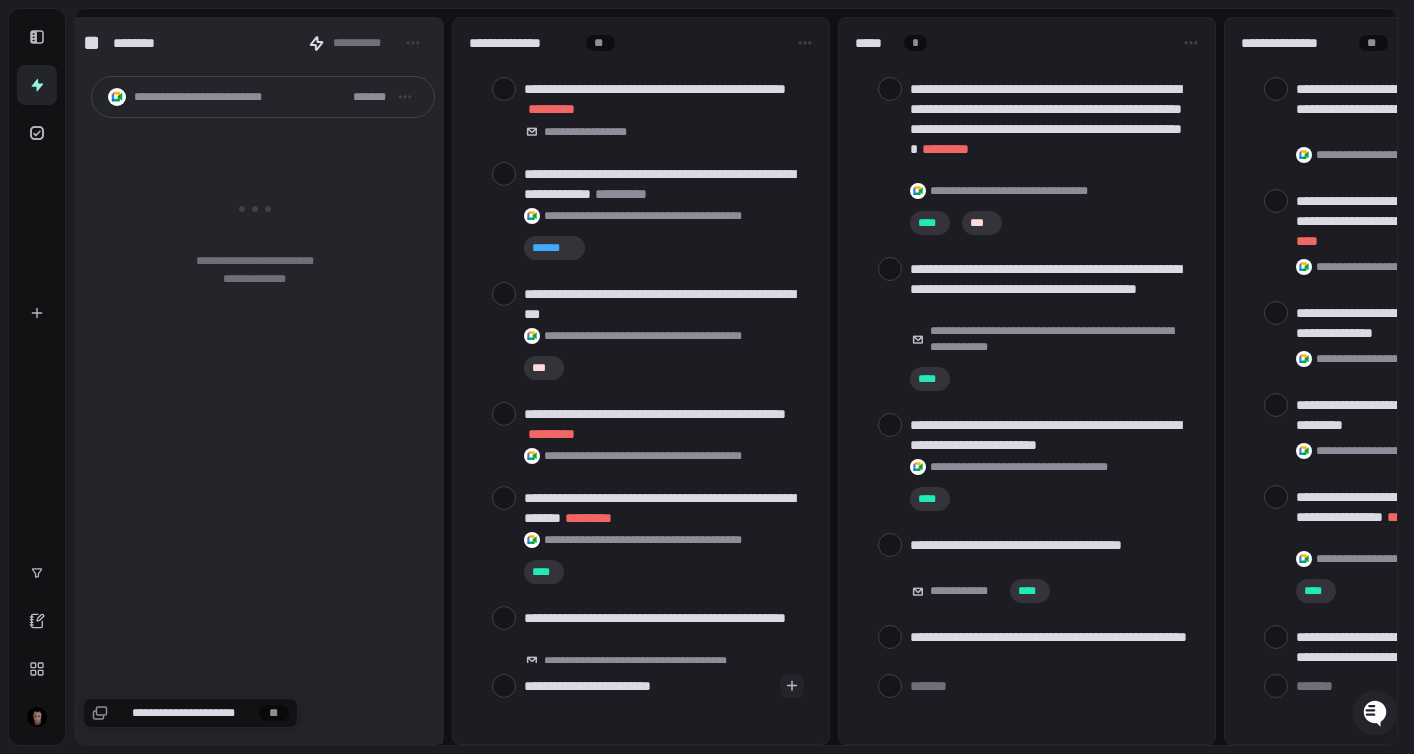 type on "*" 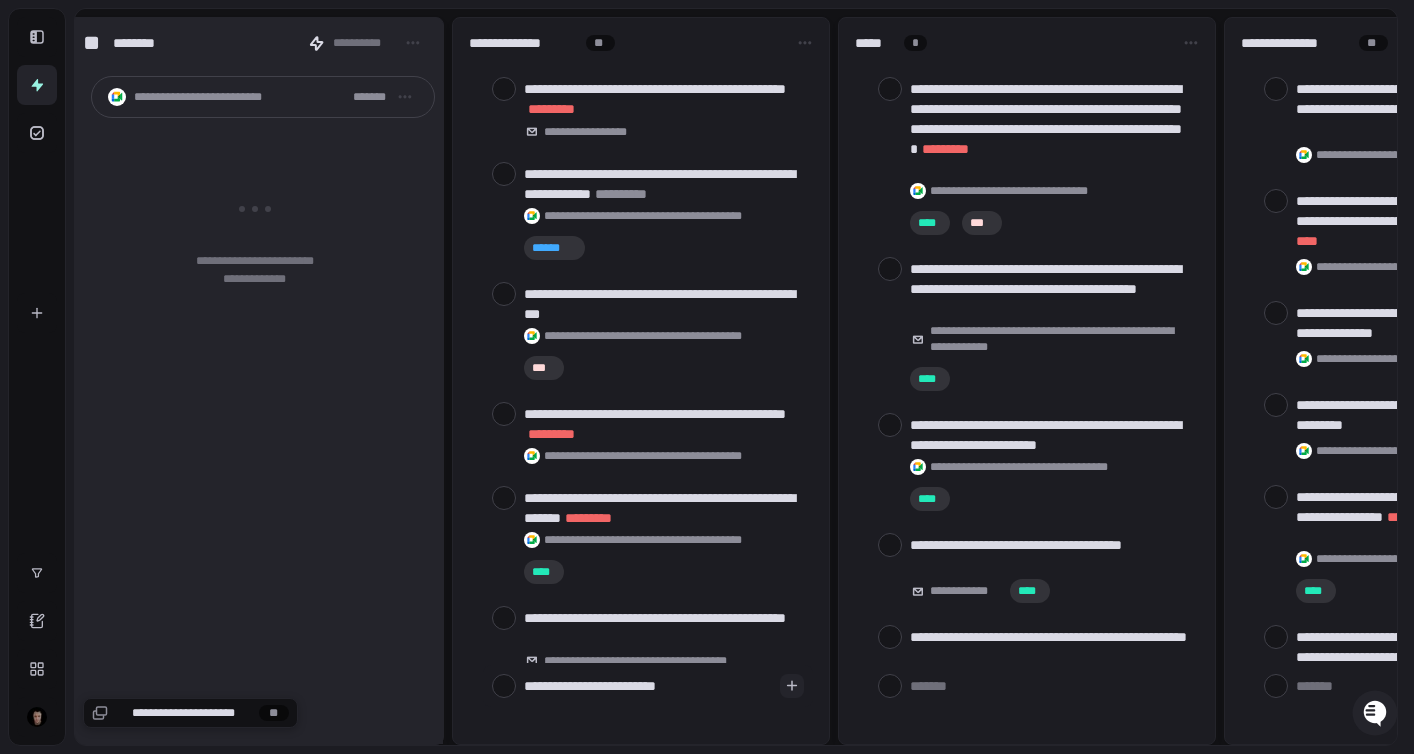 type on "**********" 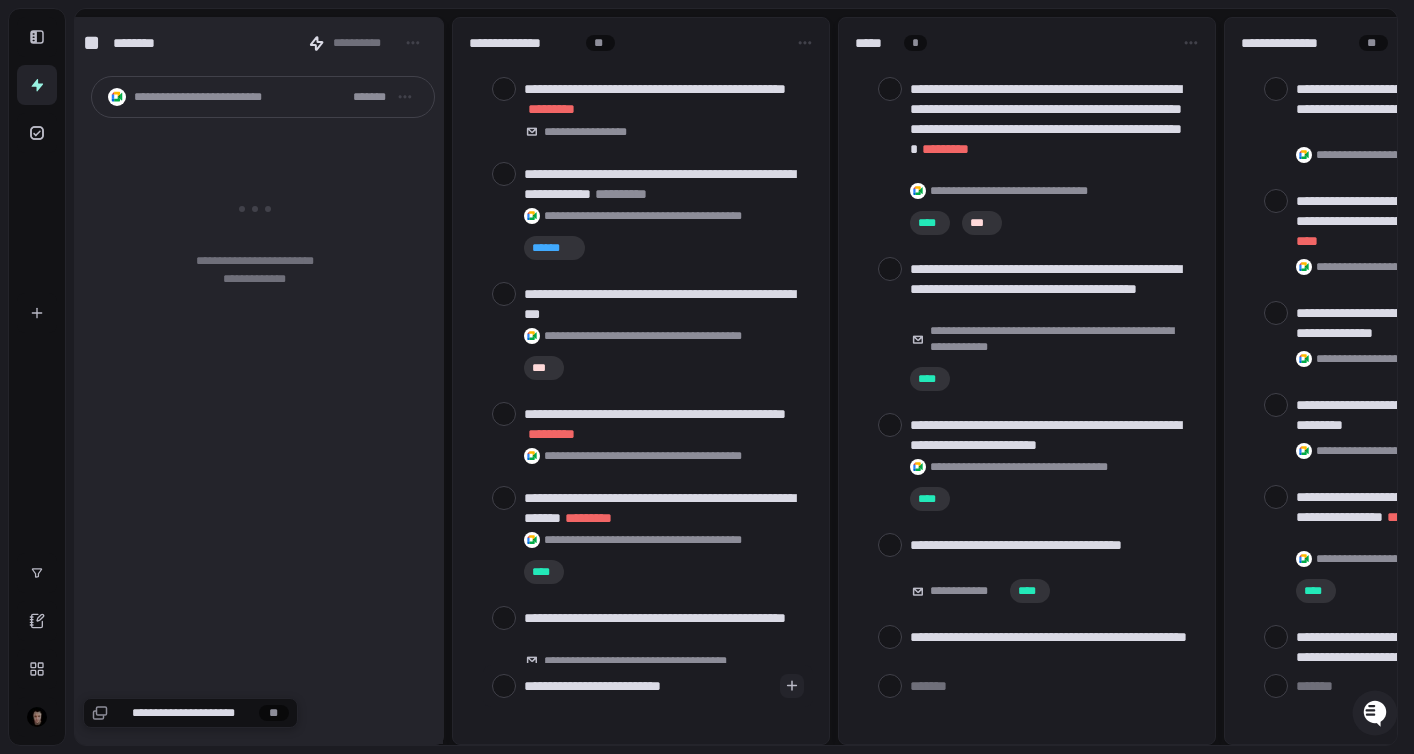 type on "**********" 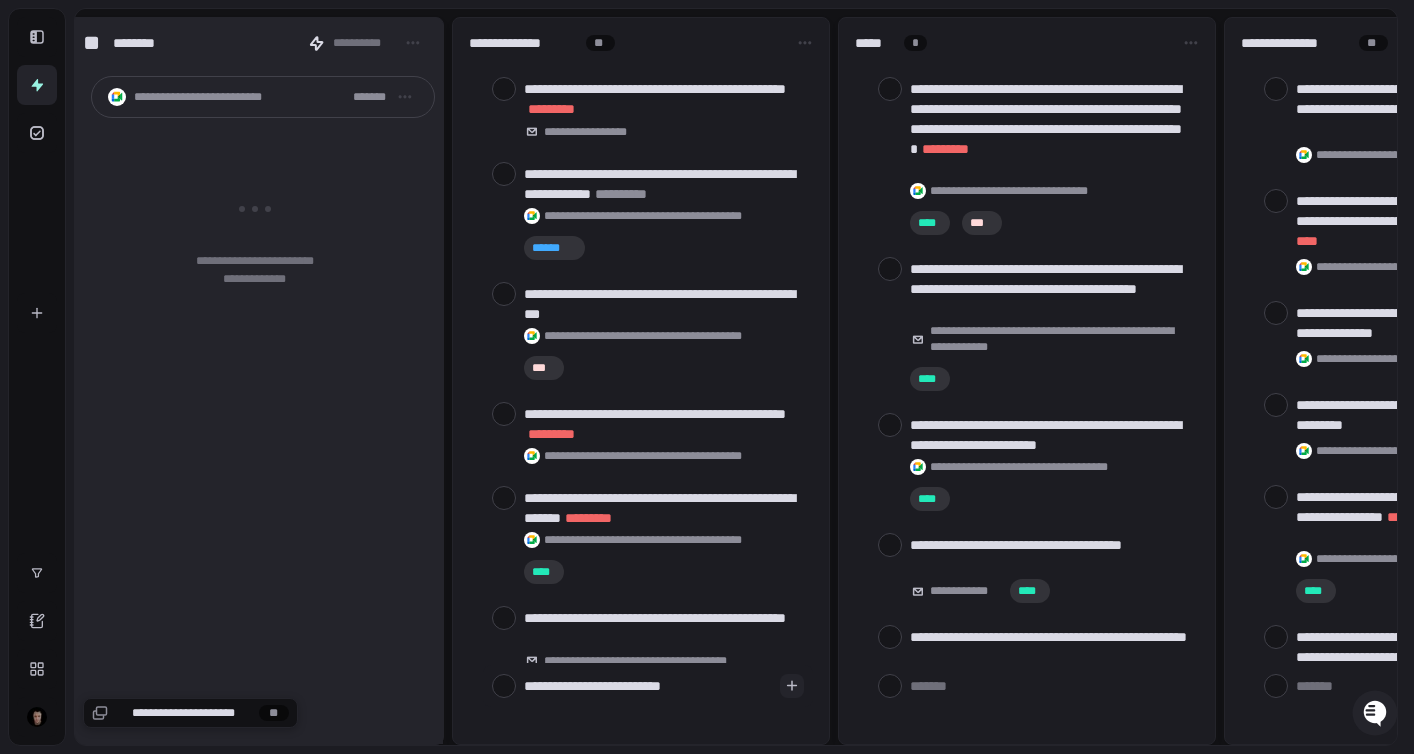type on "*" 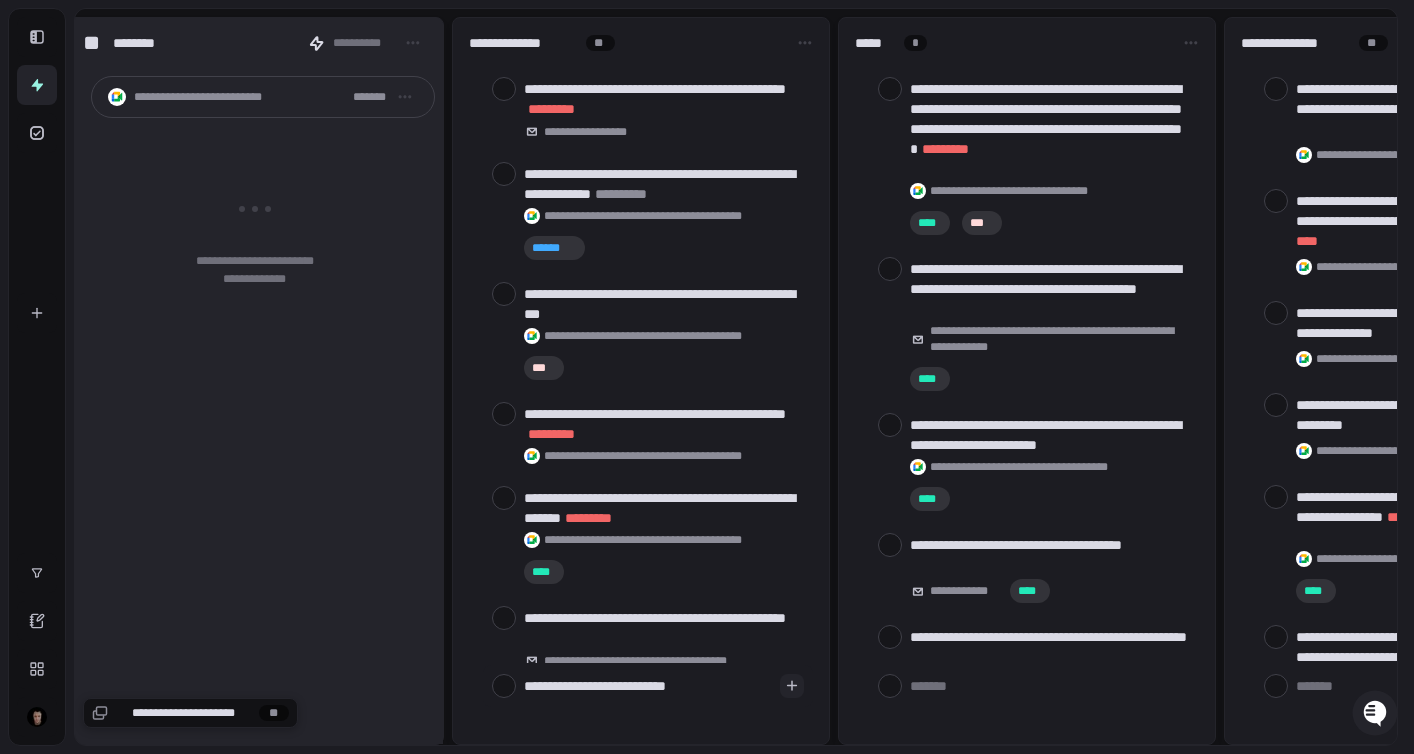 type on "**********" 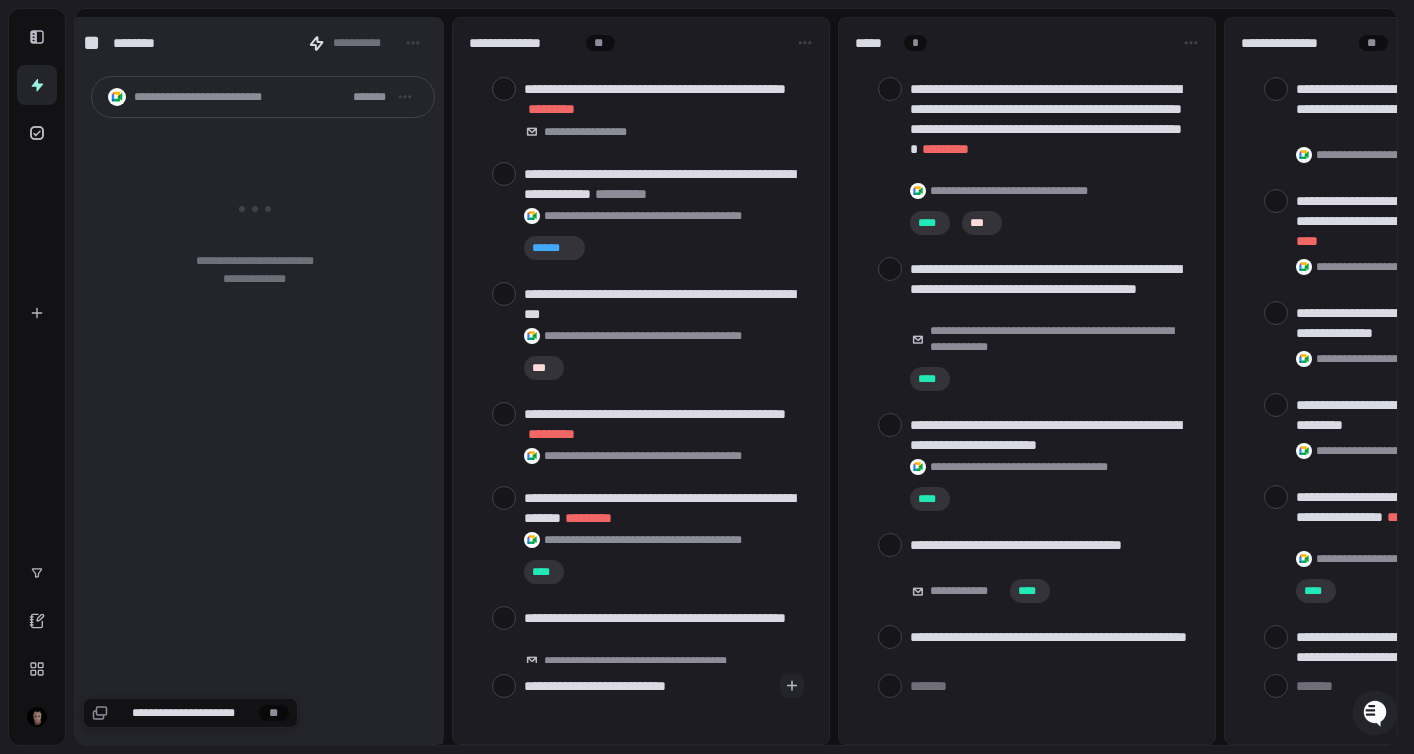 type on "*" 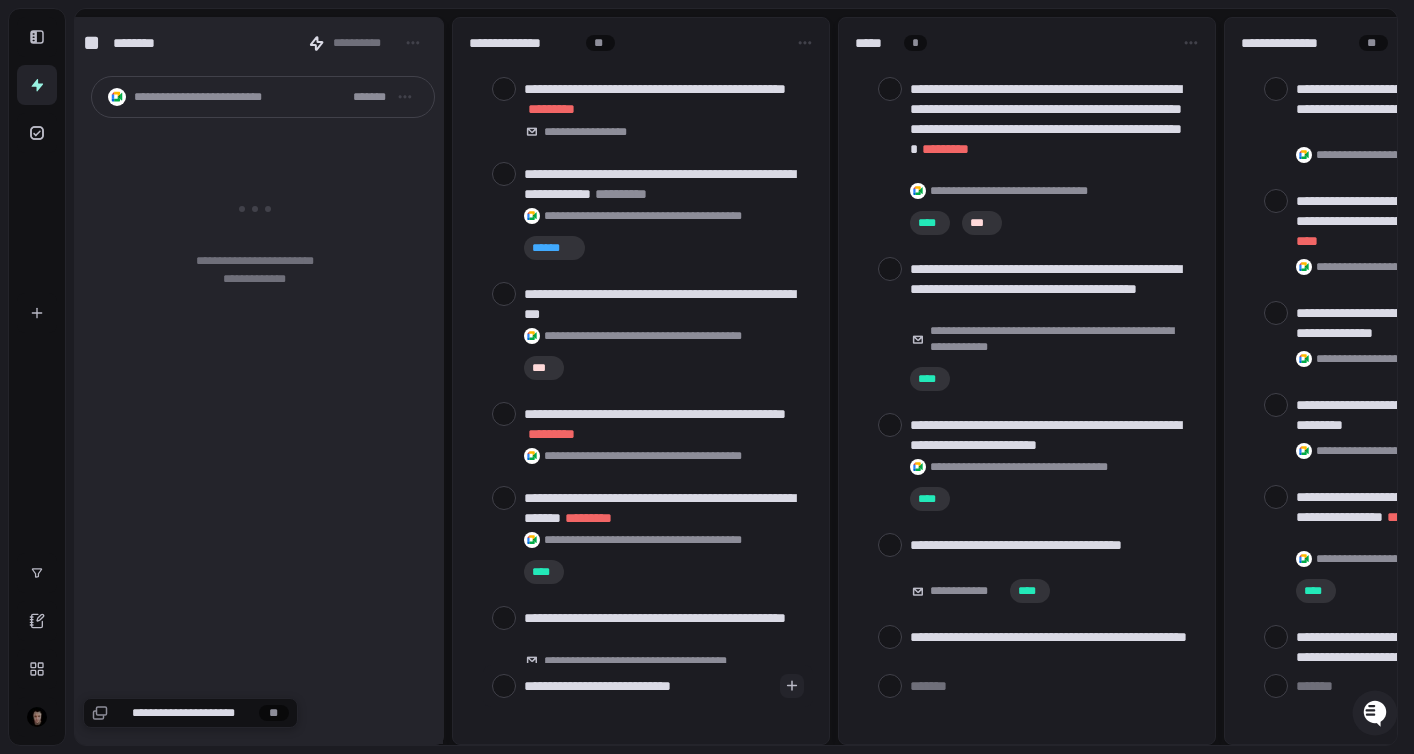 type on "**********" 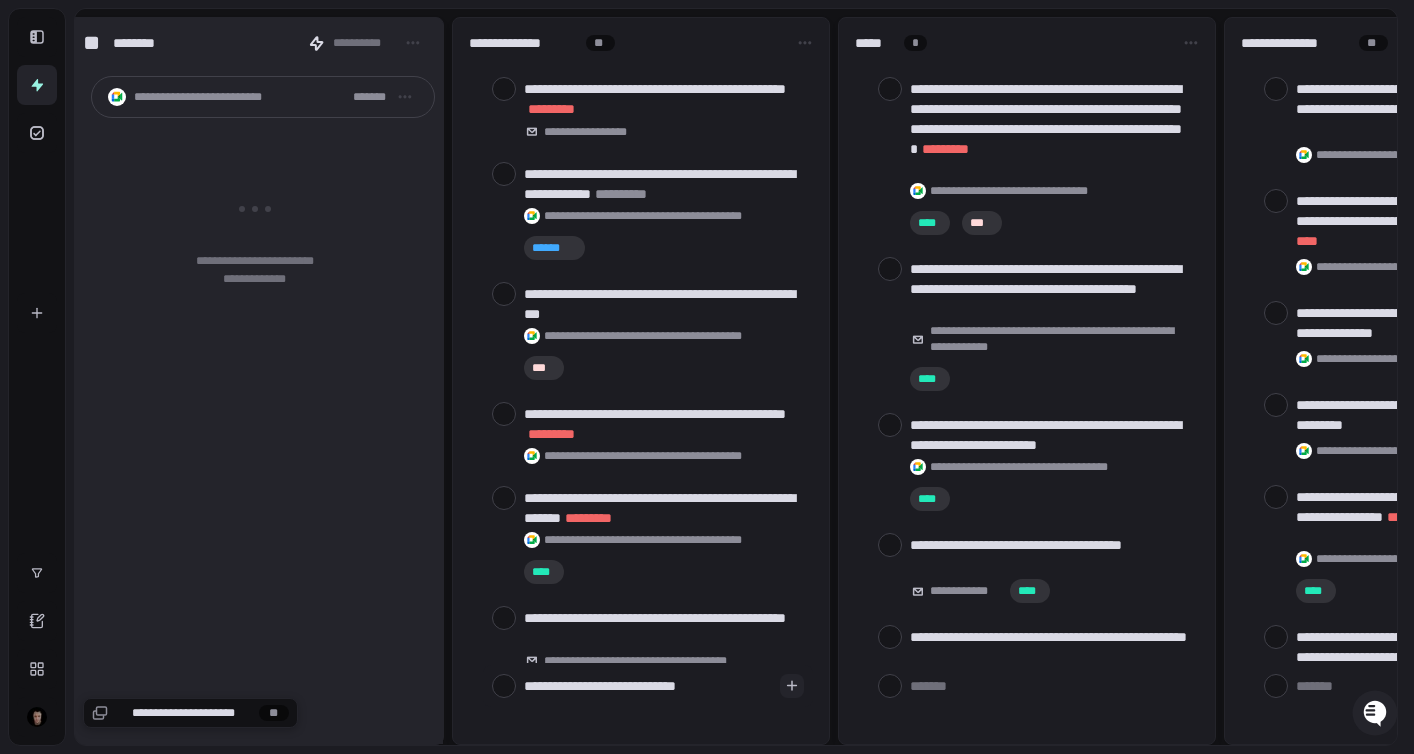 type on "*" 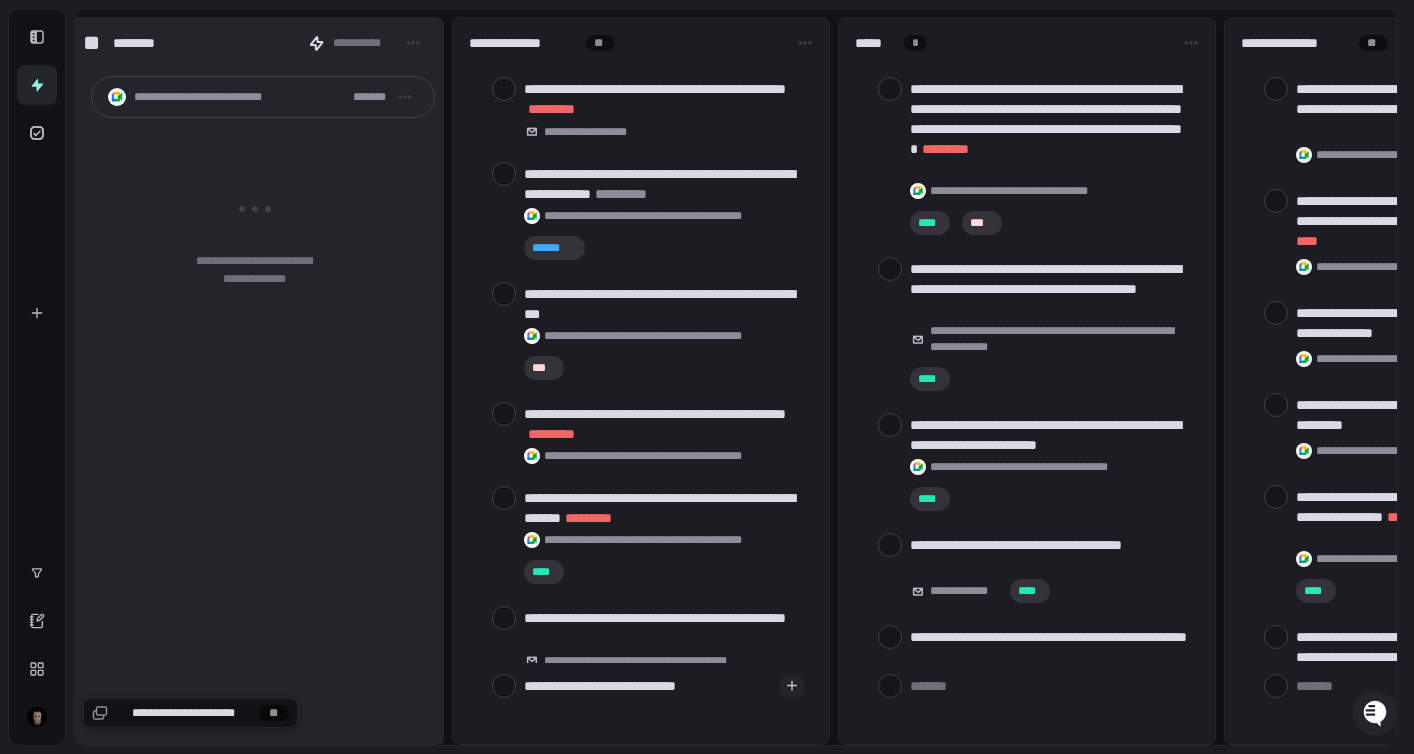 type on "*" 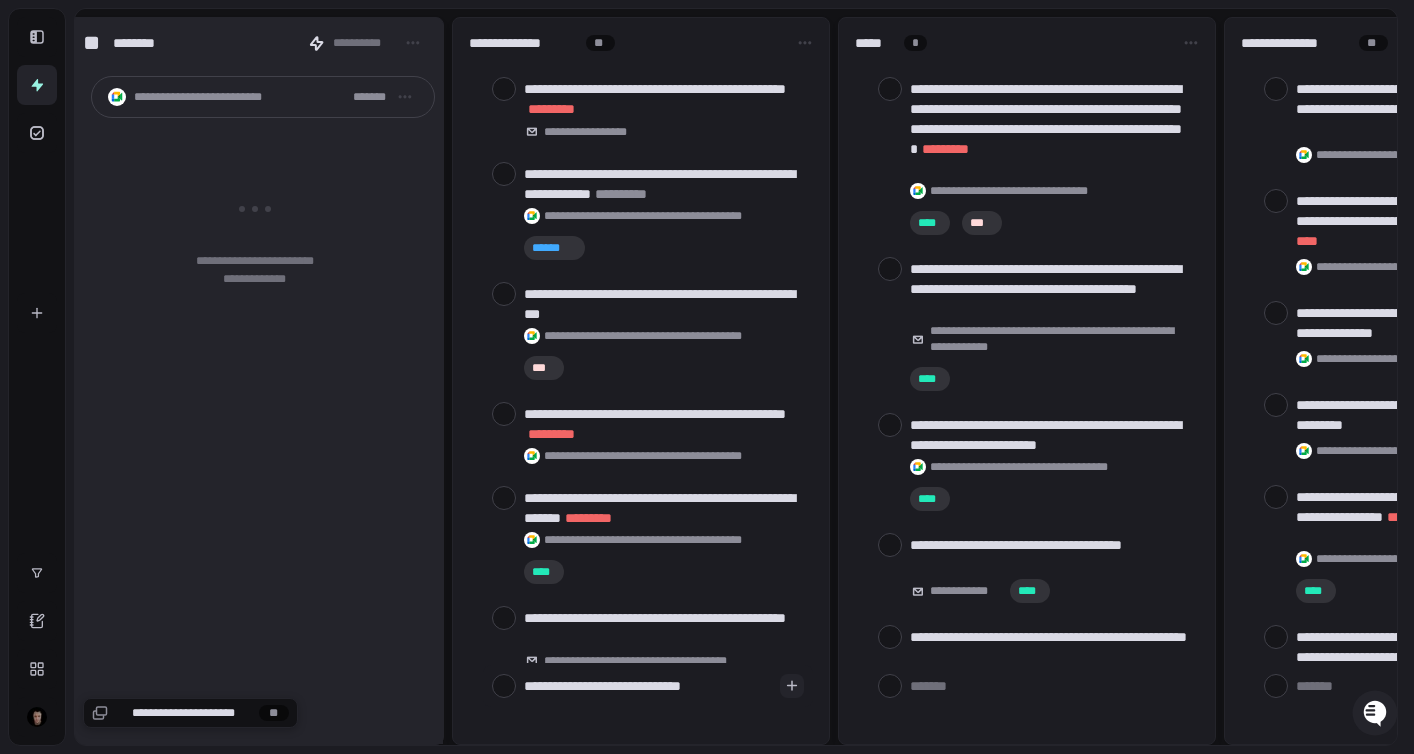 type on "**********" 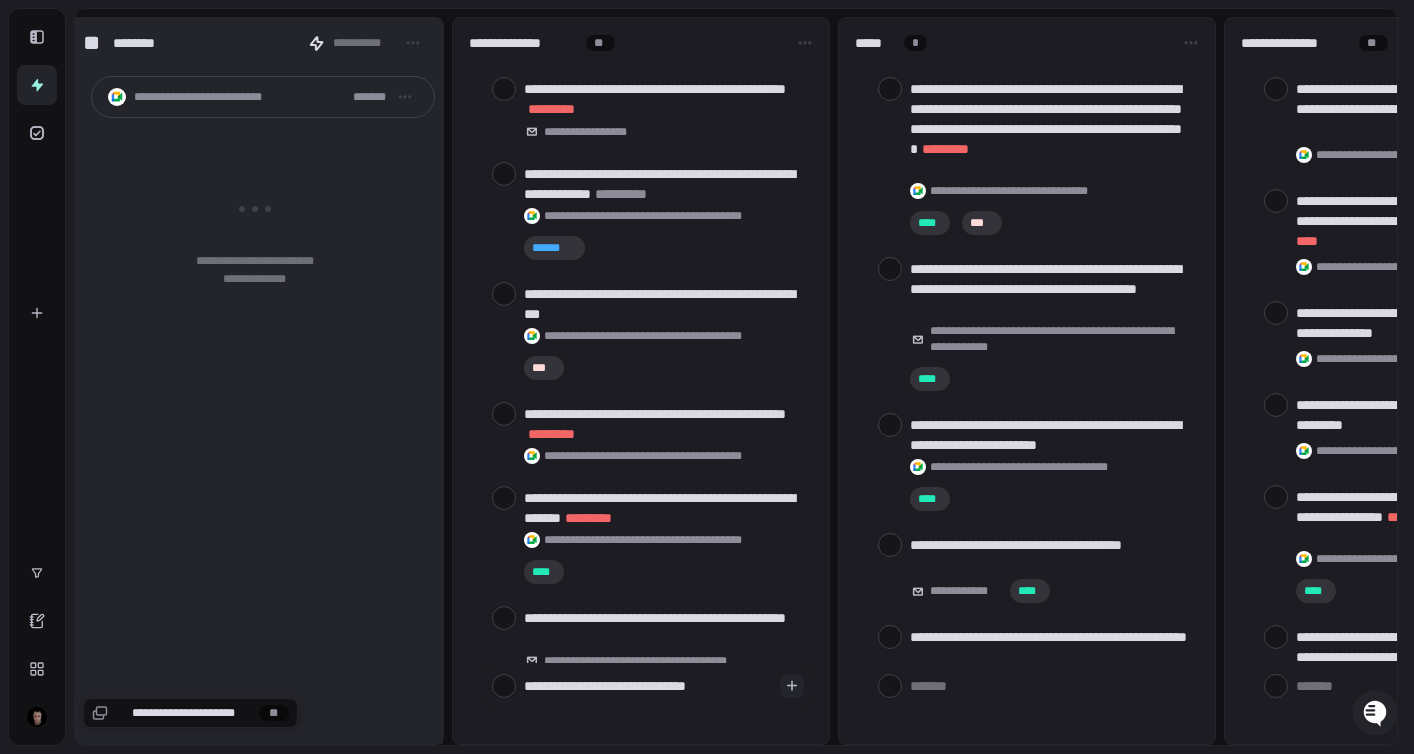 type on "**********" 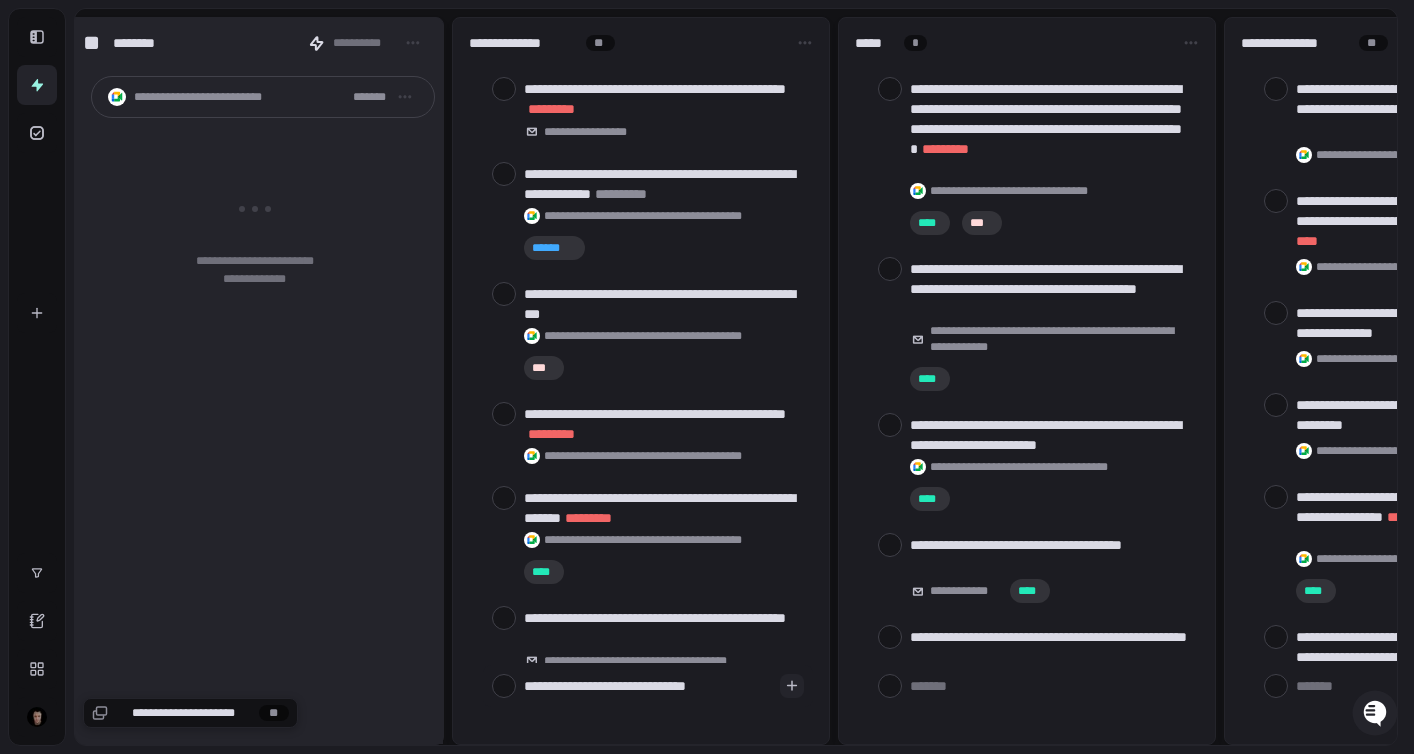 type on "*" 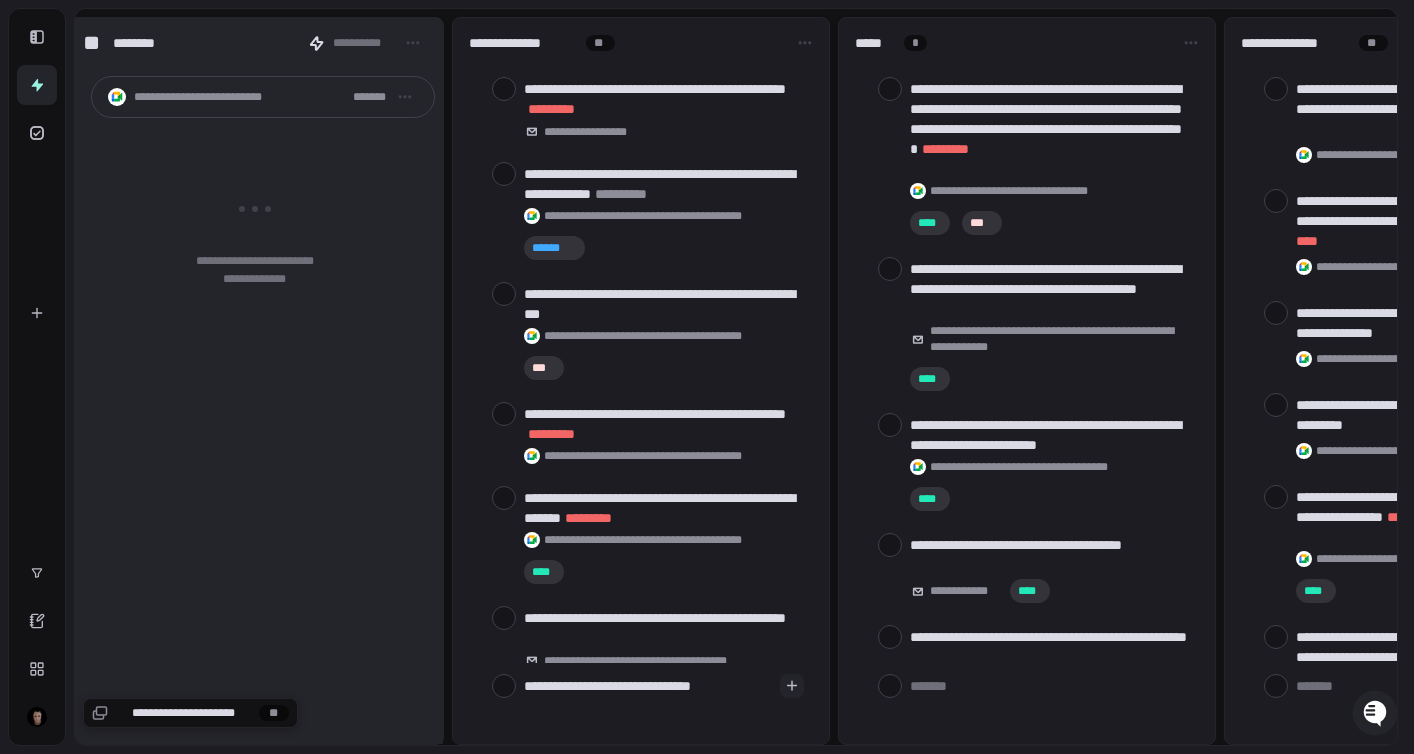 type on "**********" 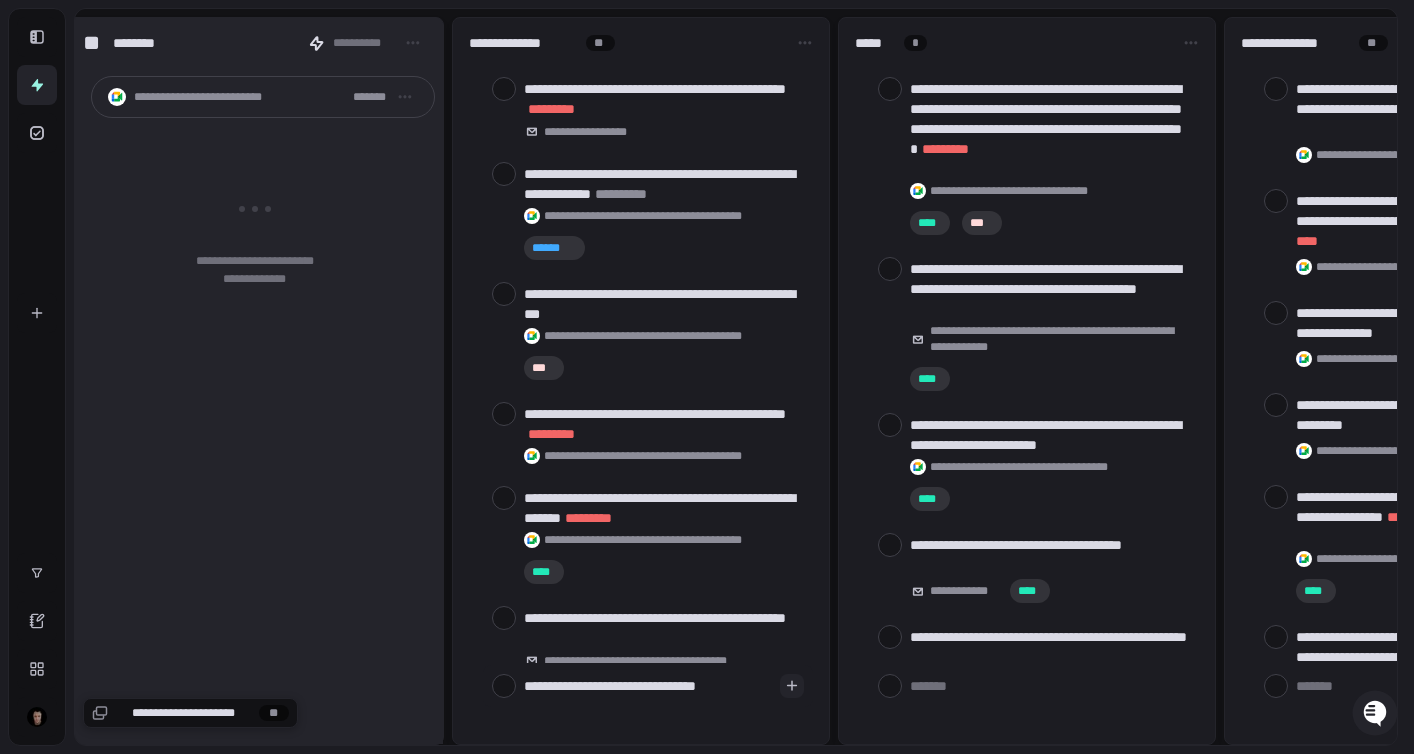 type on "**********" 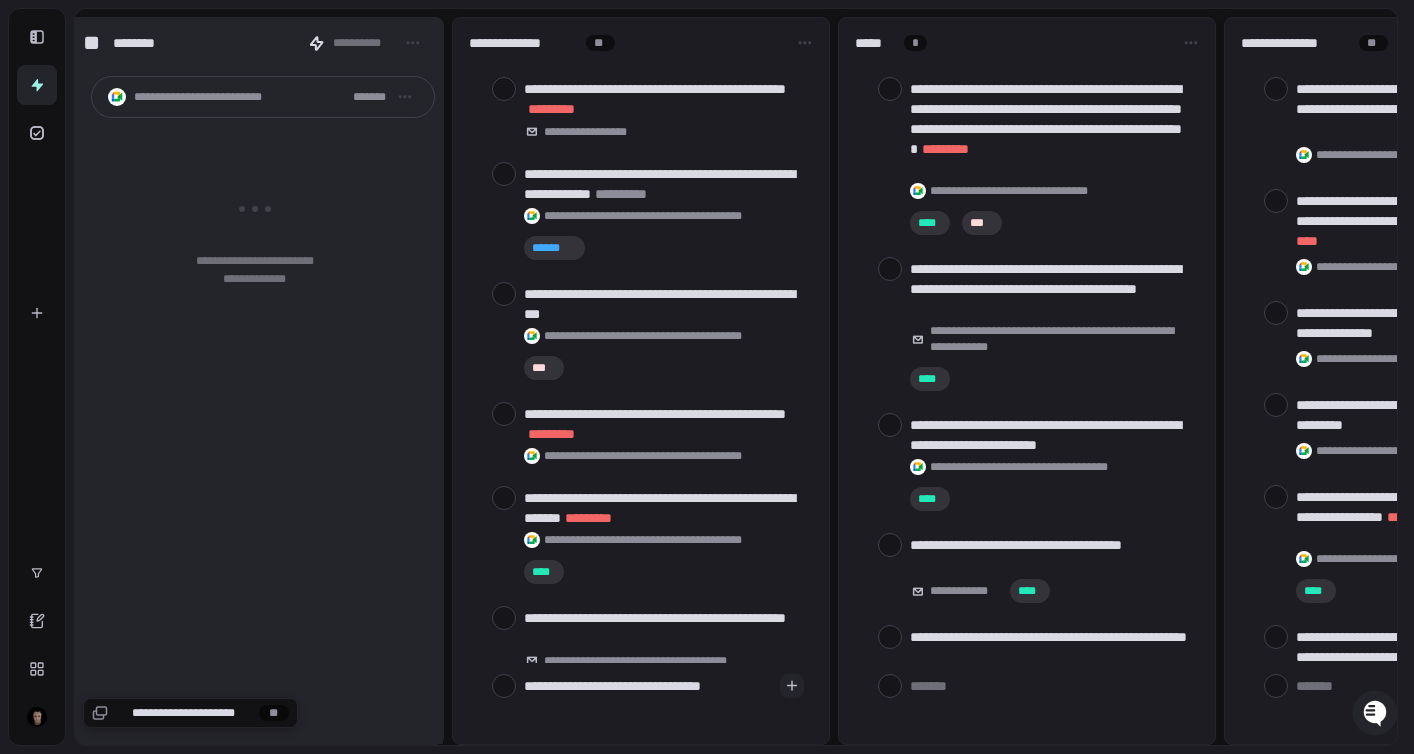 type on "**********" 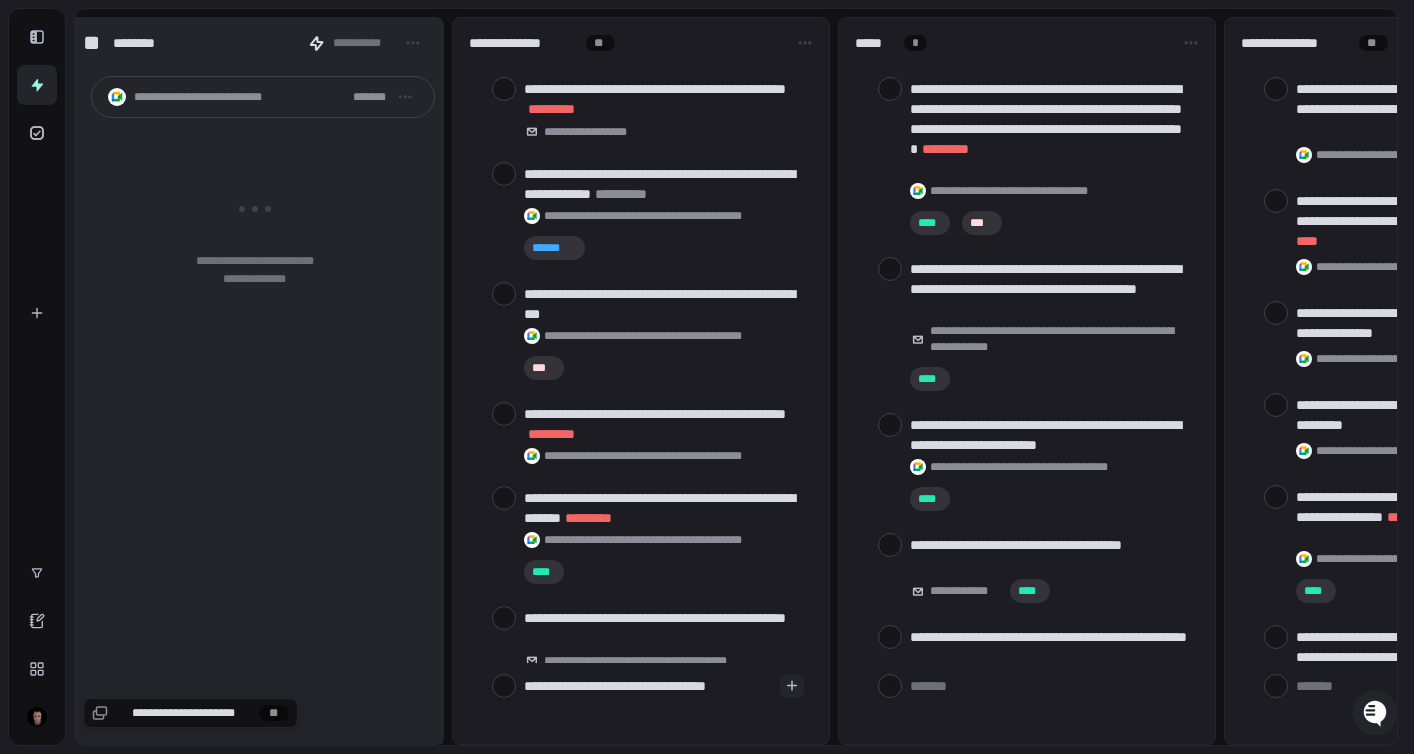 type on "**********" 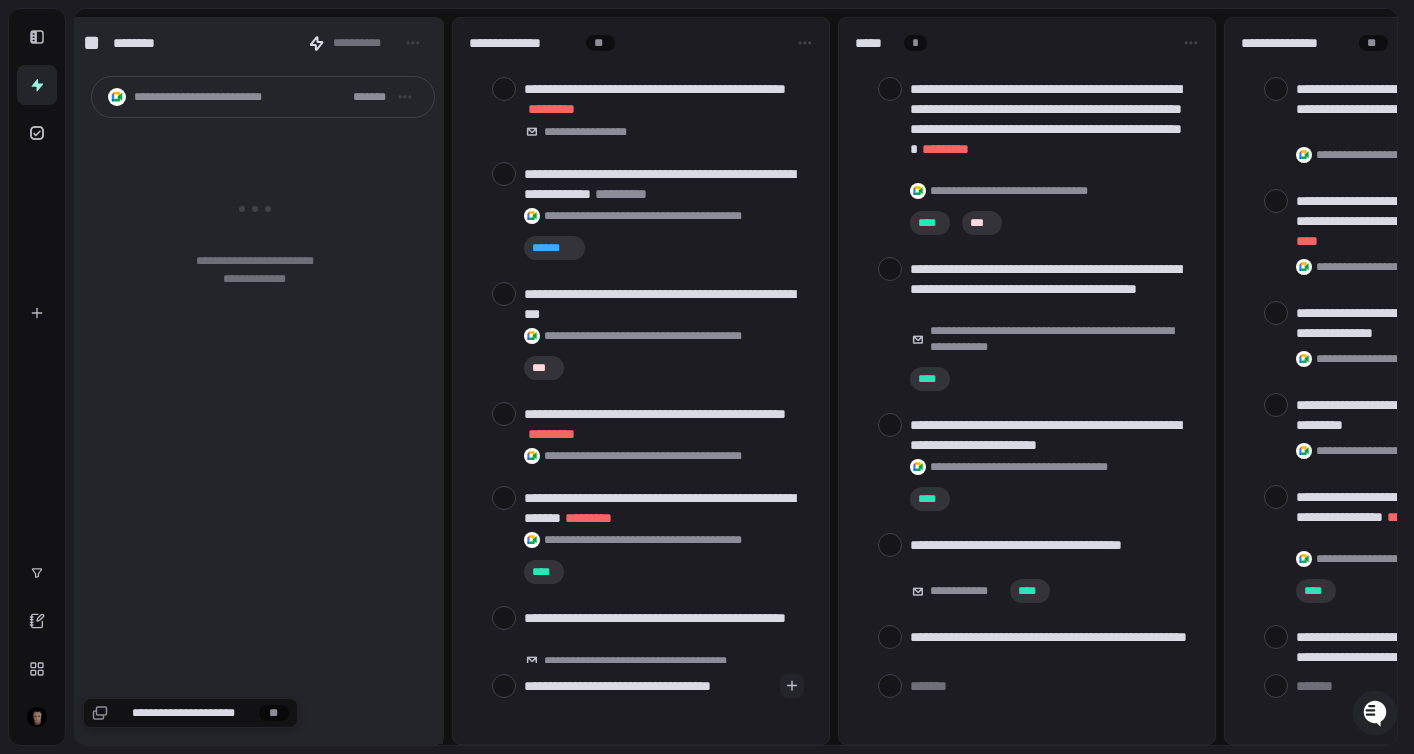 type on "**********" 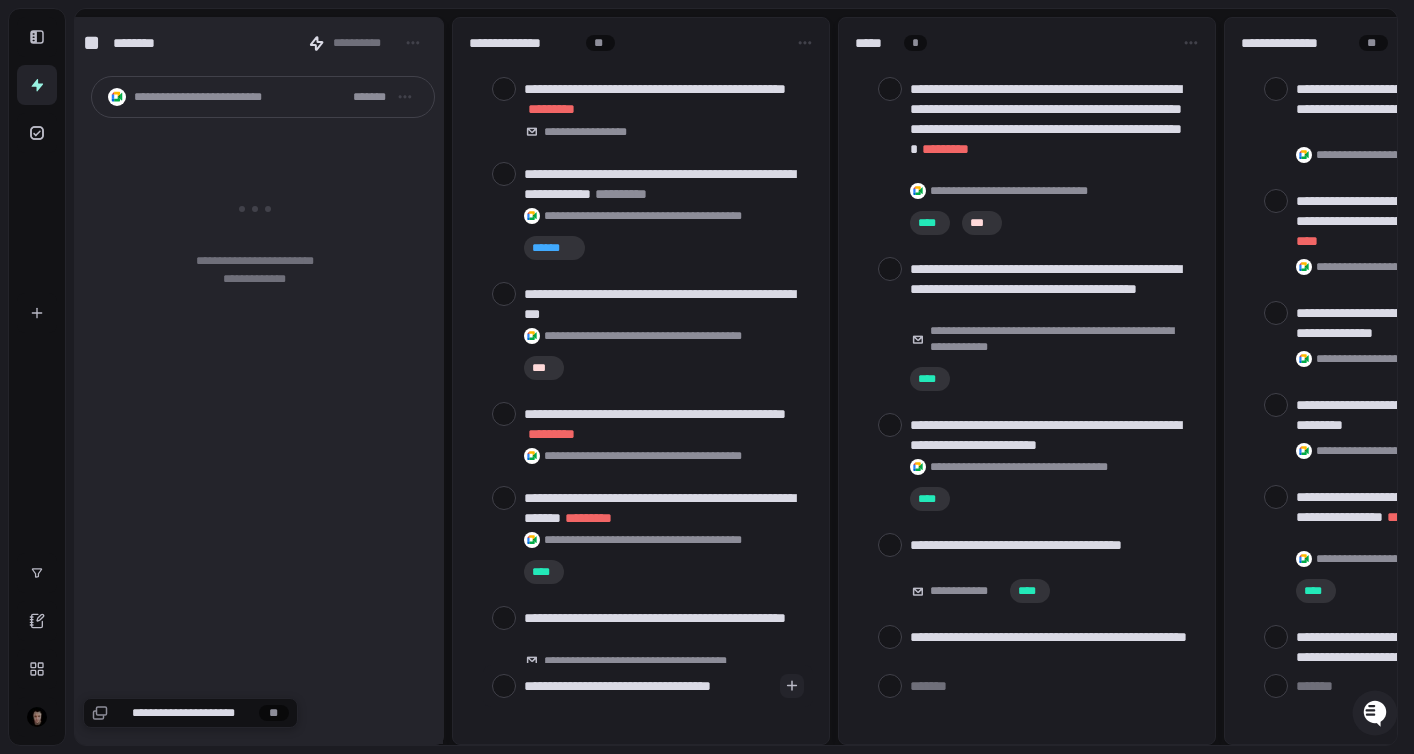 type on "*" 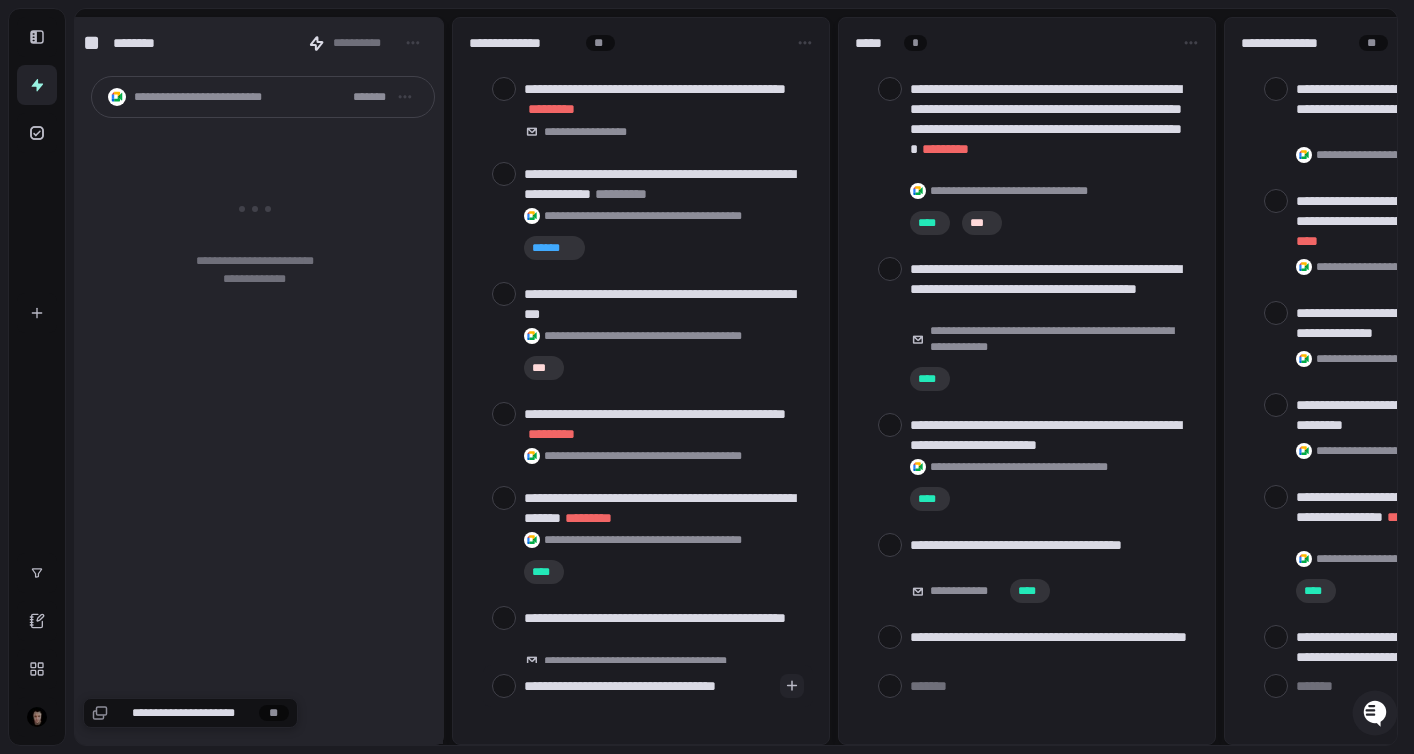 type on "**********" 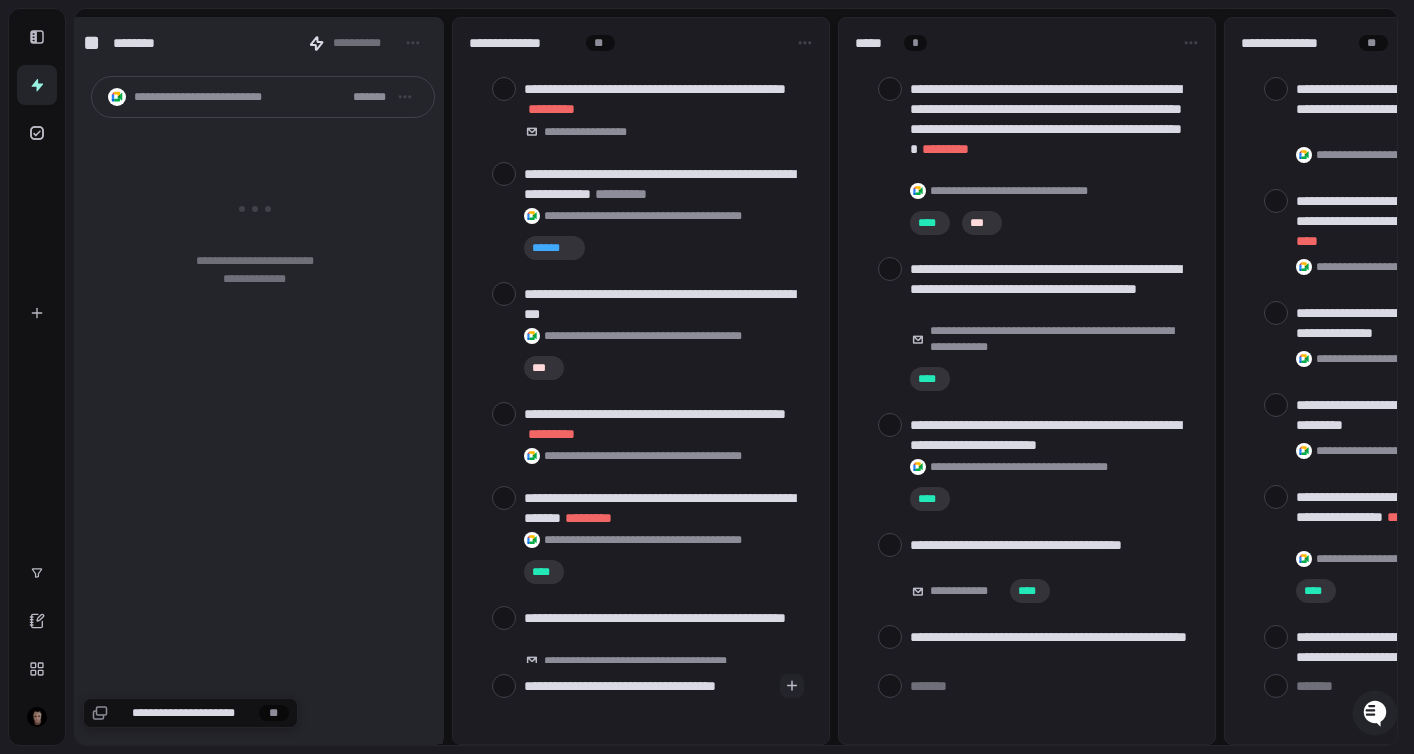 type on "*" 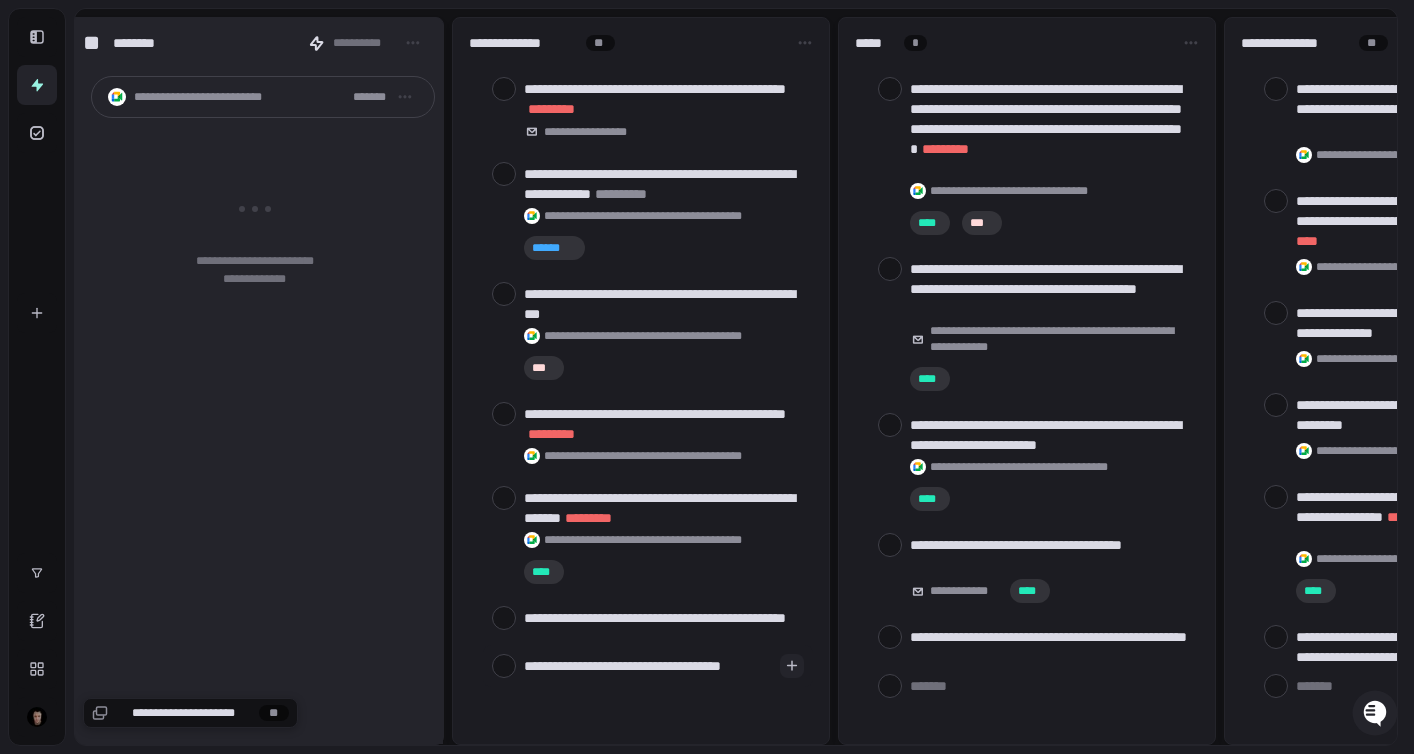 type on "**********" 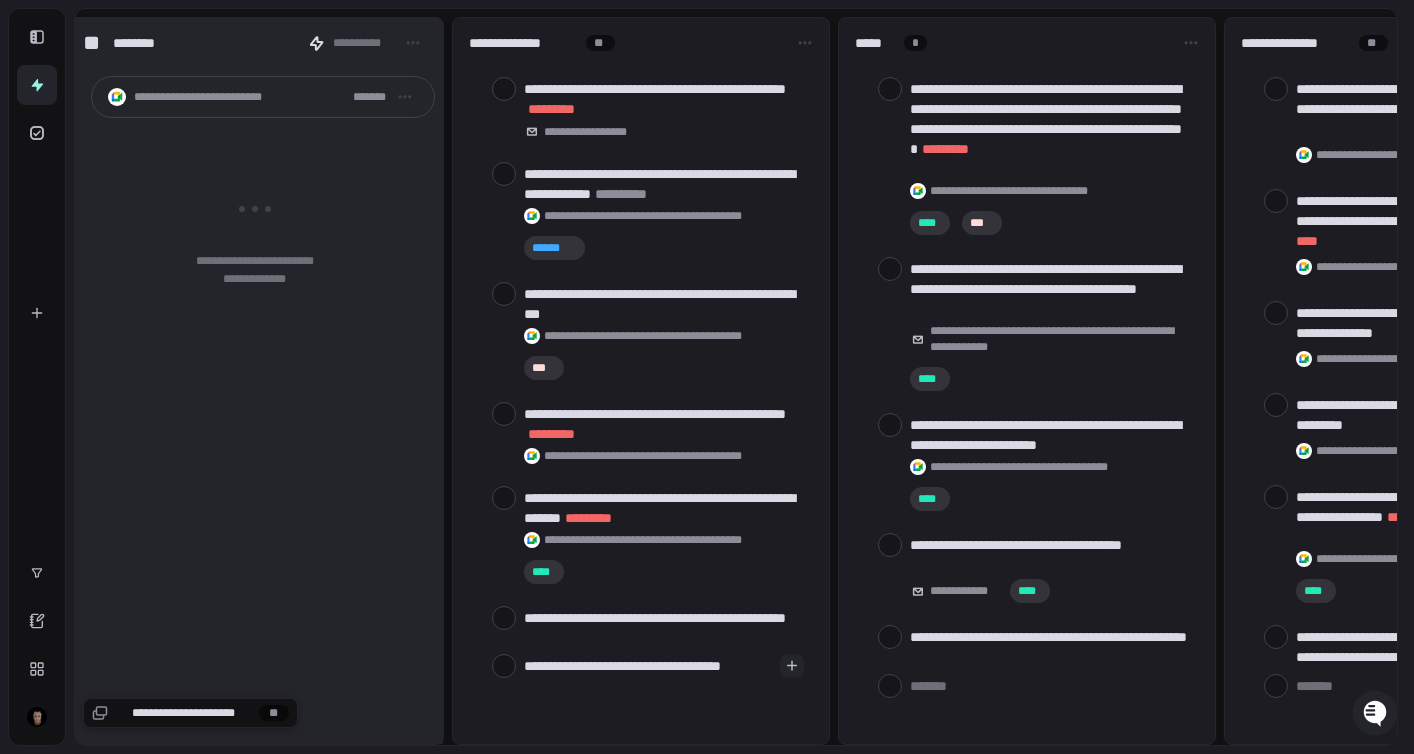 type on "*" 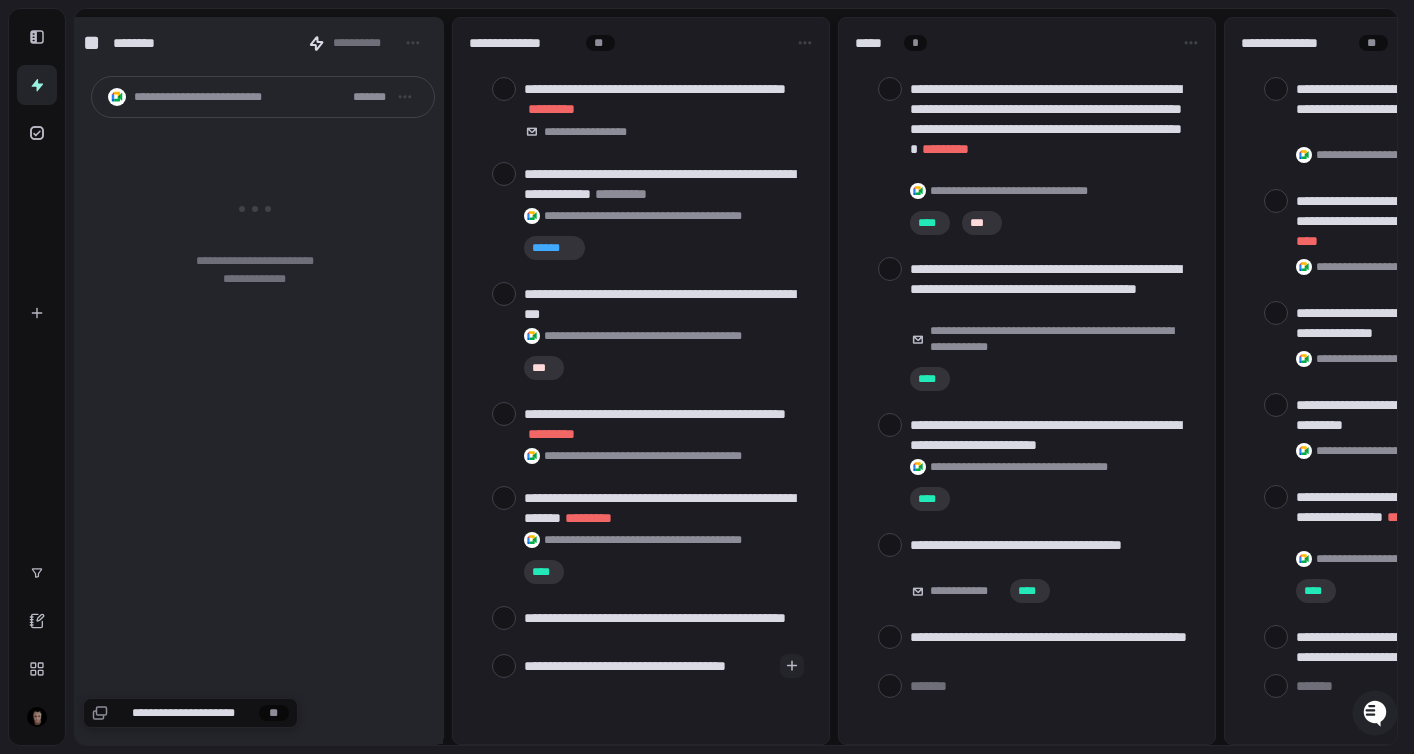 type on "**********" 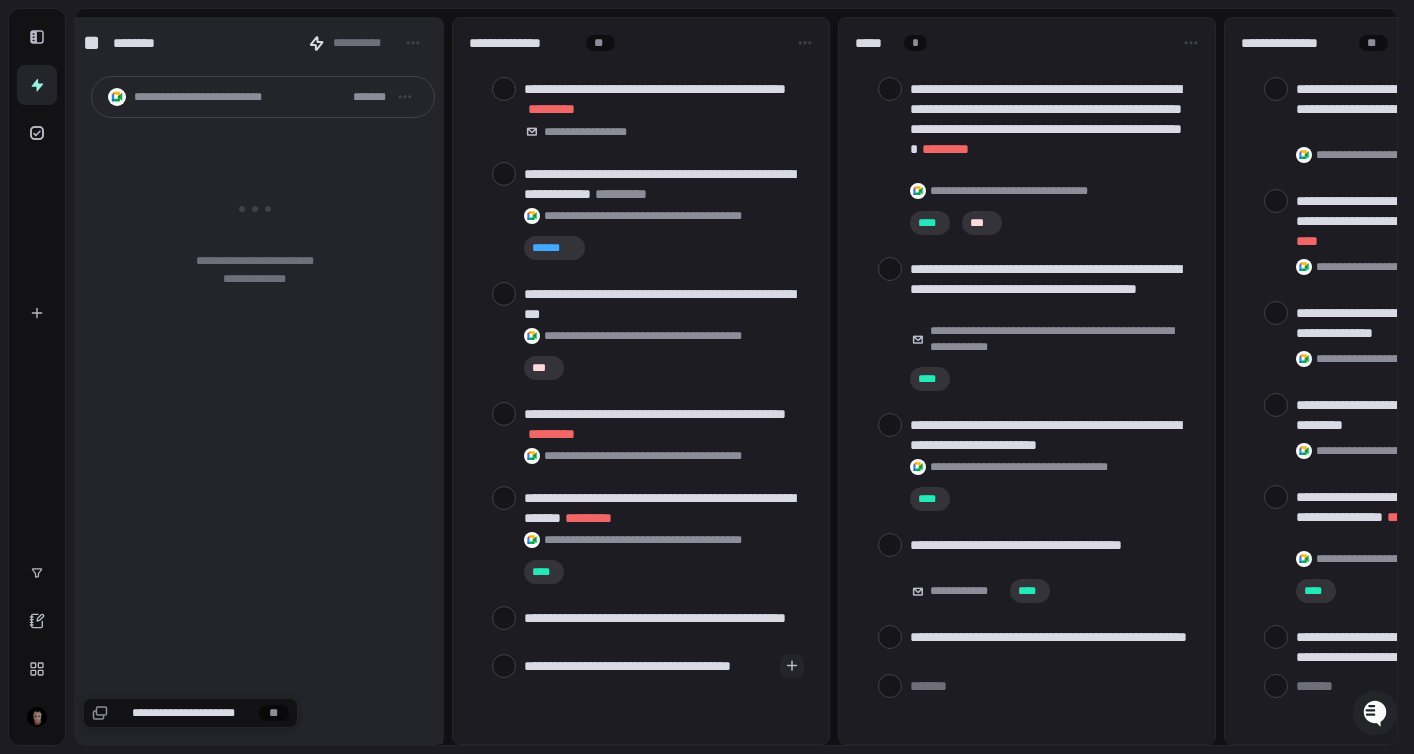 type on "**********" 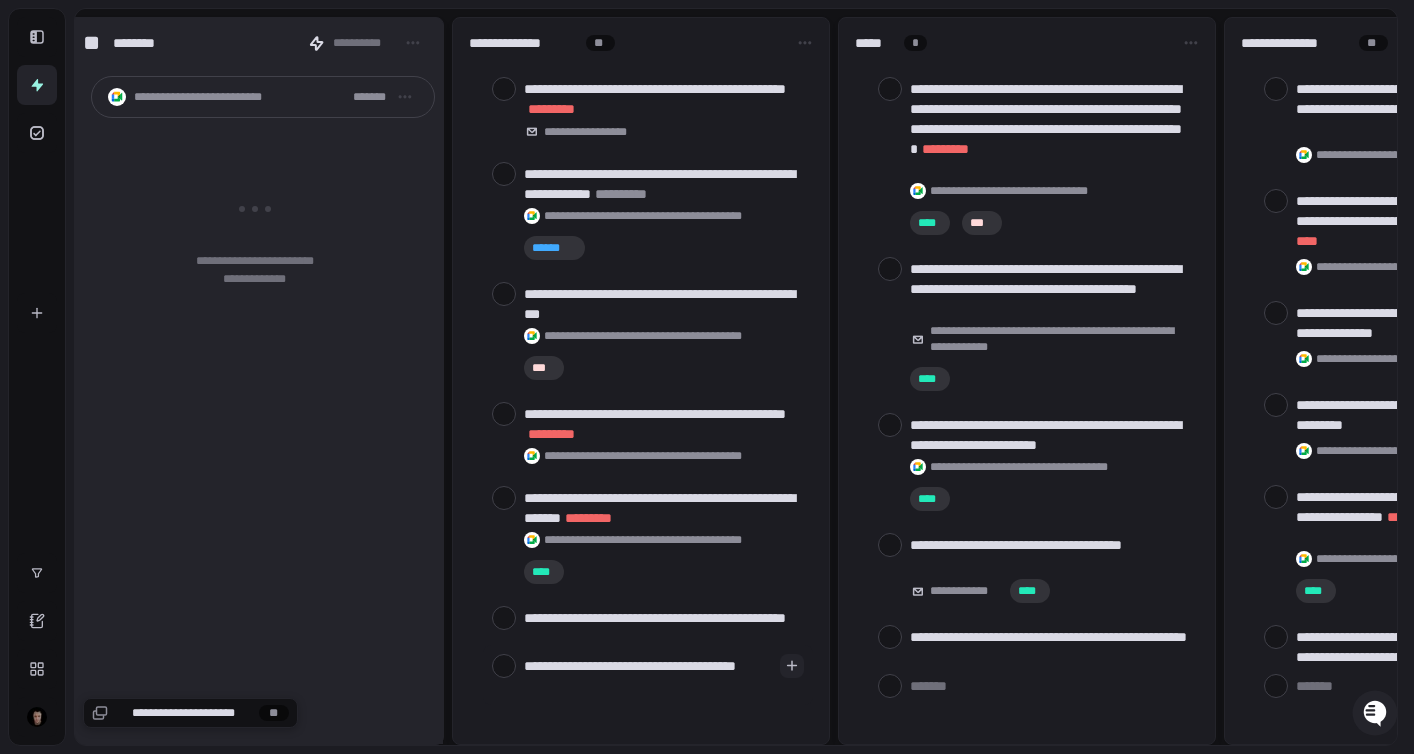 type on "**********" 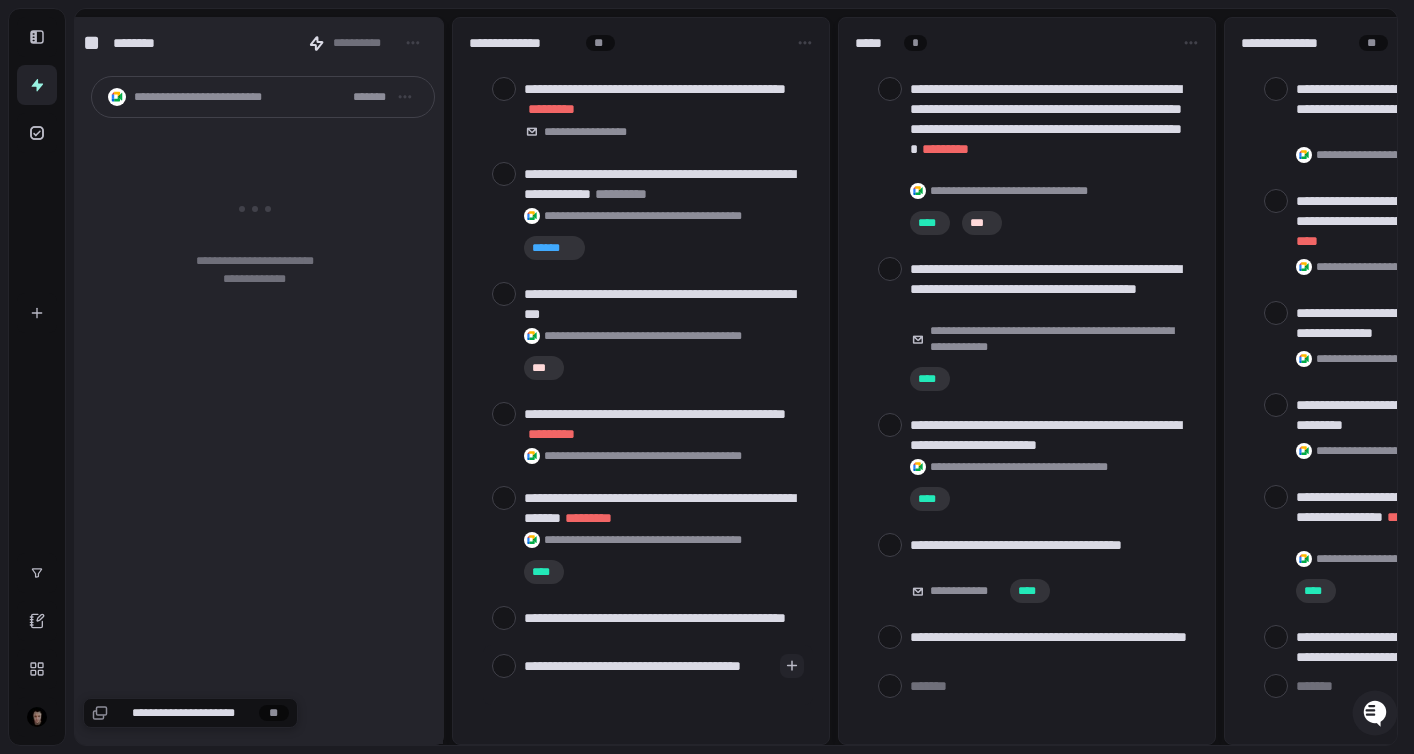 type on "**********" 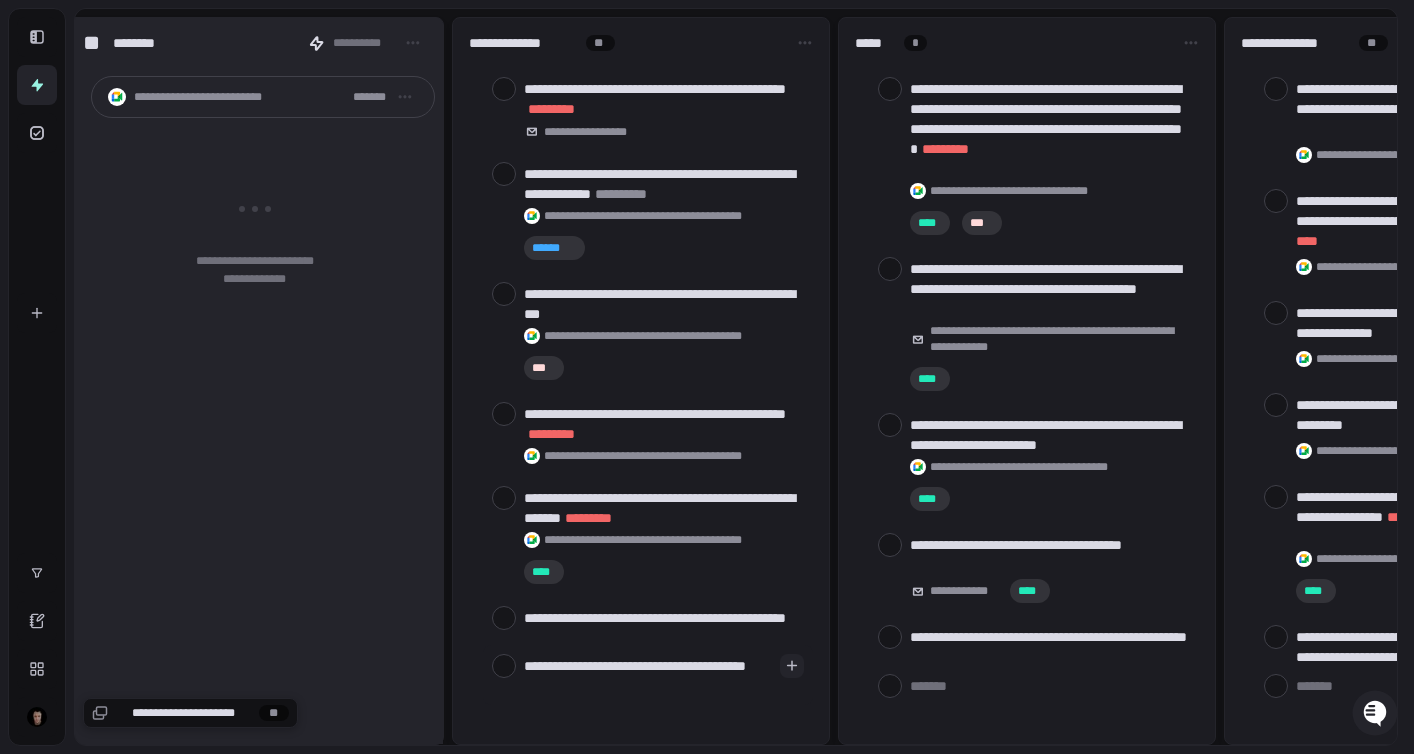 type on "*" 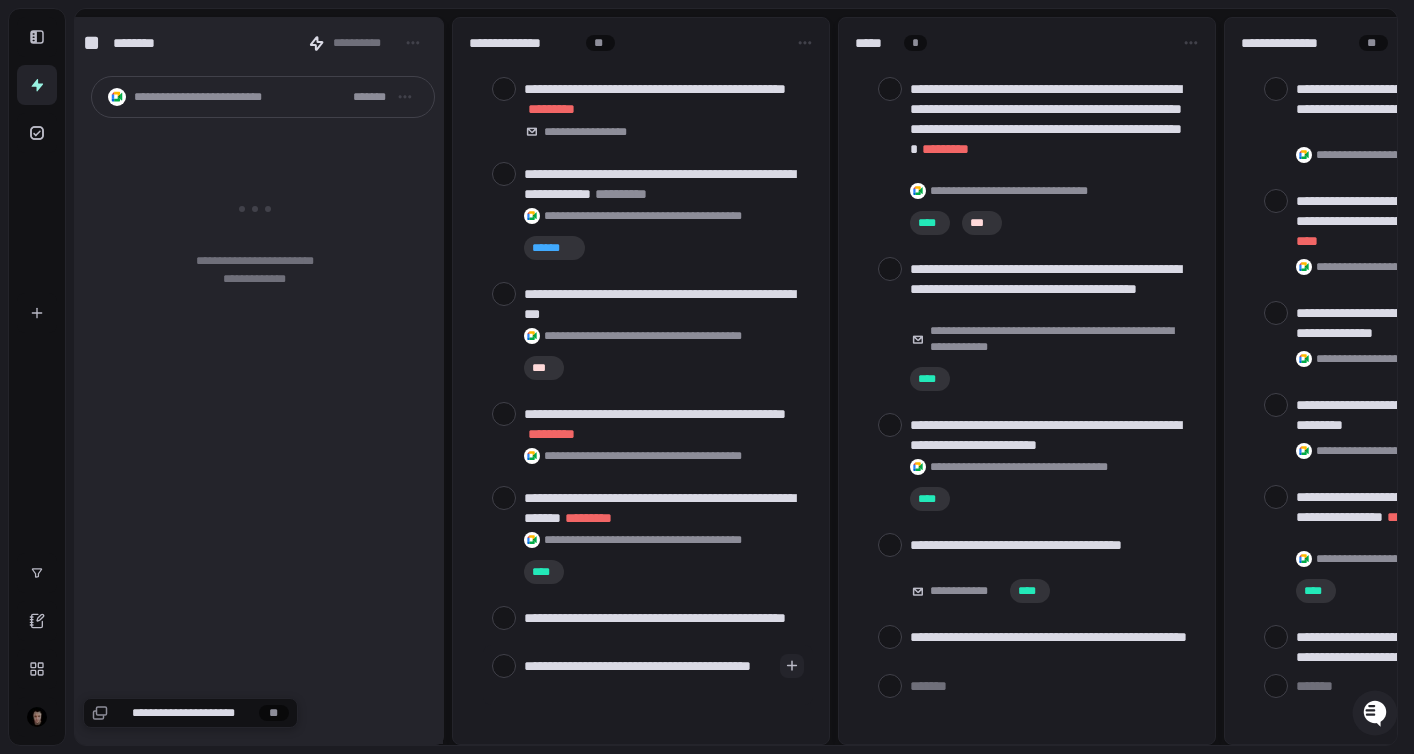 type on "*" 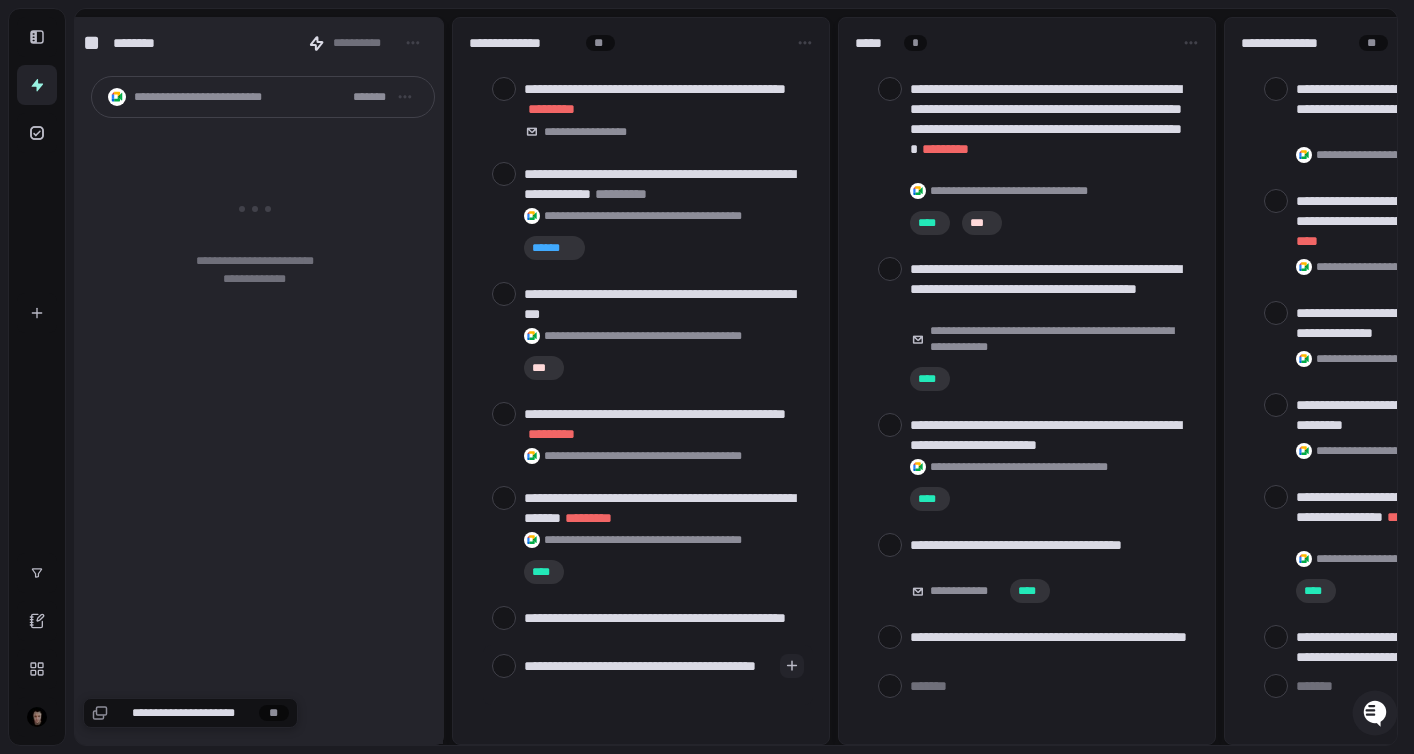 type on "**********" 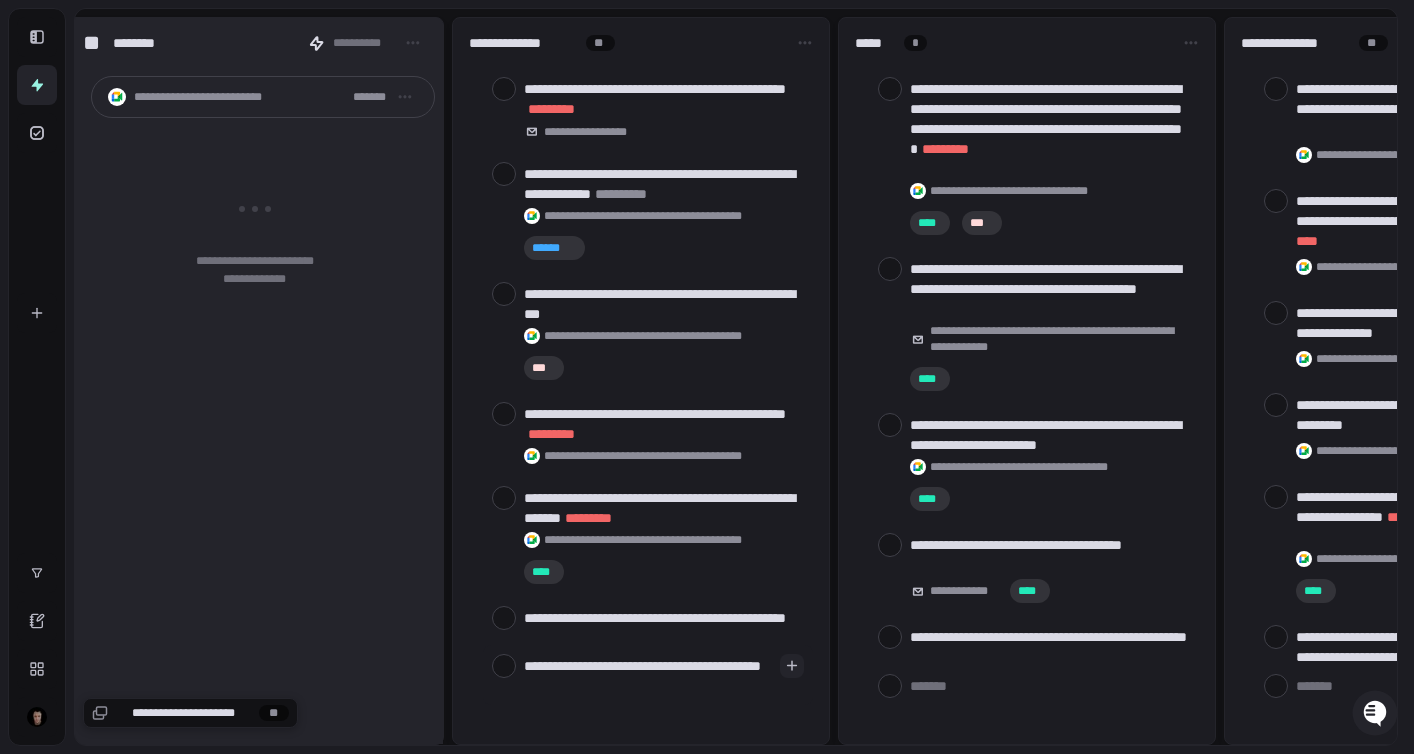 type on "**********" 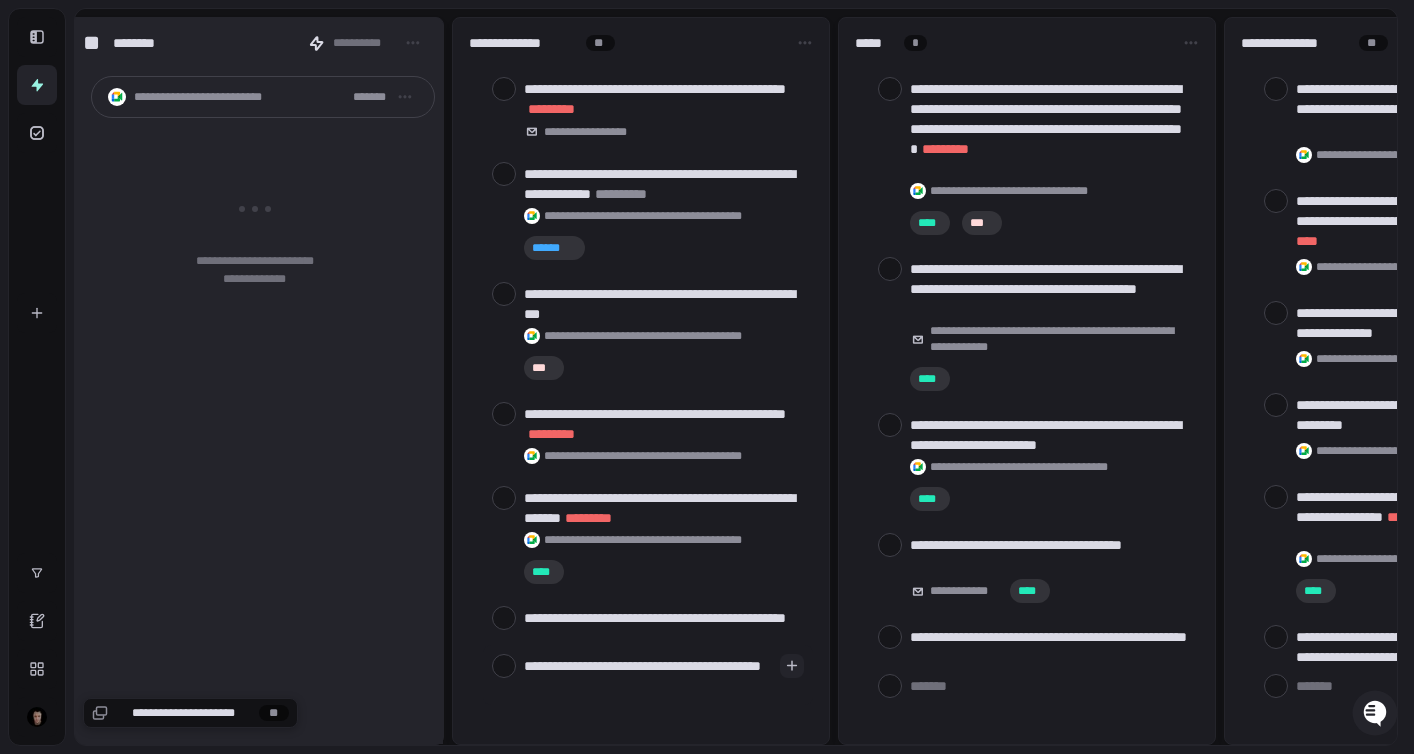 type on "*" 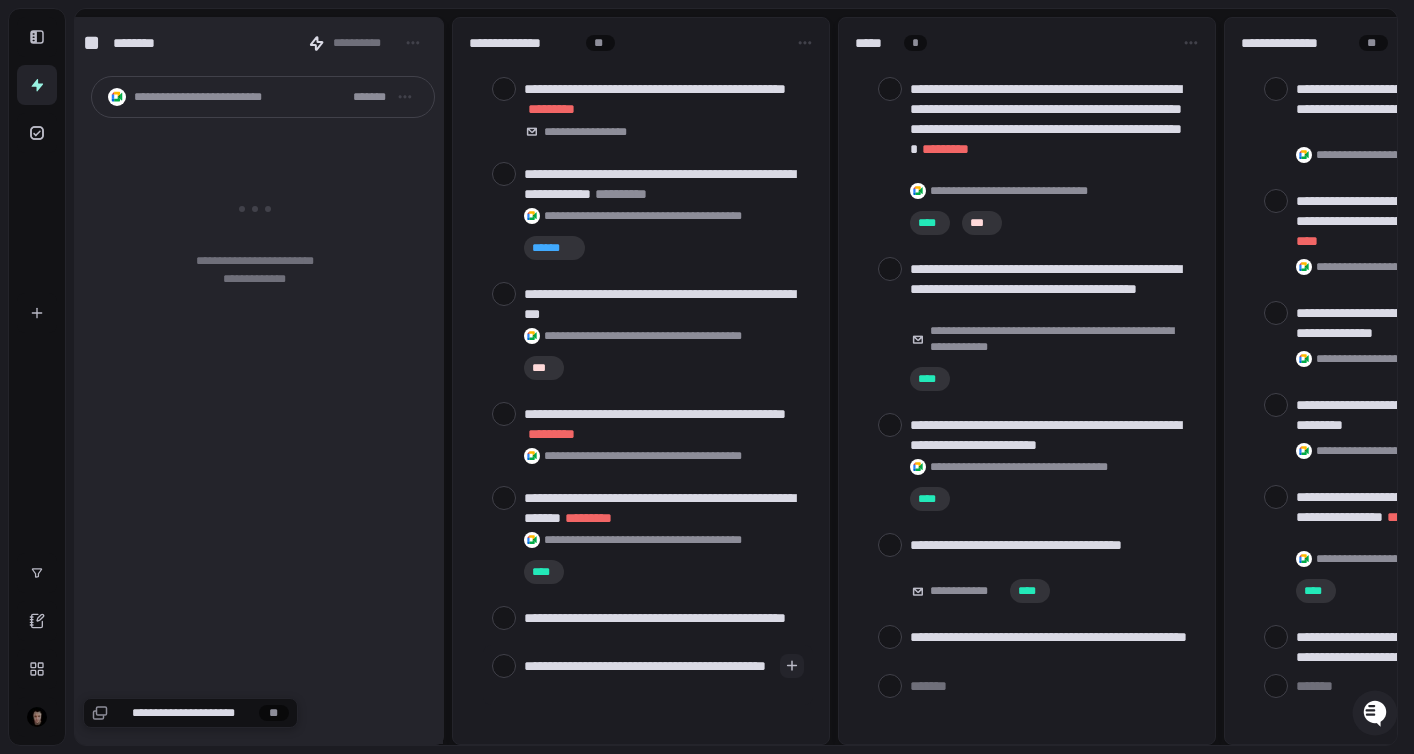 type on "**********" 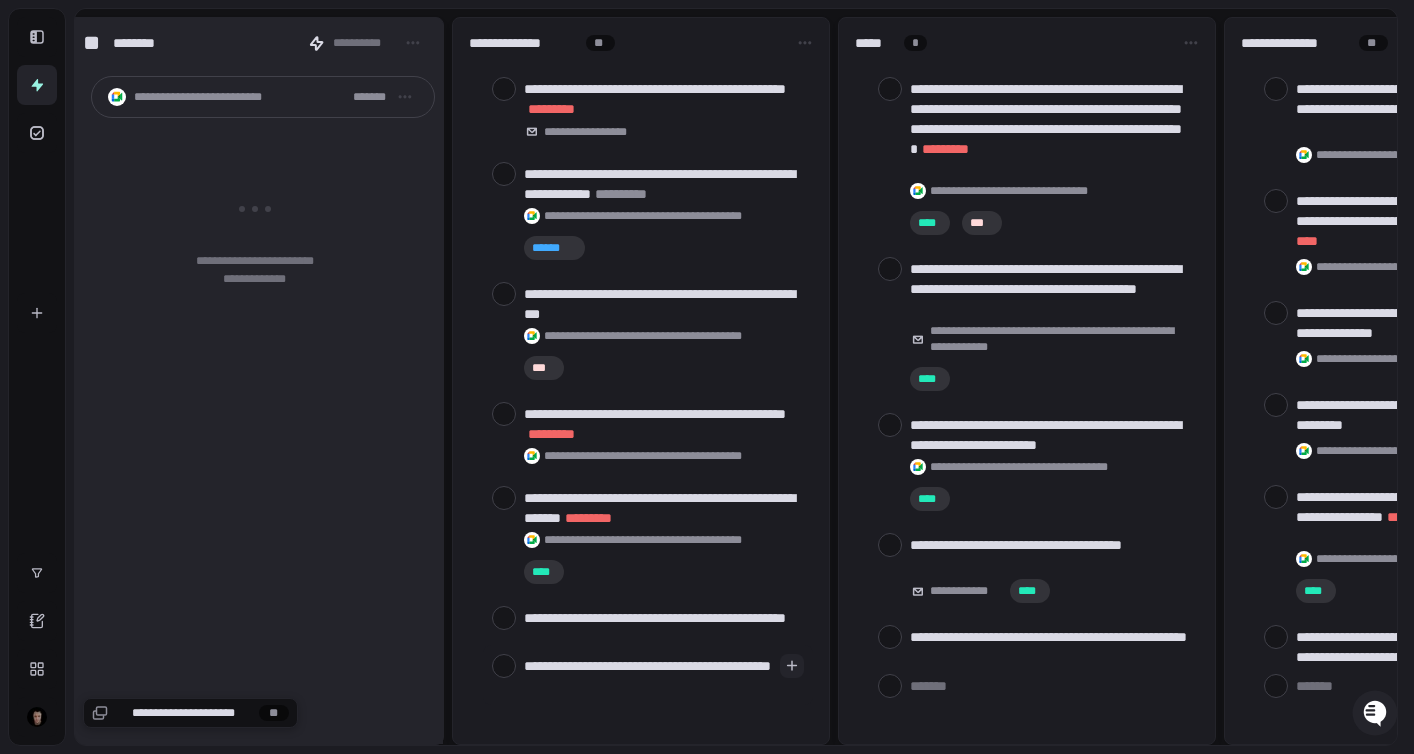 type on "**********" 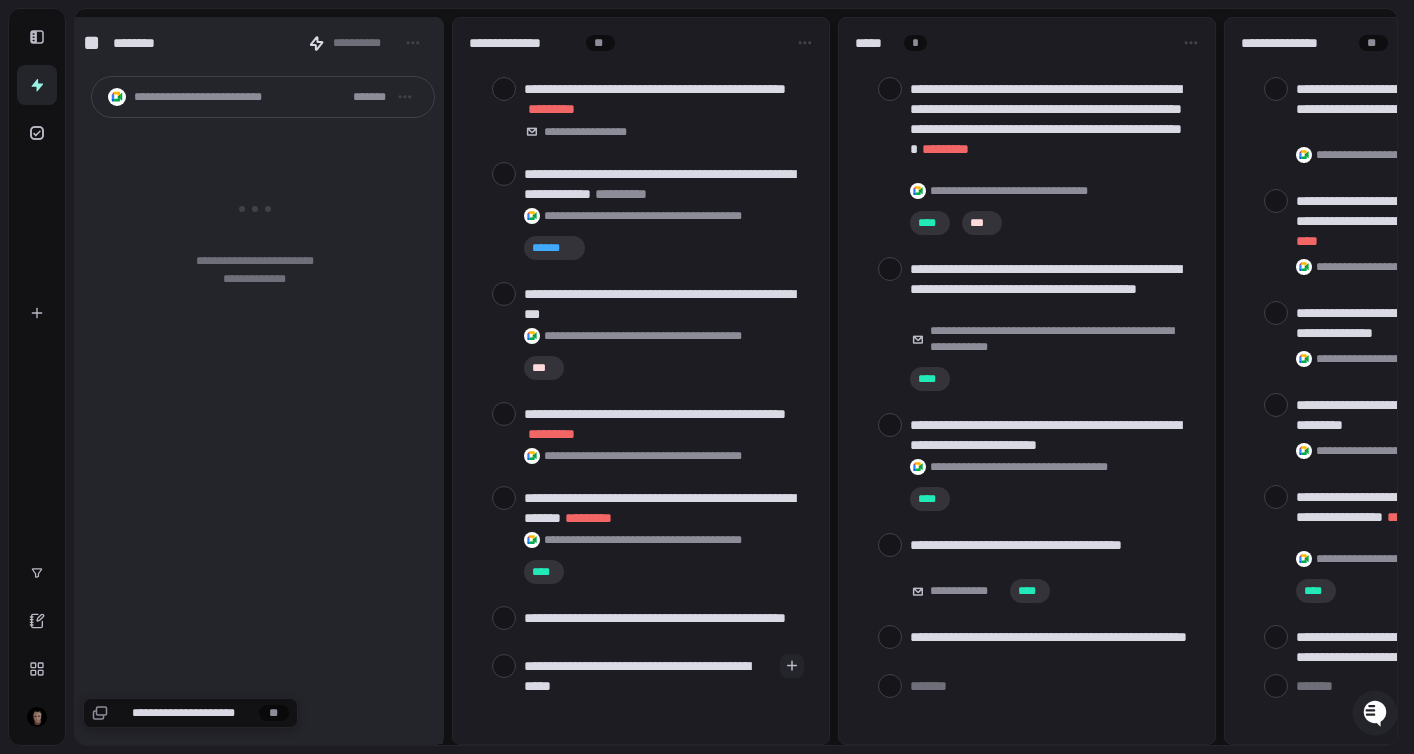 type on "**********" 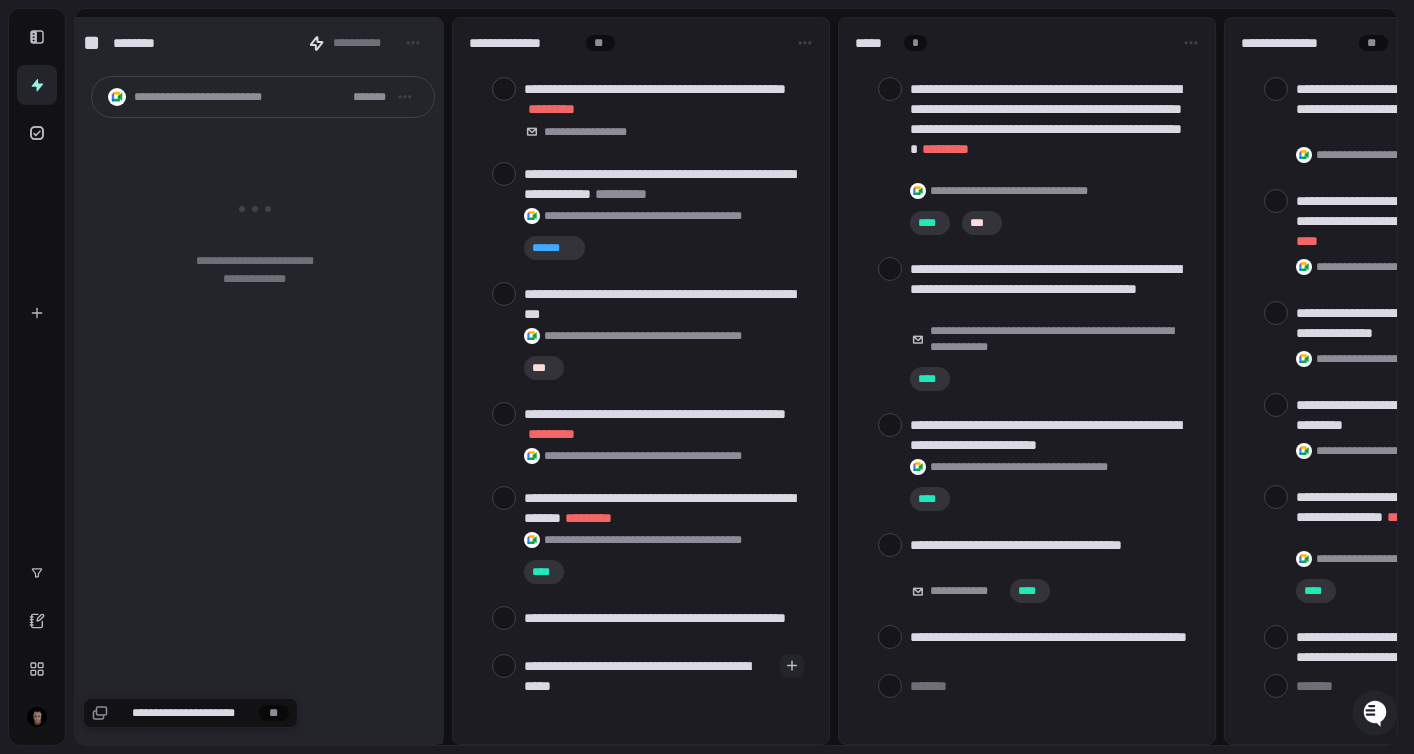 type on "*" 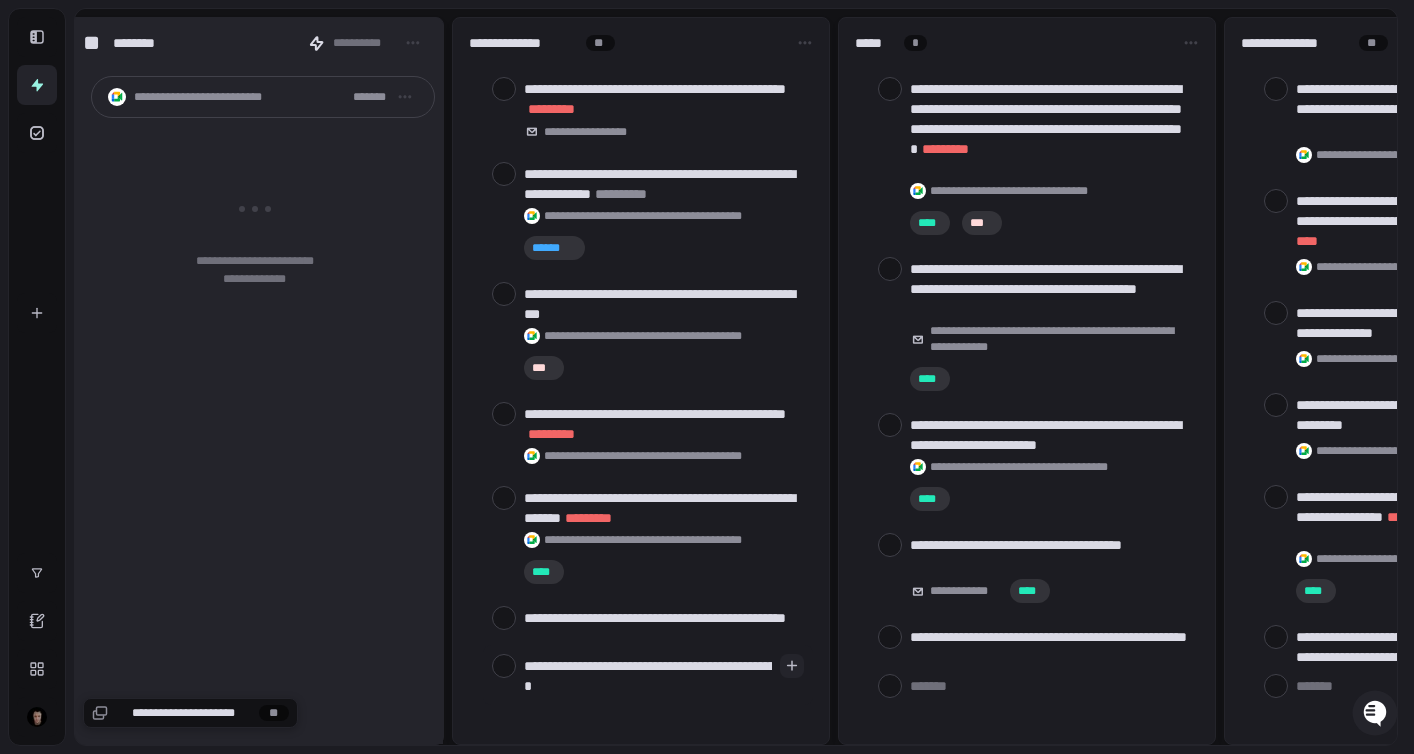 type on "**********" 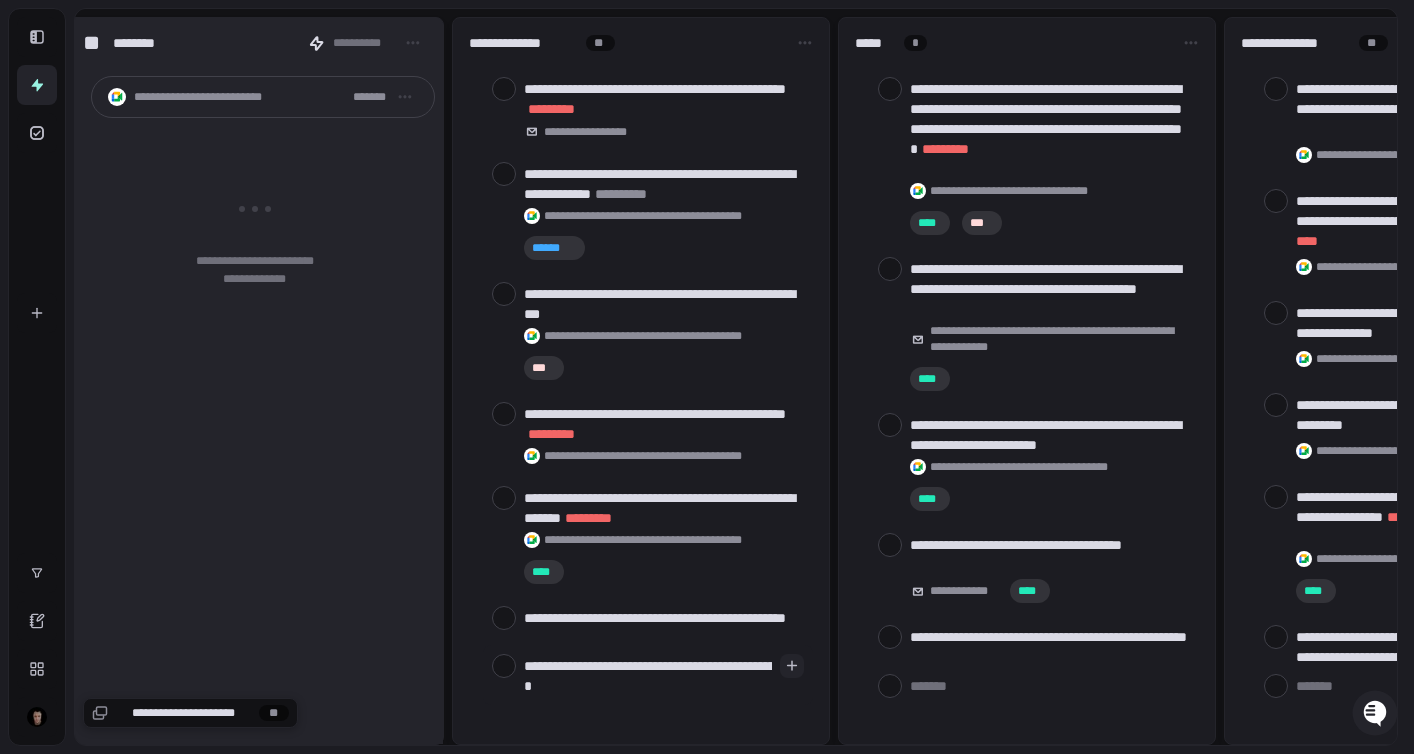 type on "*" 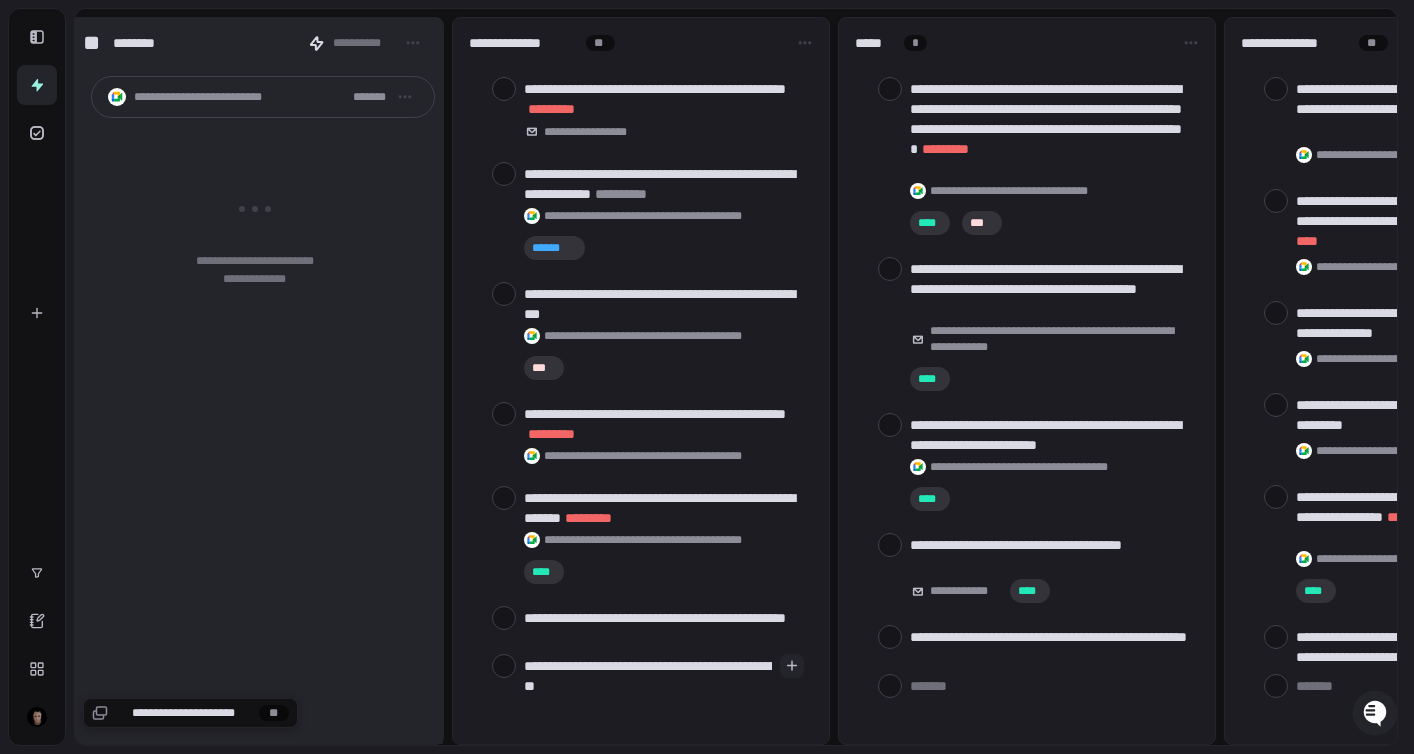 type on "**********" 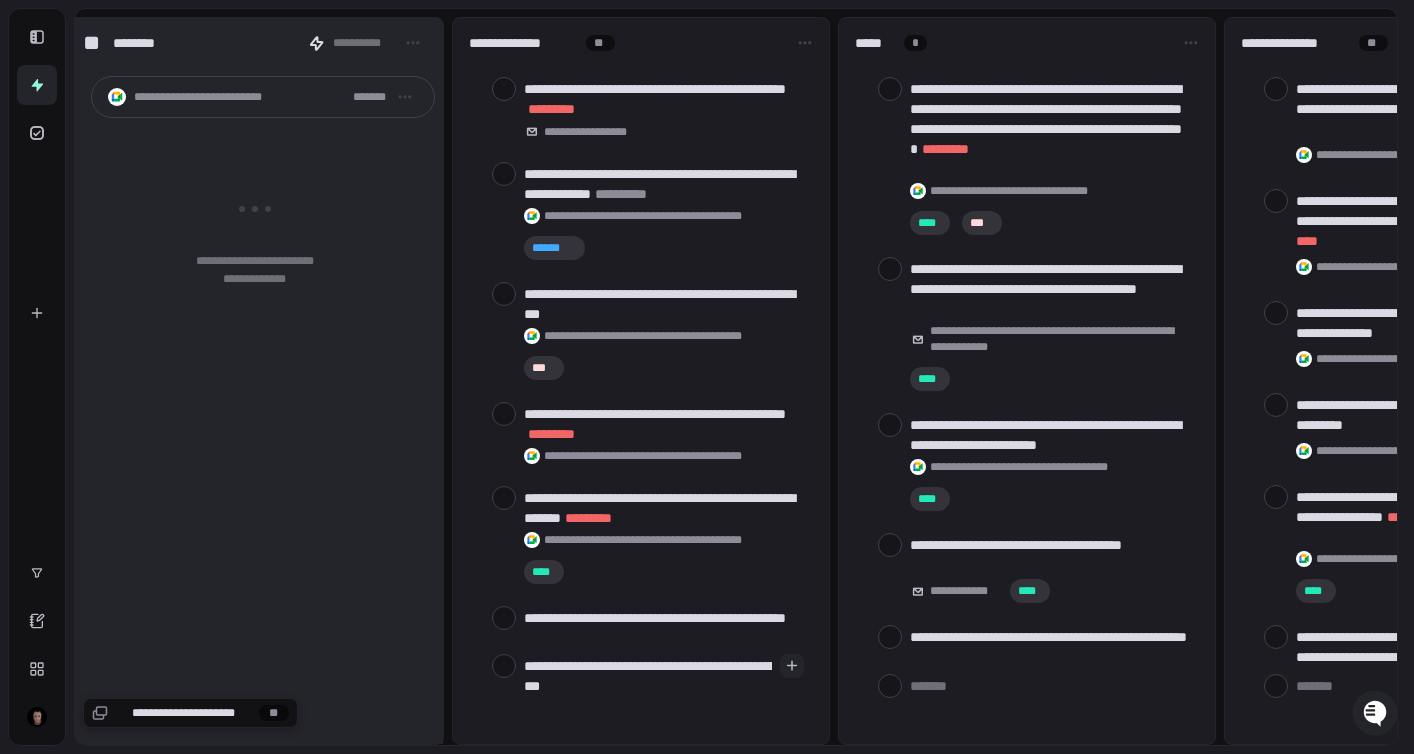 type on "**********" 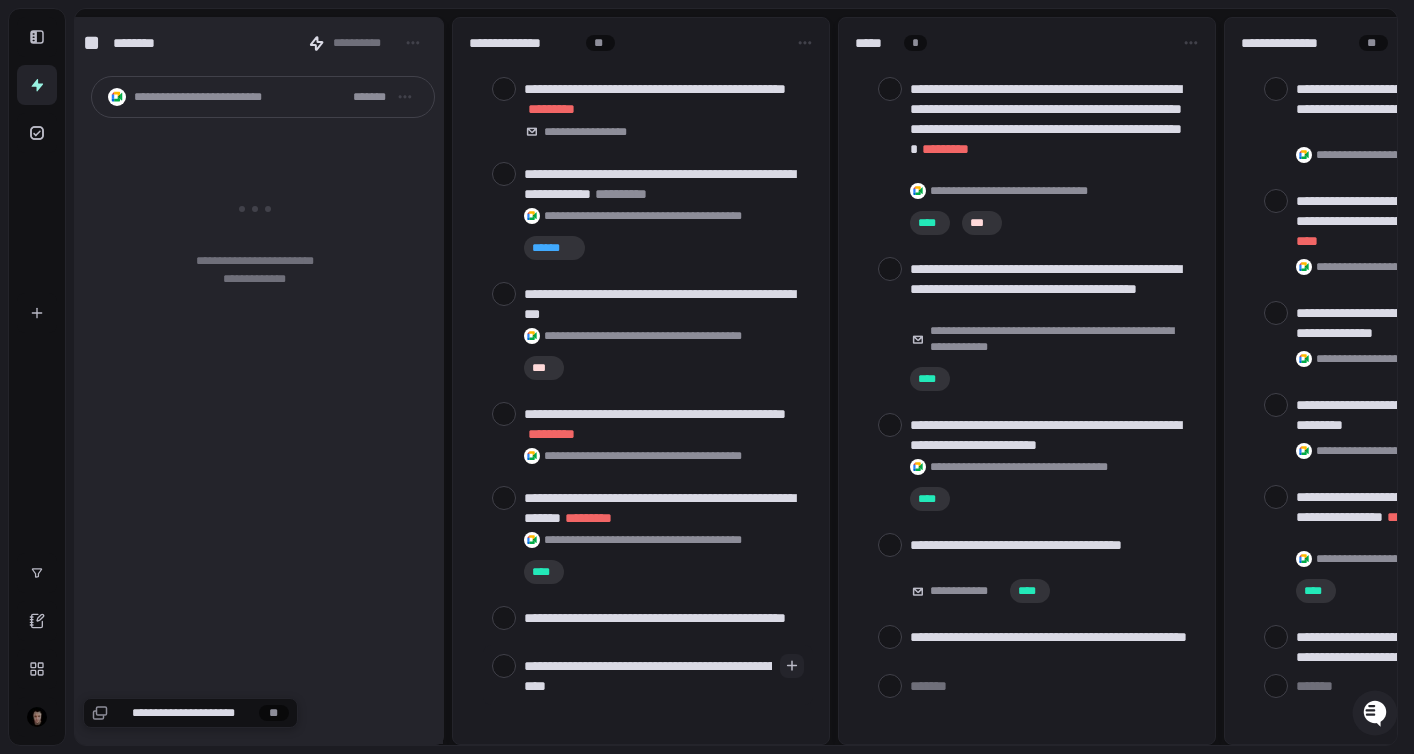 type on "**********" 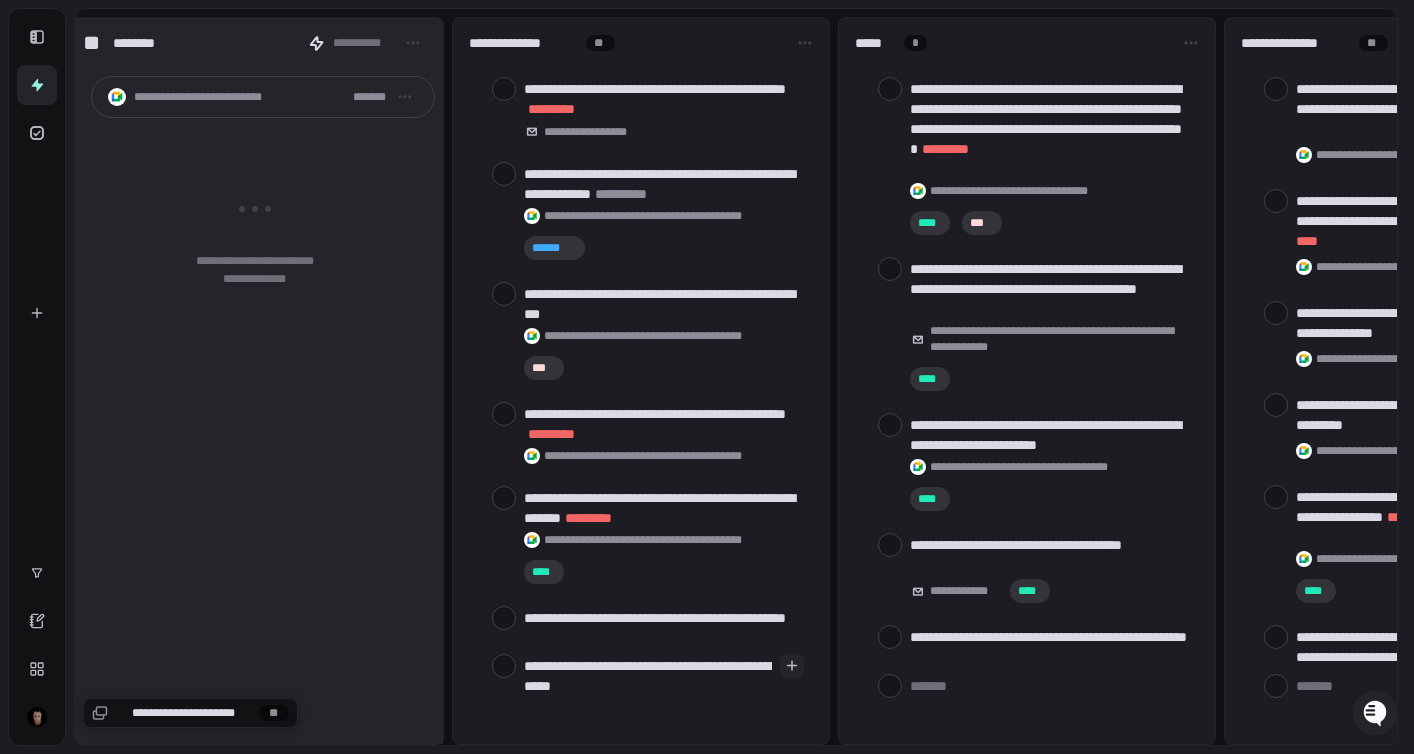 type on "**********" 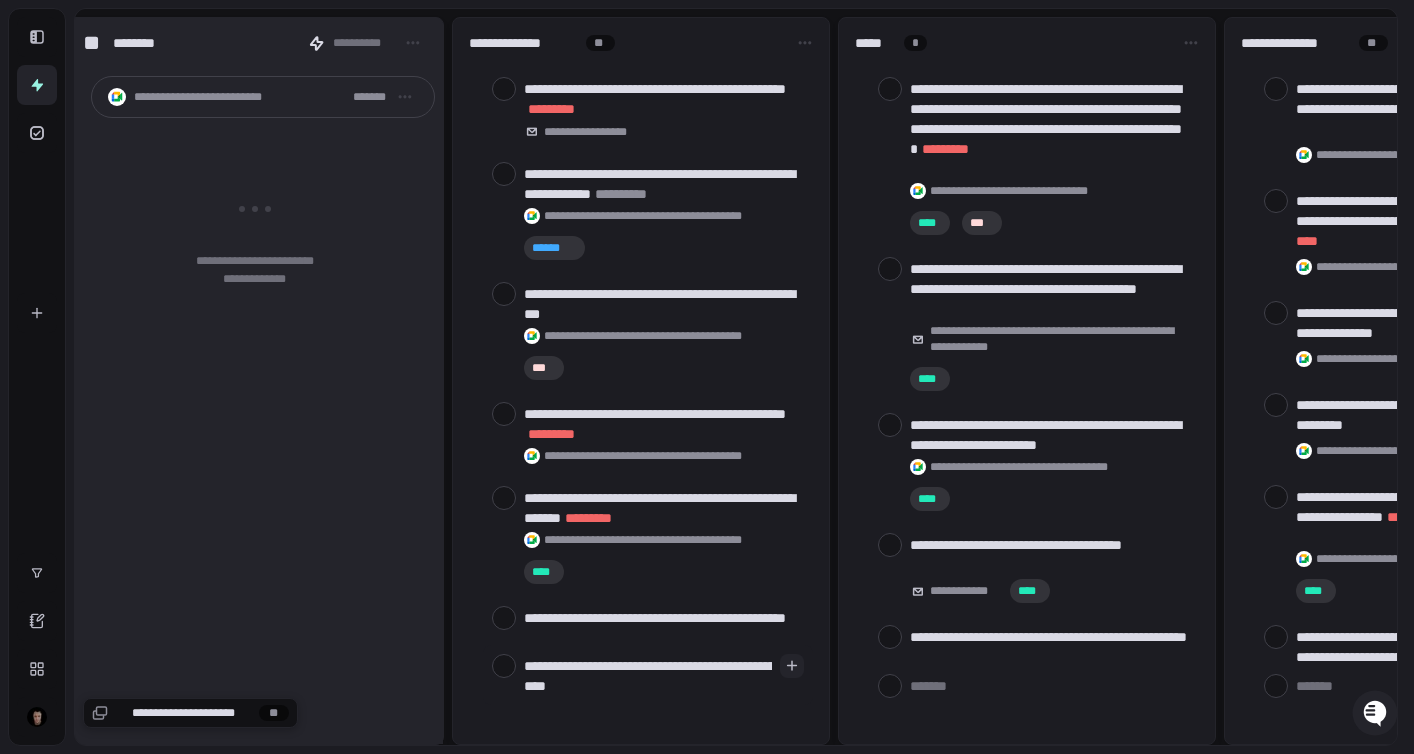 type on "**********" 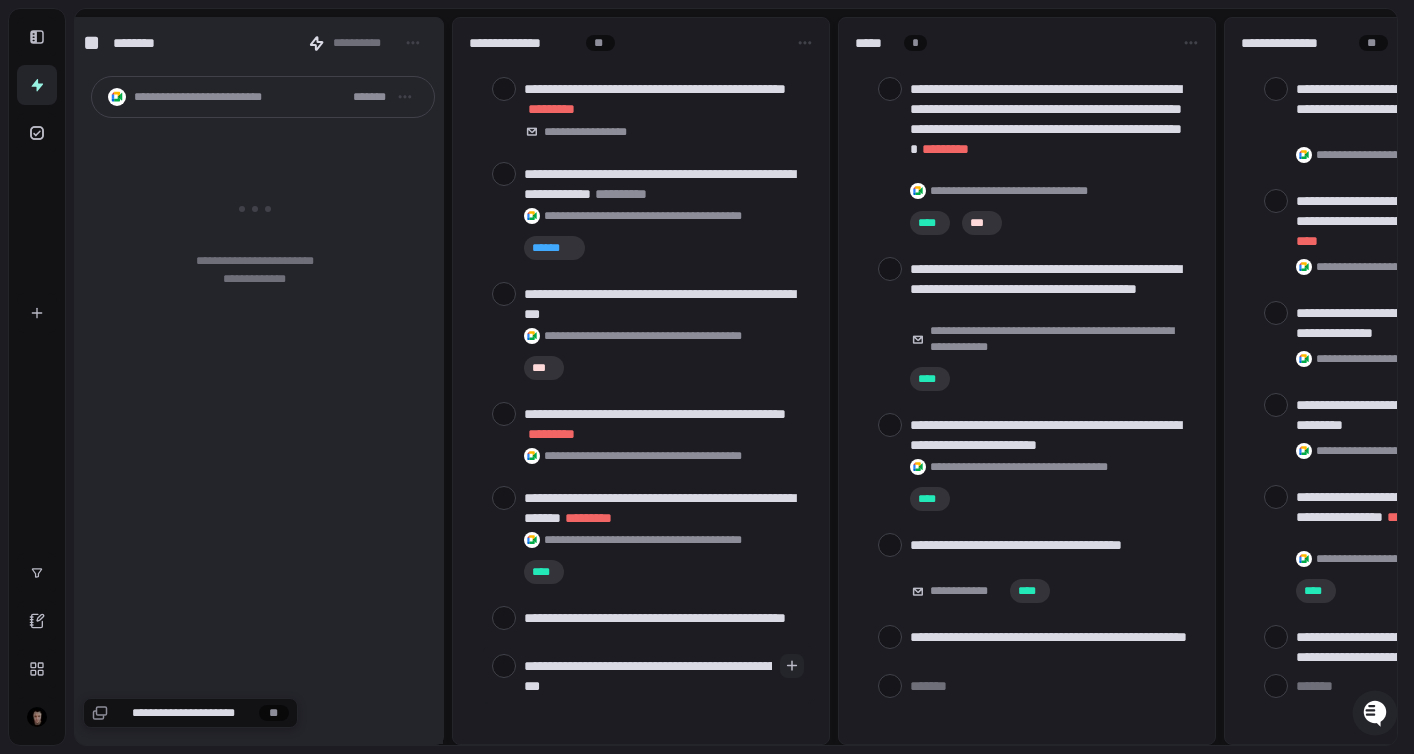 type on "**********" 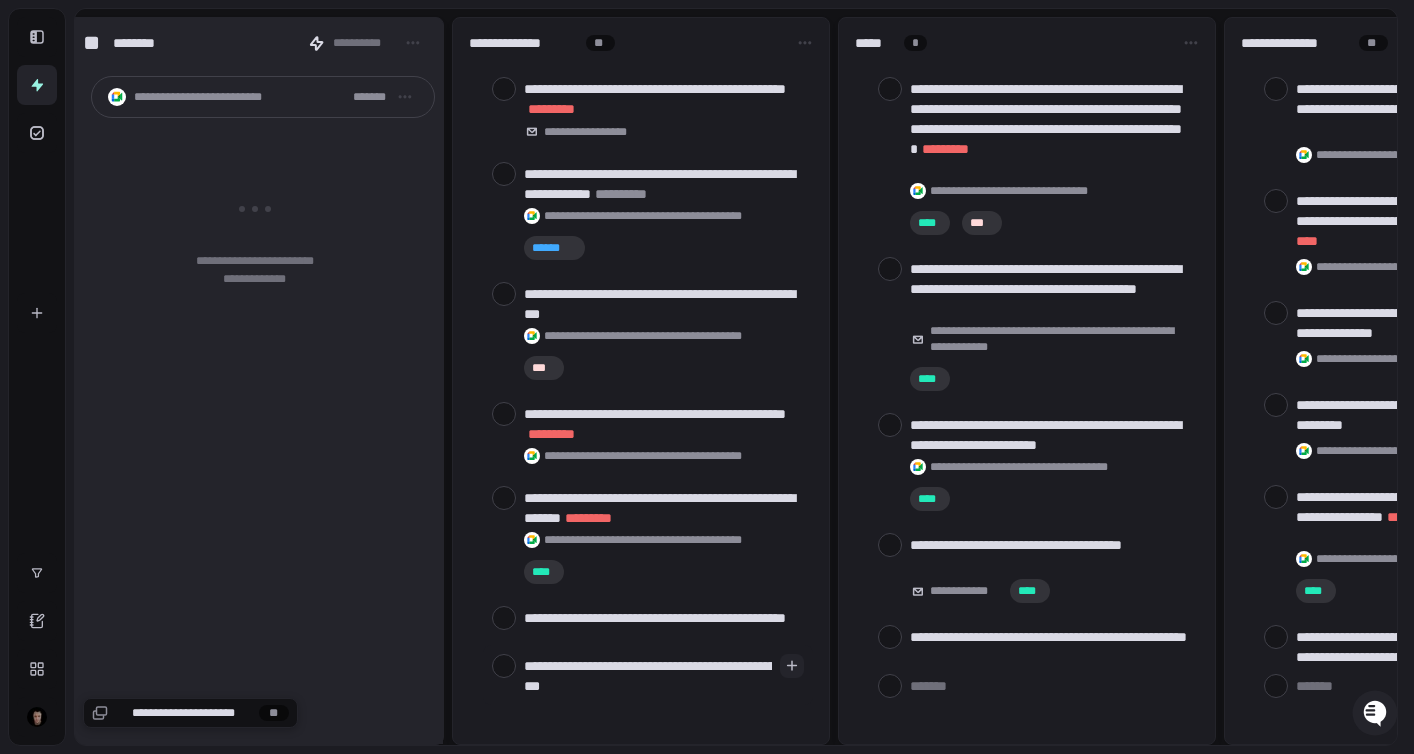 type on "*" 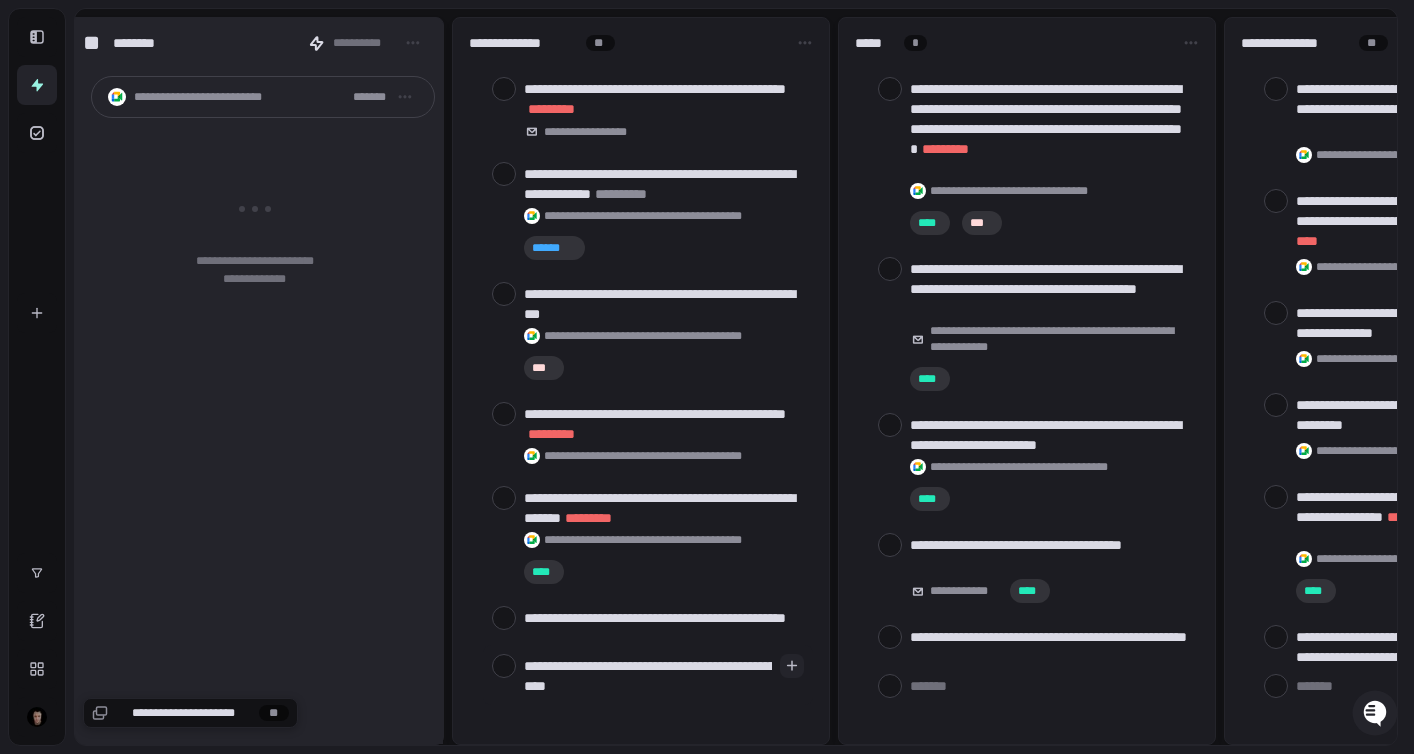 type on "**********" 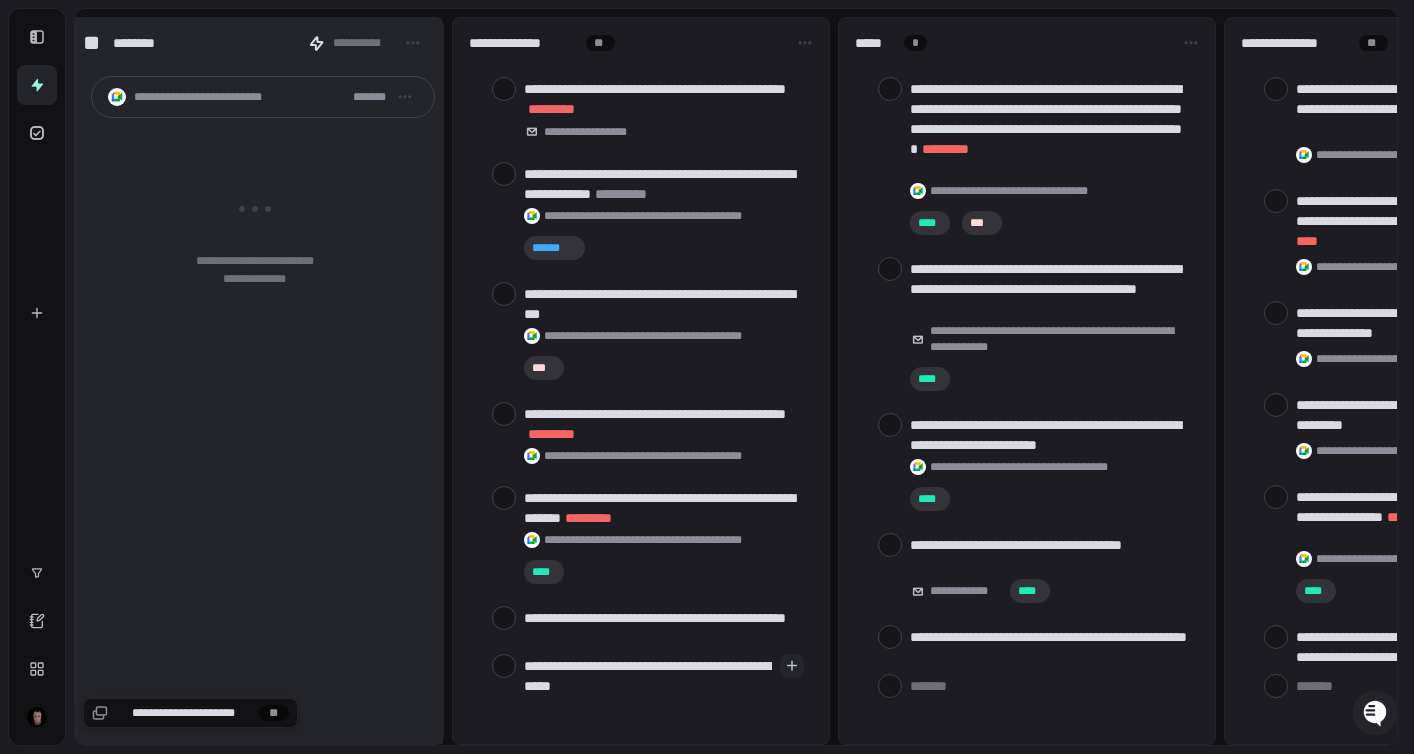 type on "*" 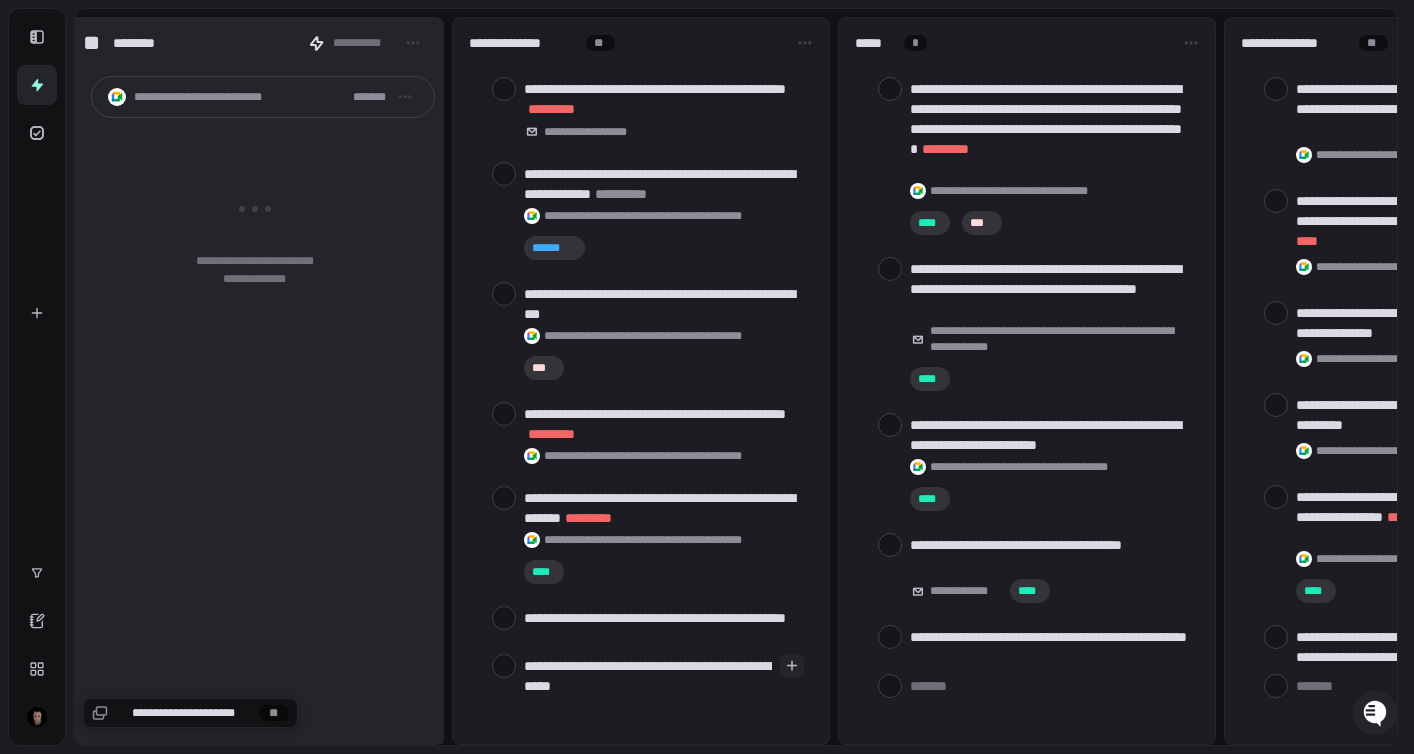 type on "**********" 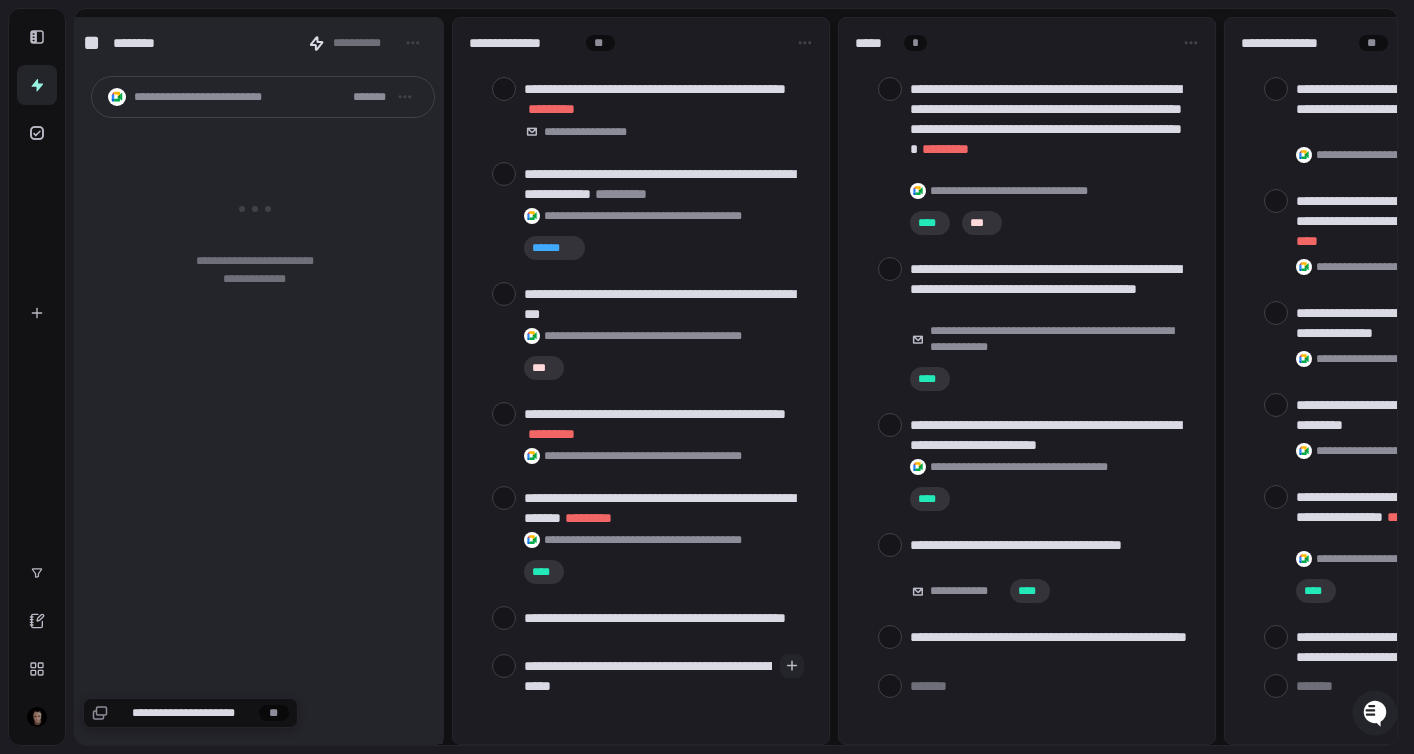 type on "*" 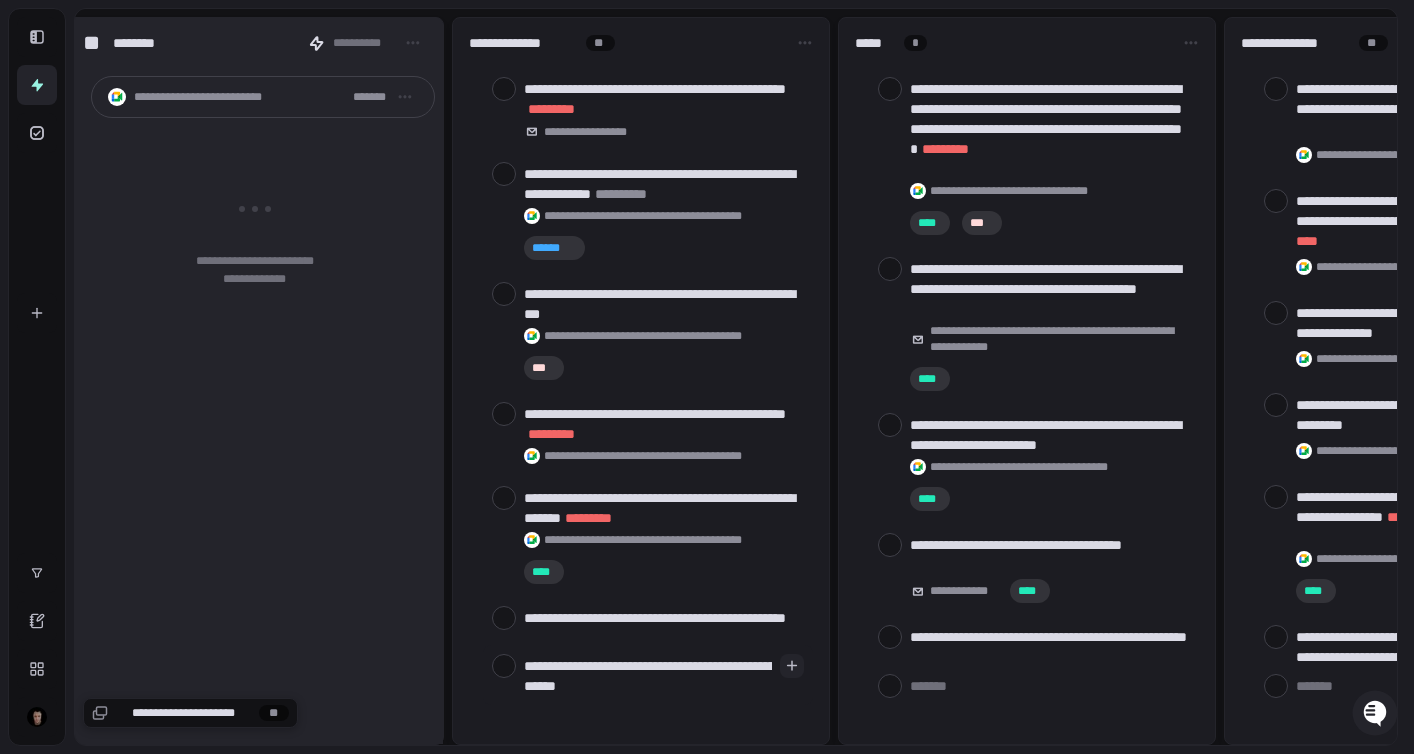type on "**********" 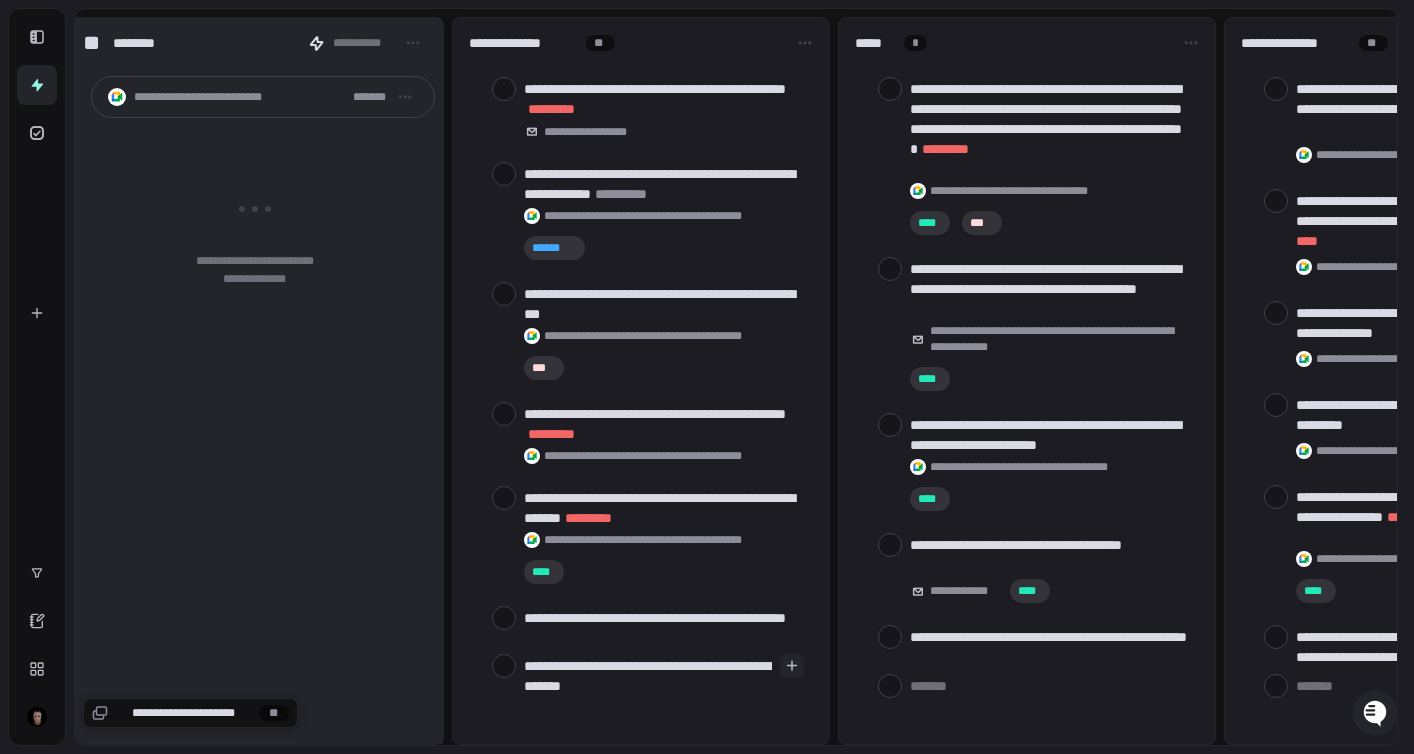 type on "**********" 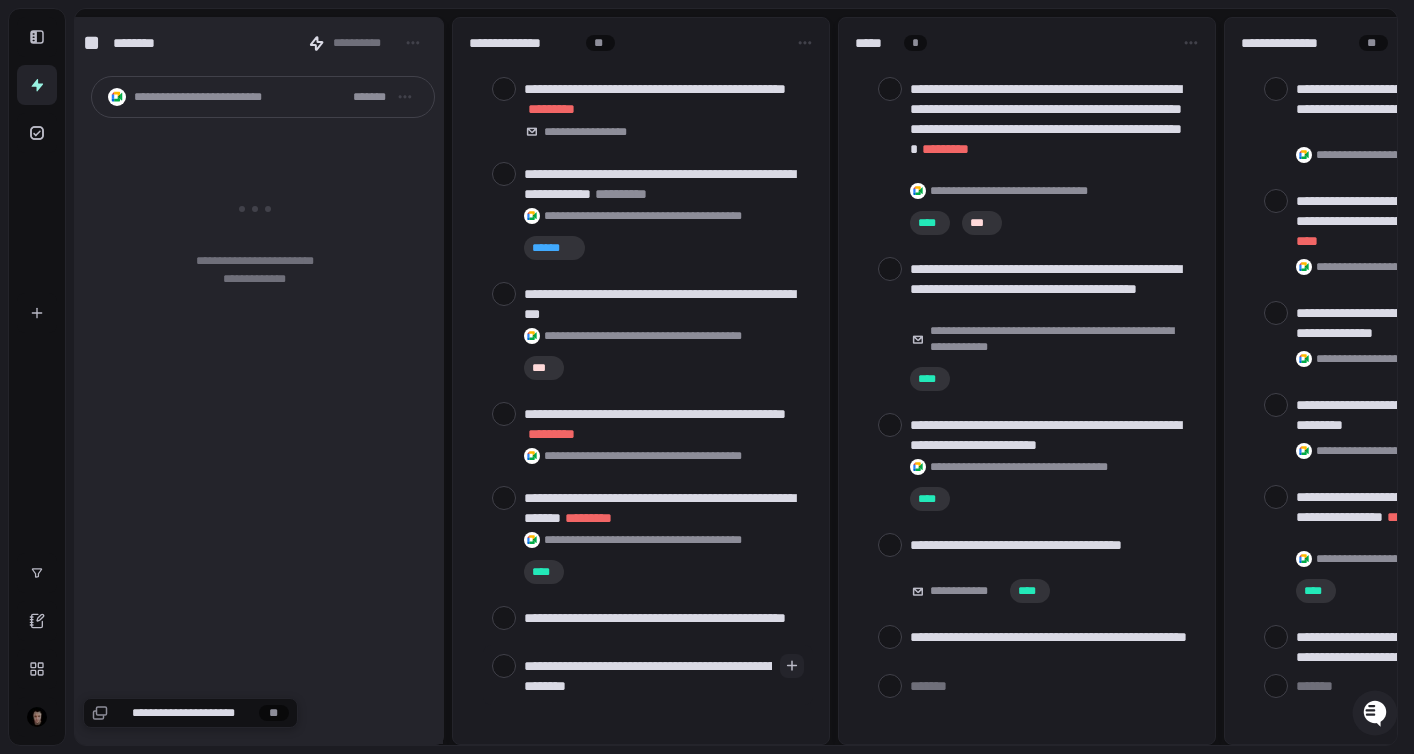 type on "*" 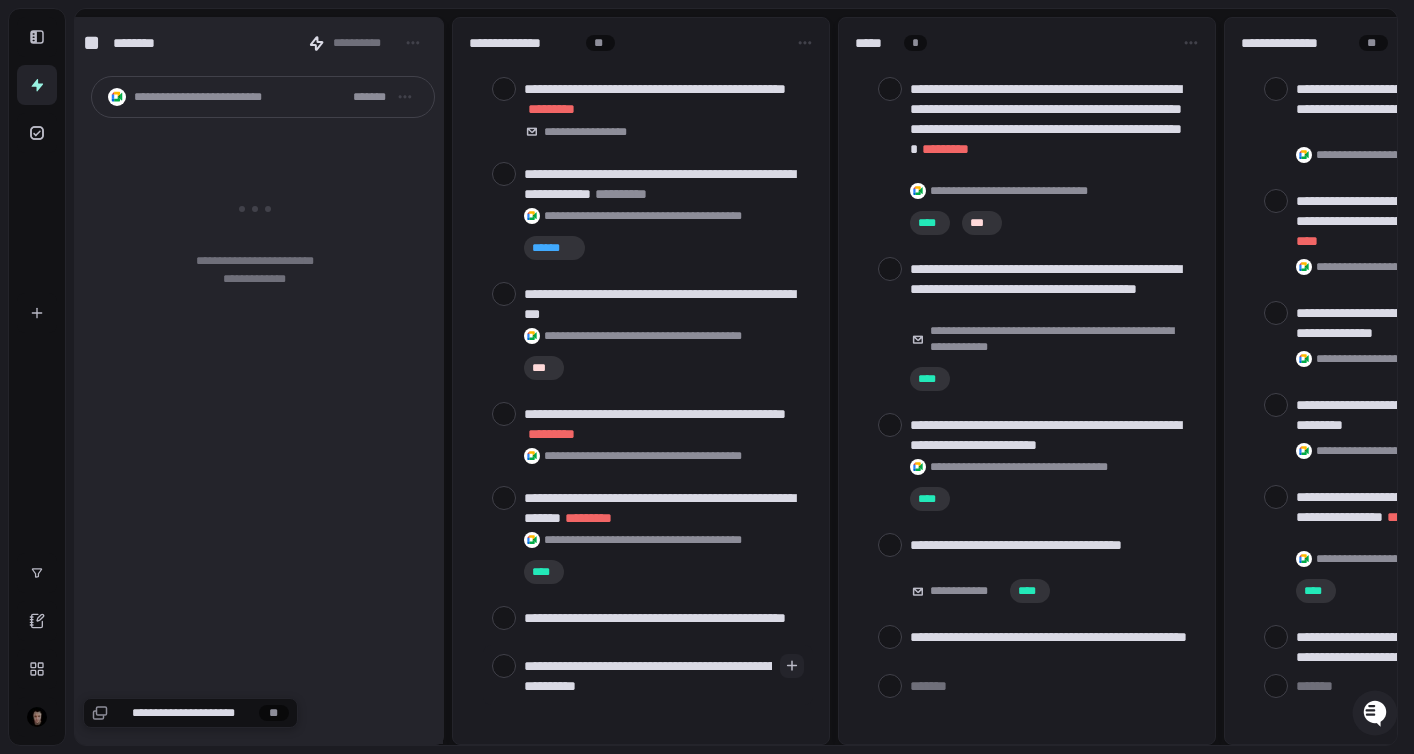 type on "**********" 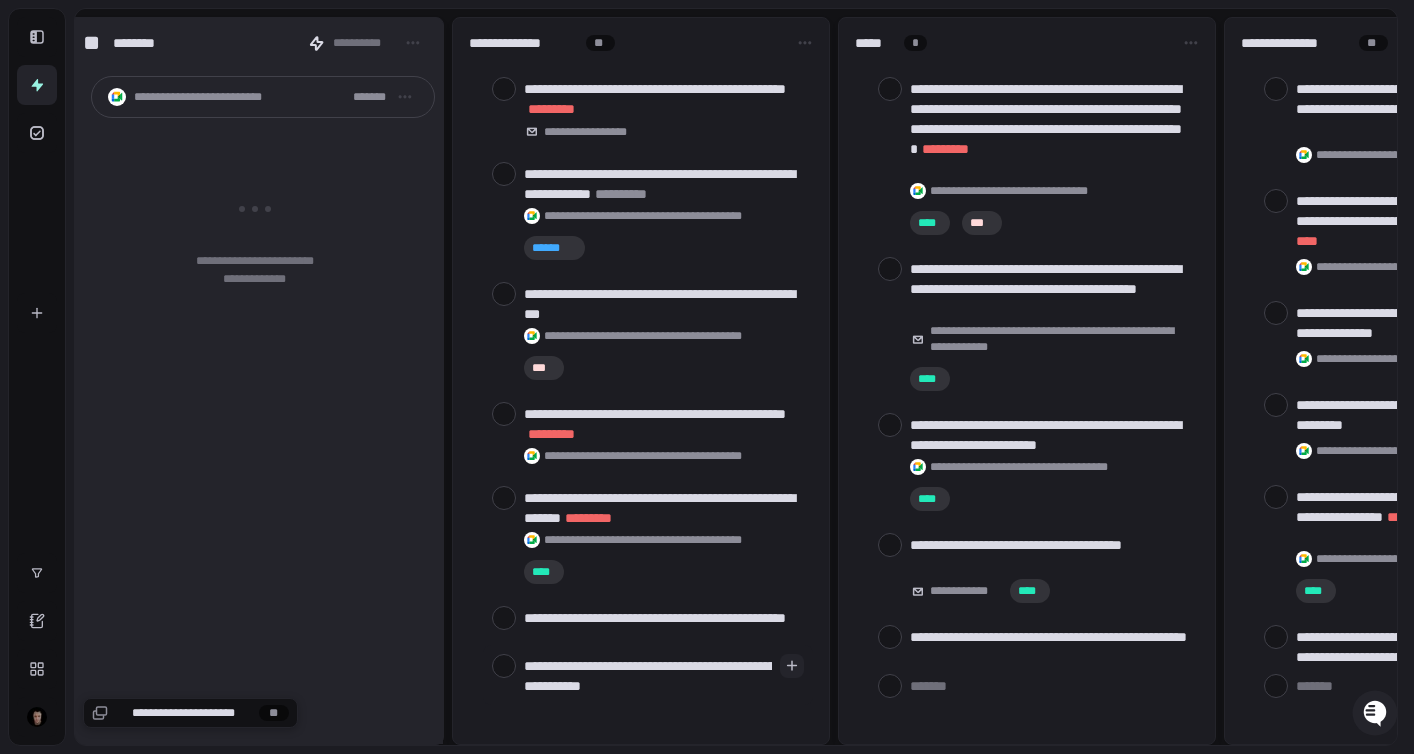 type on "**********" 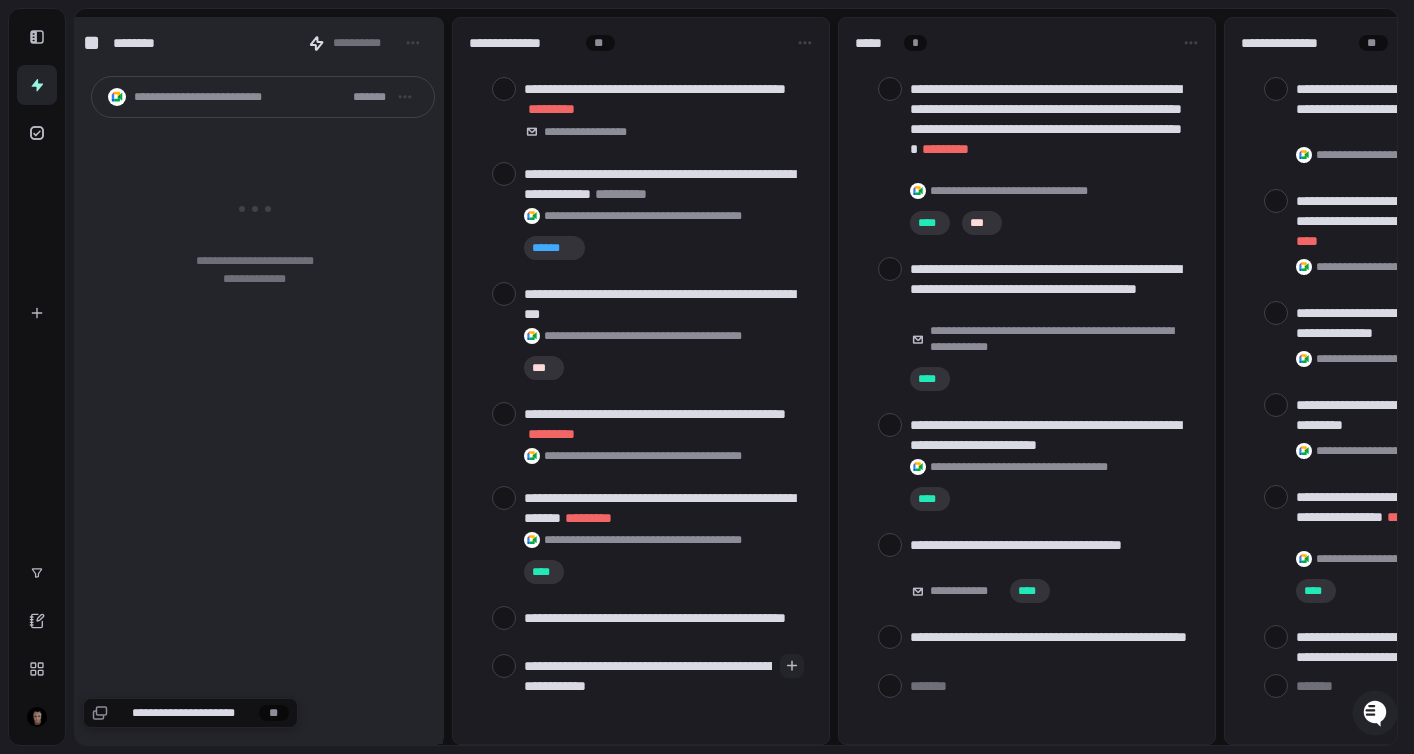 type on "**********" 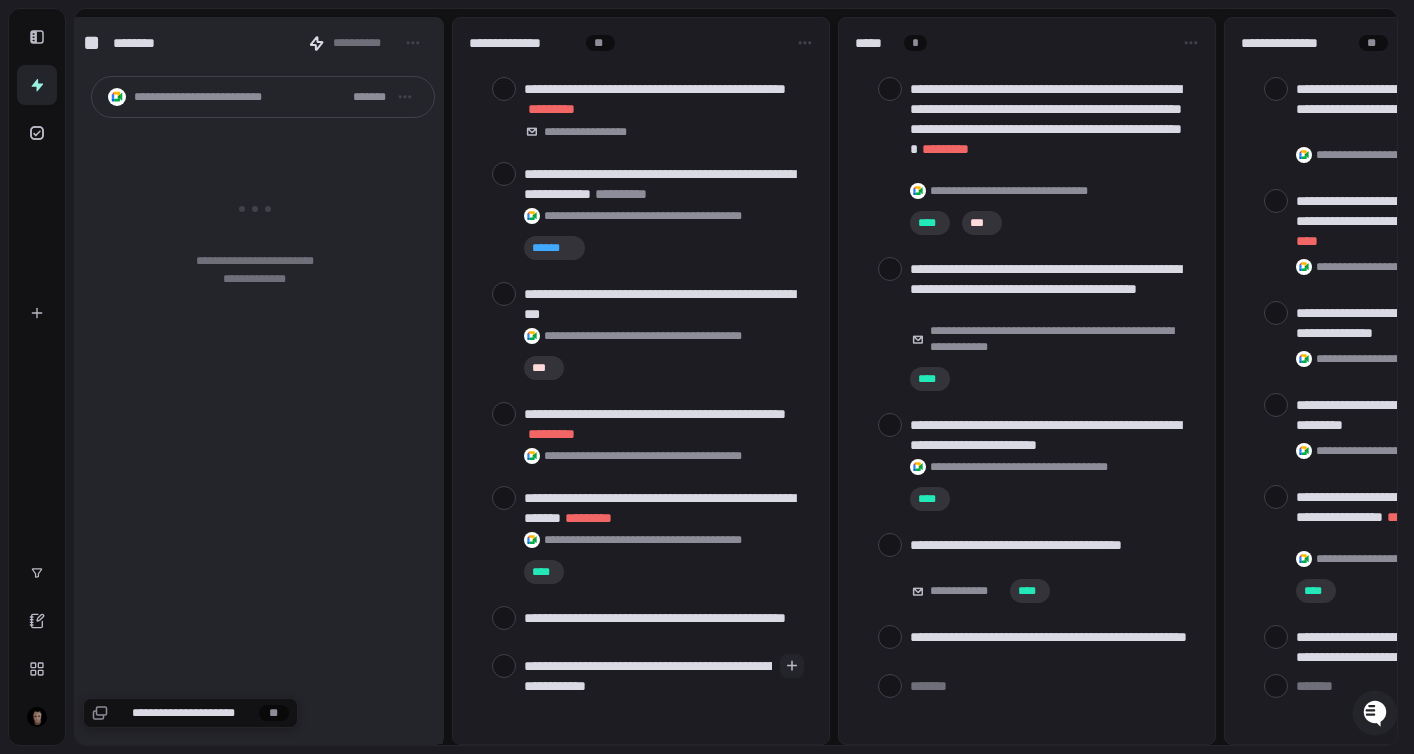 type on "*" 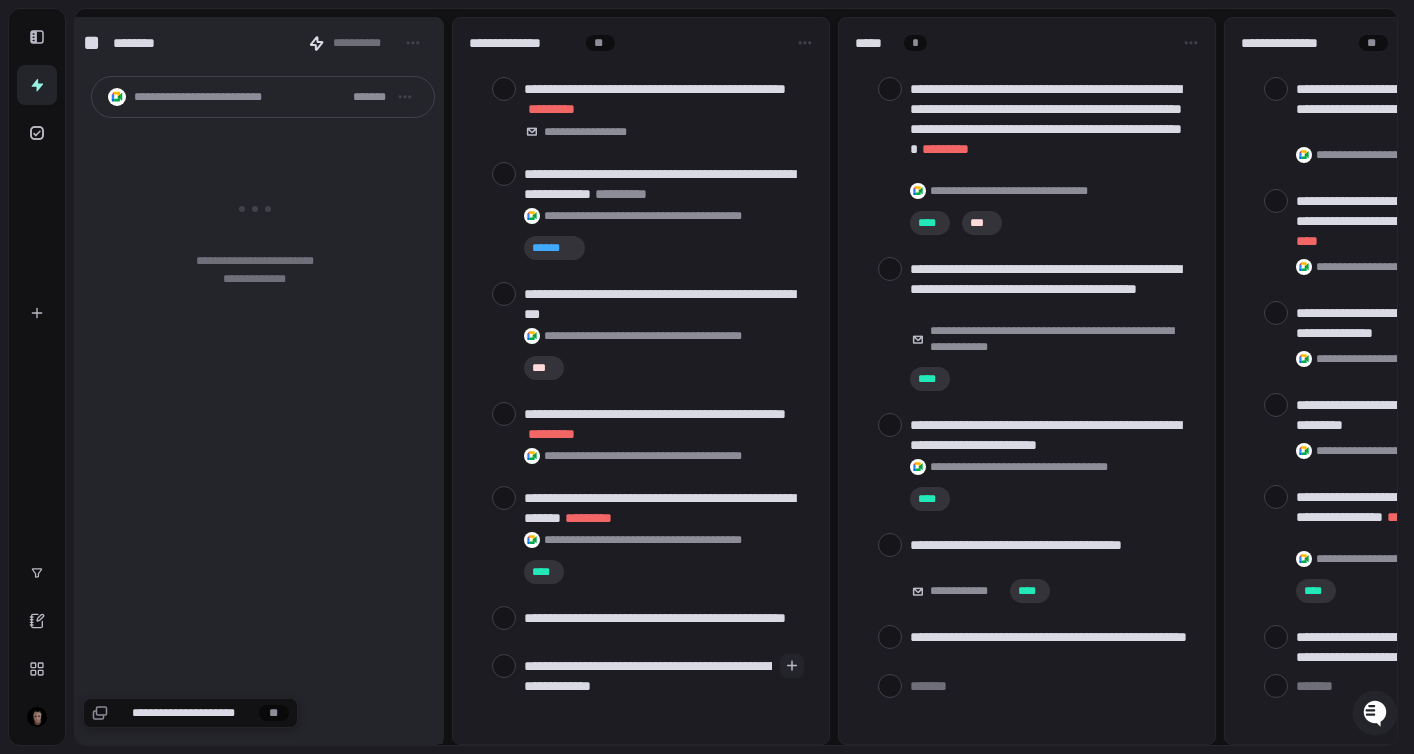 type on "**********" 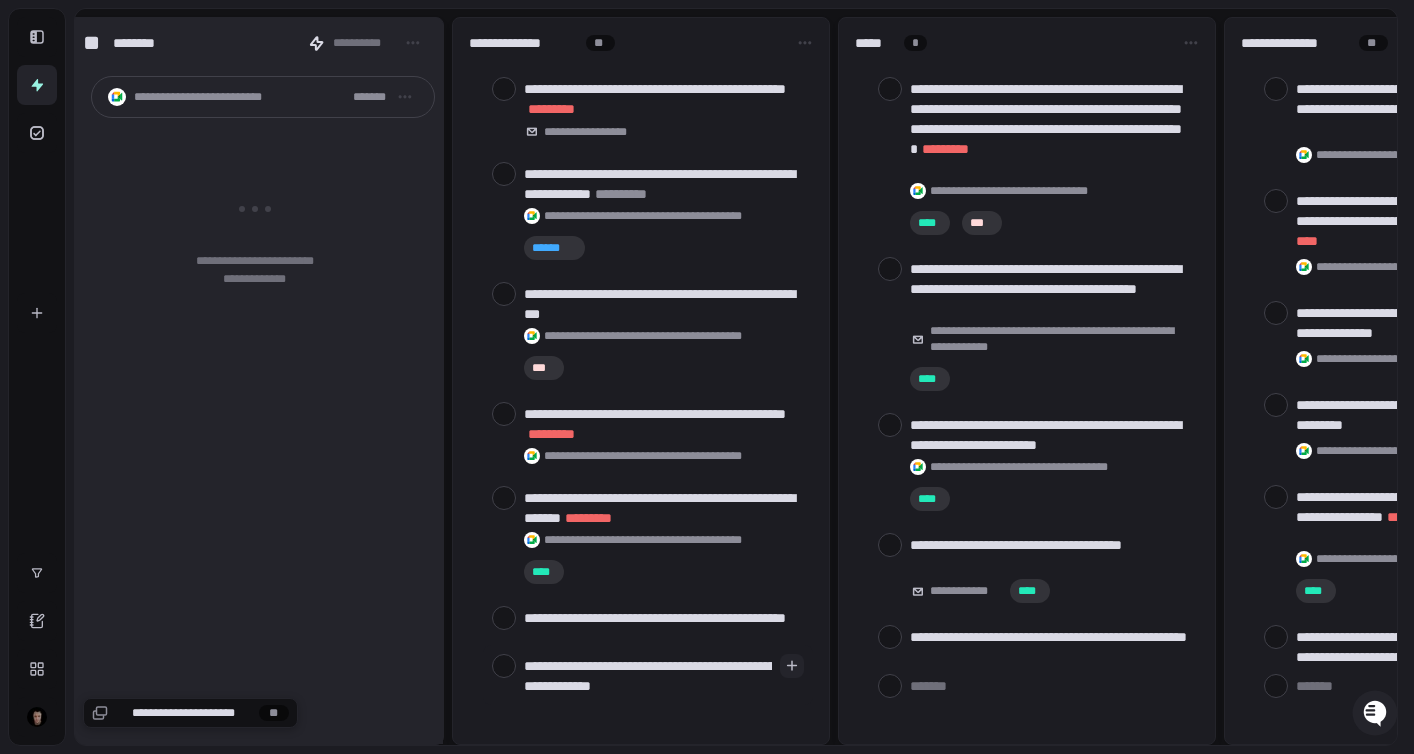 type on "*" 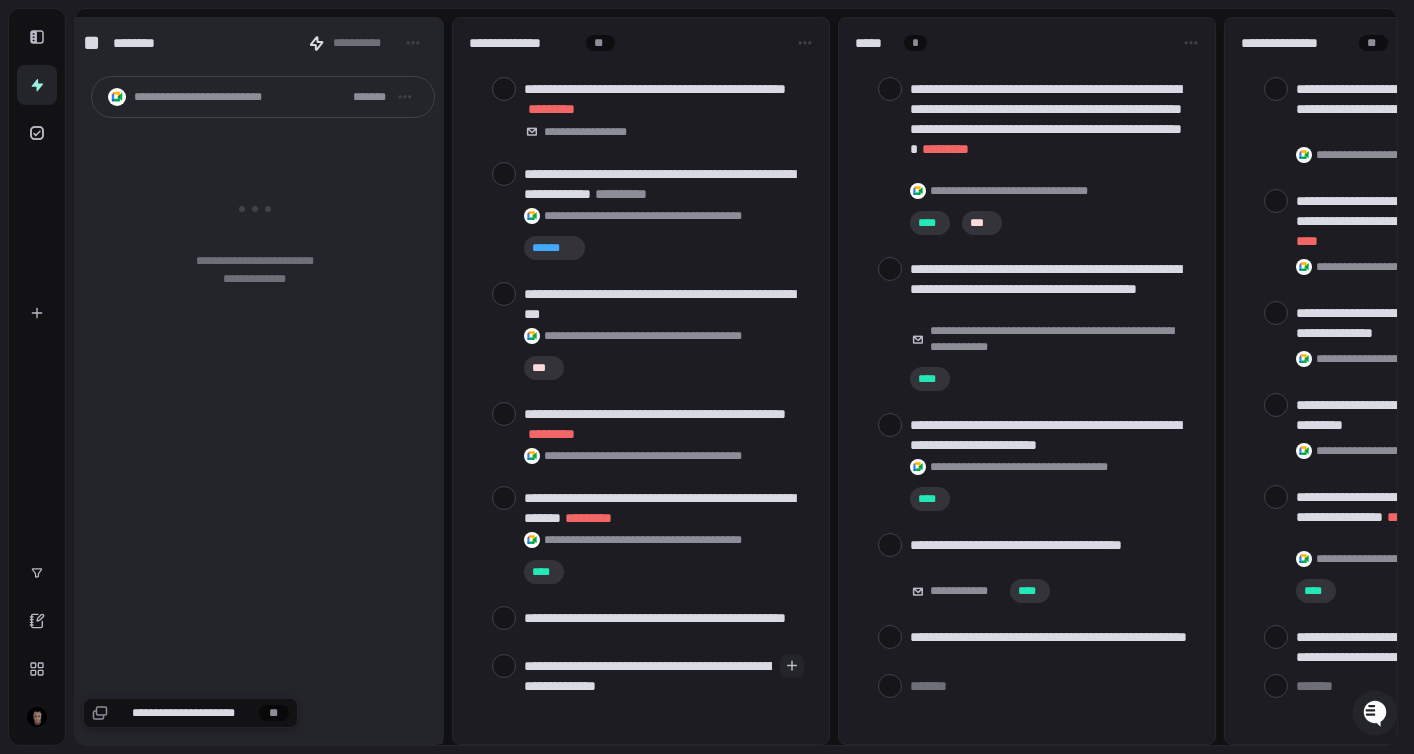 type on "**********" 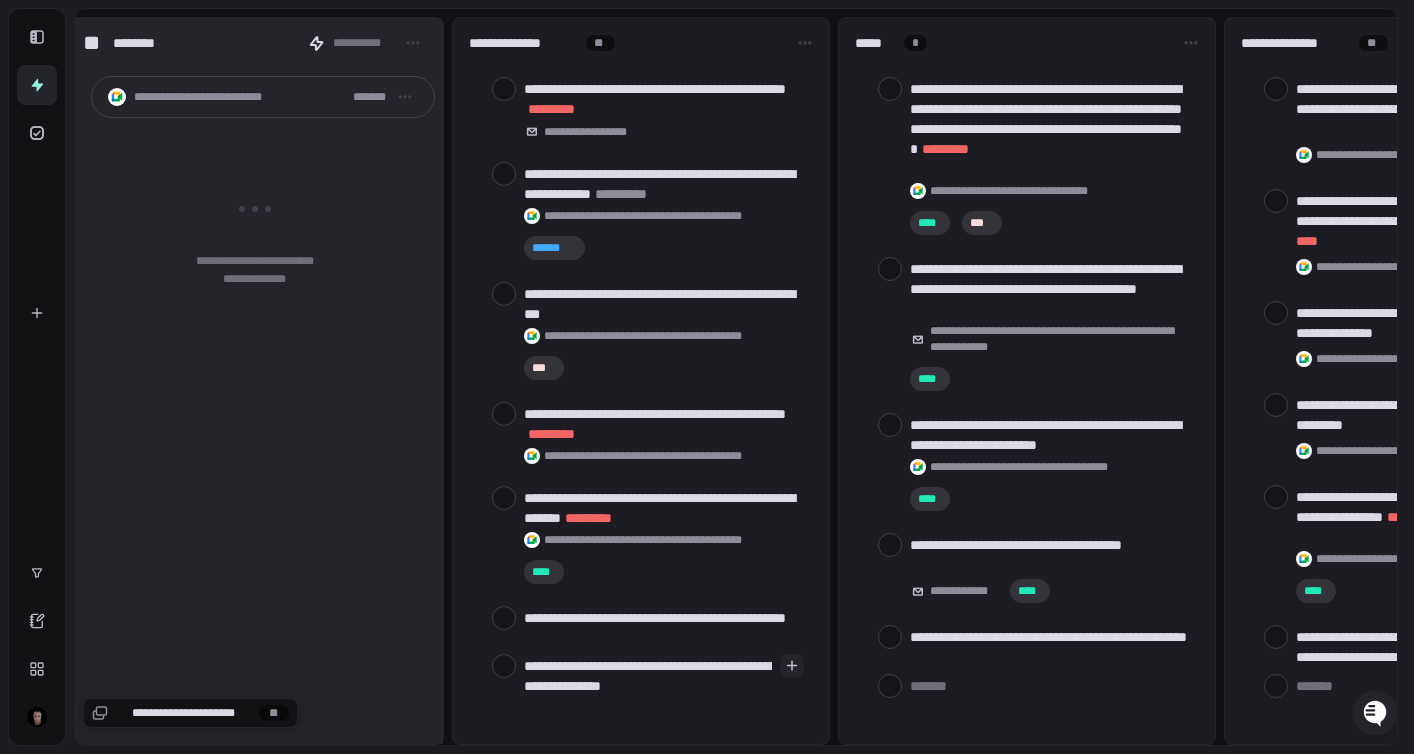type on "*" 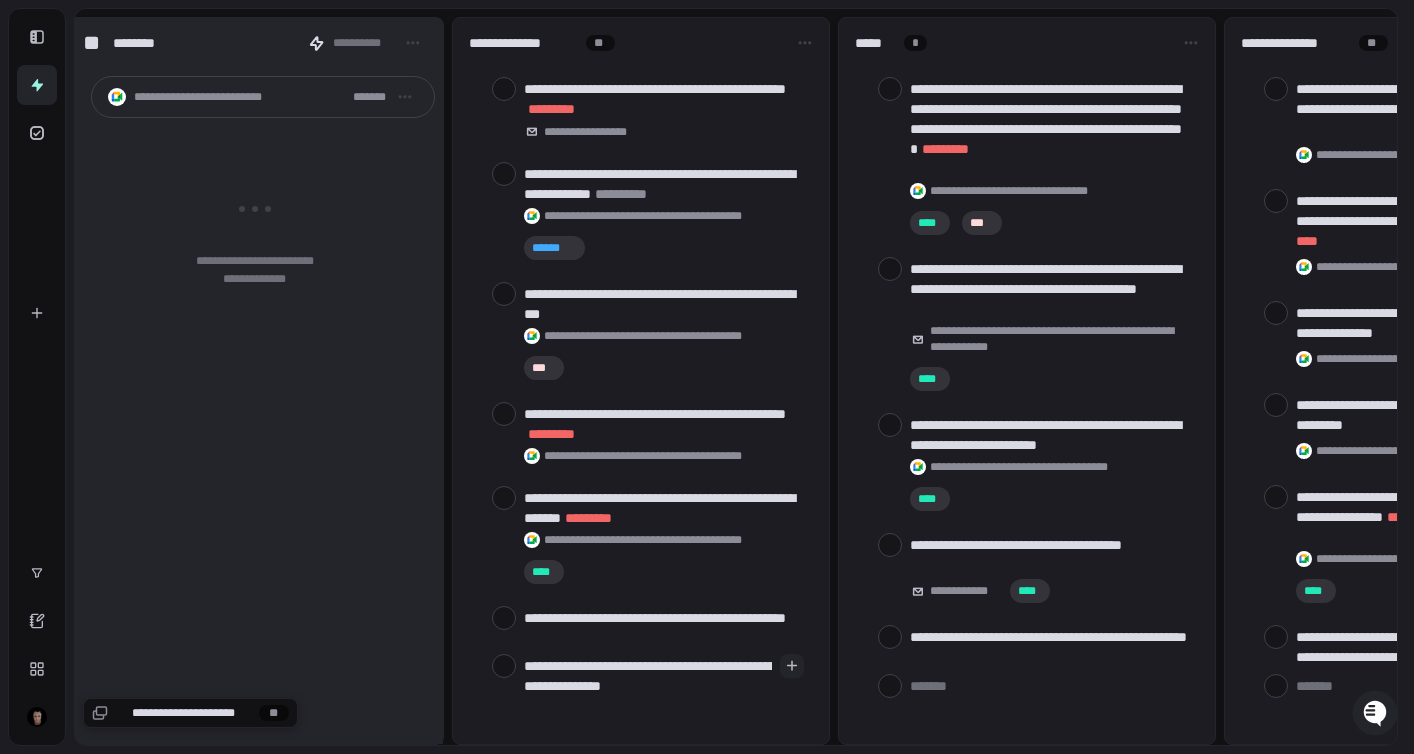 type on "**********" 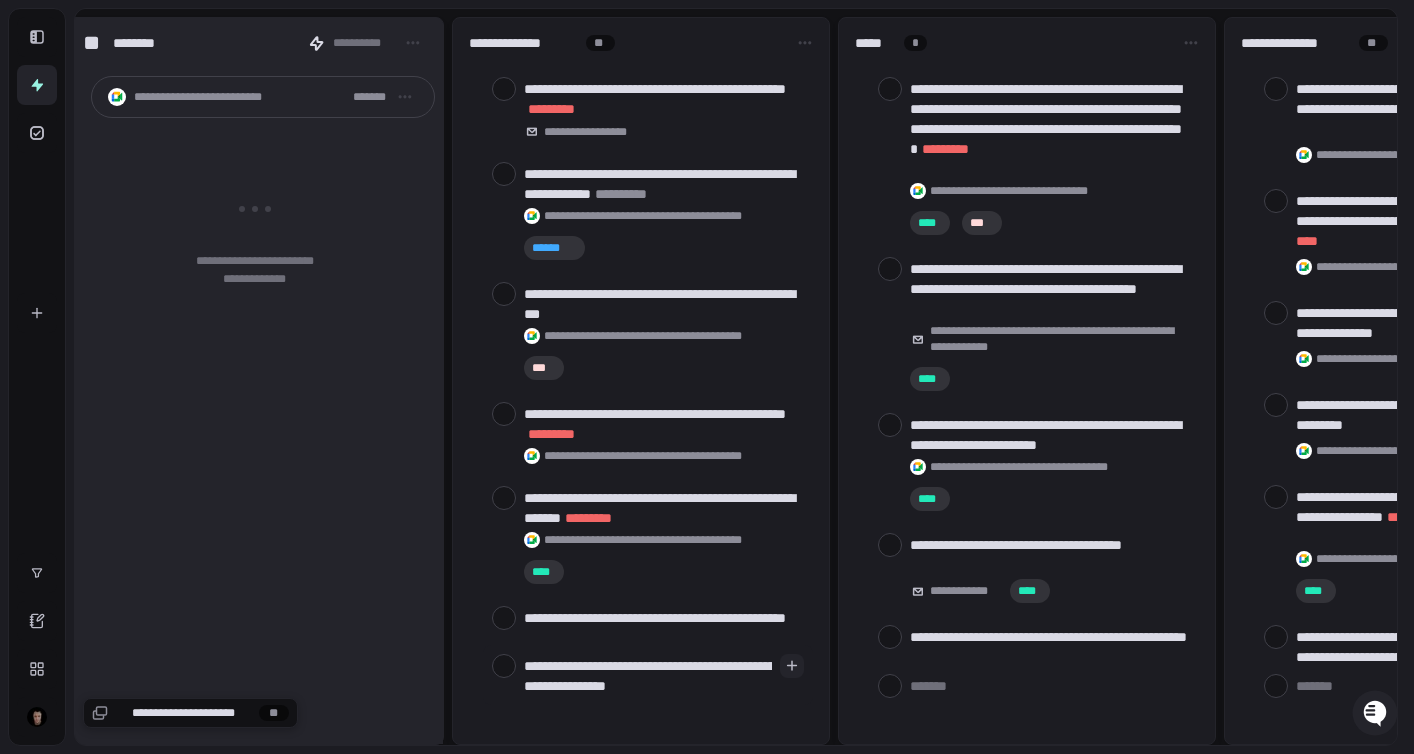 type on "**********" 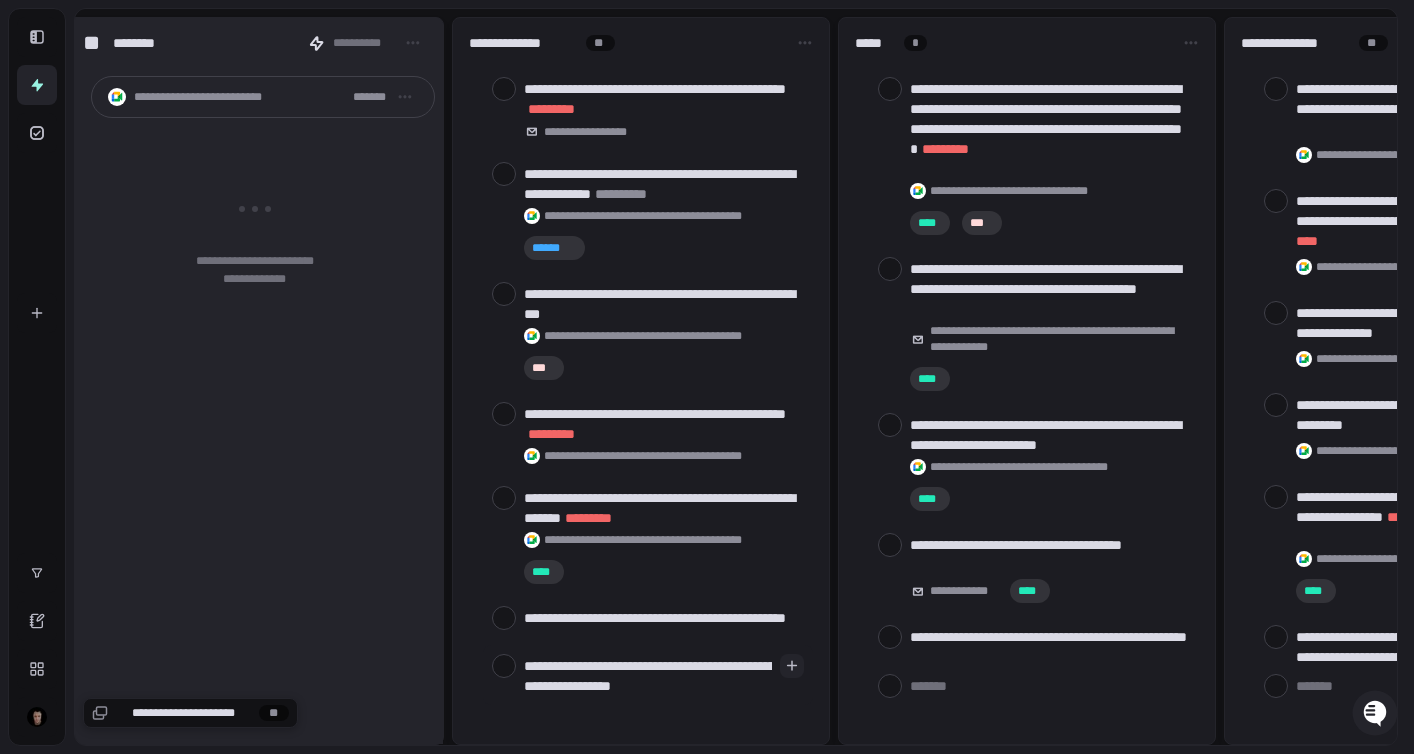 type on "**********" 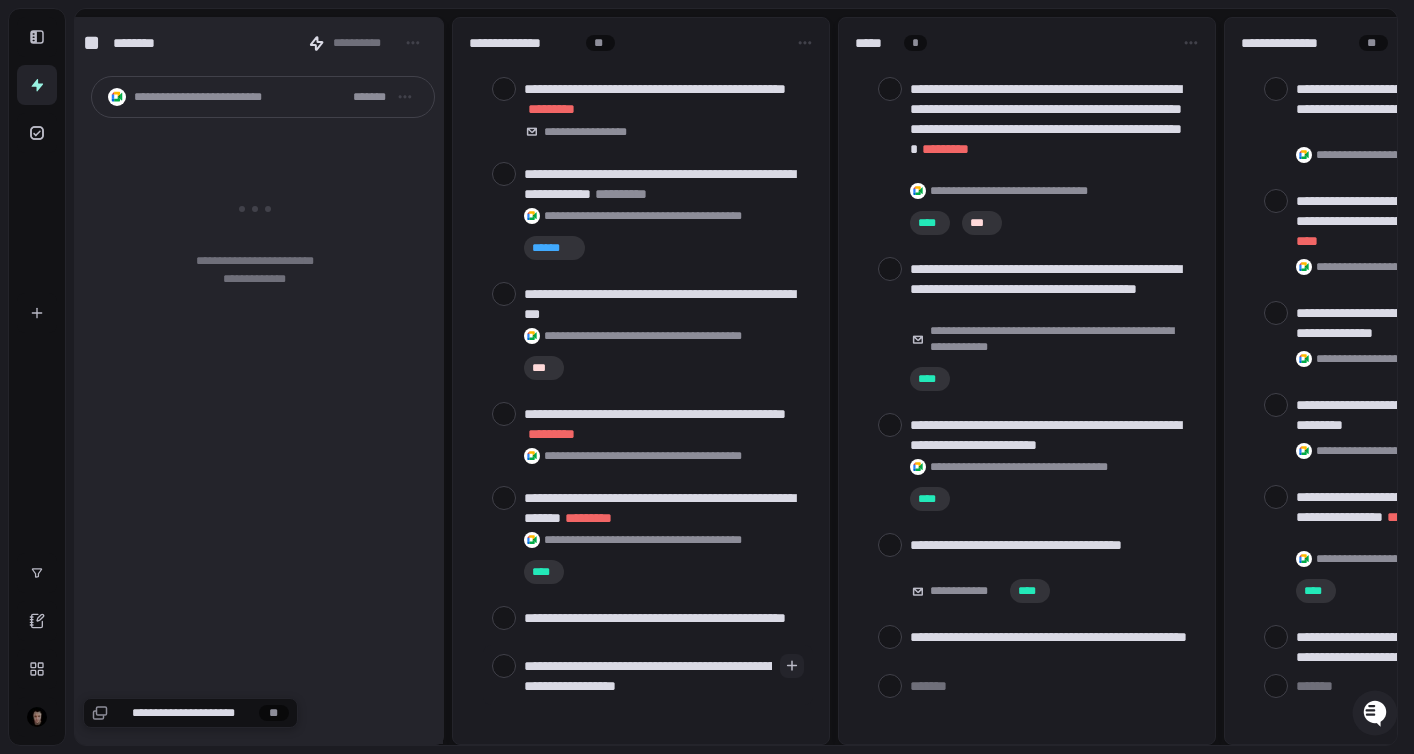 type on "**********" 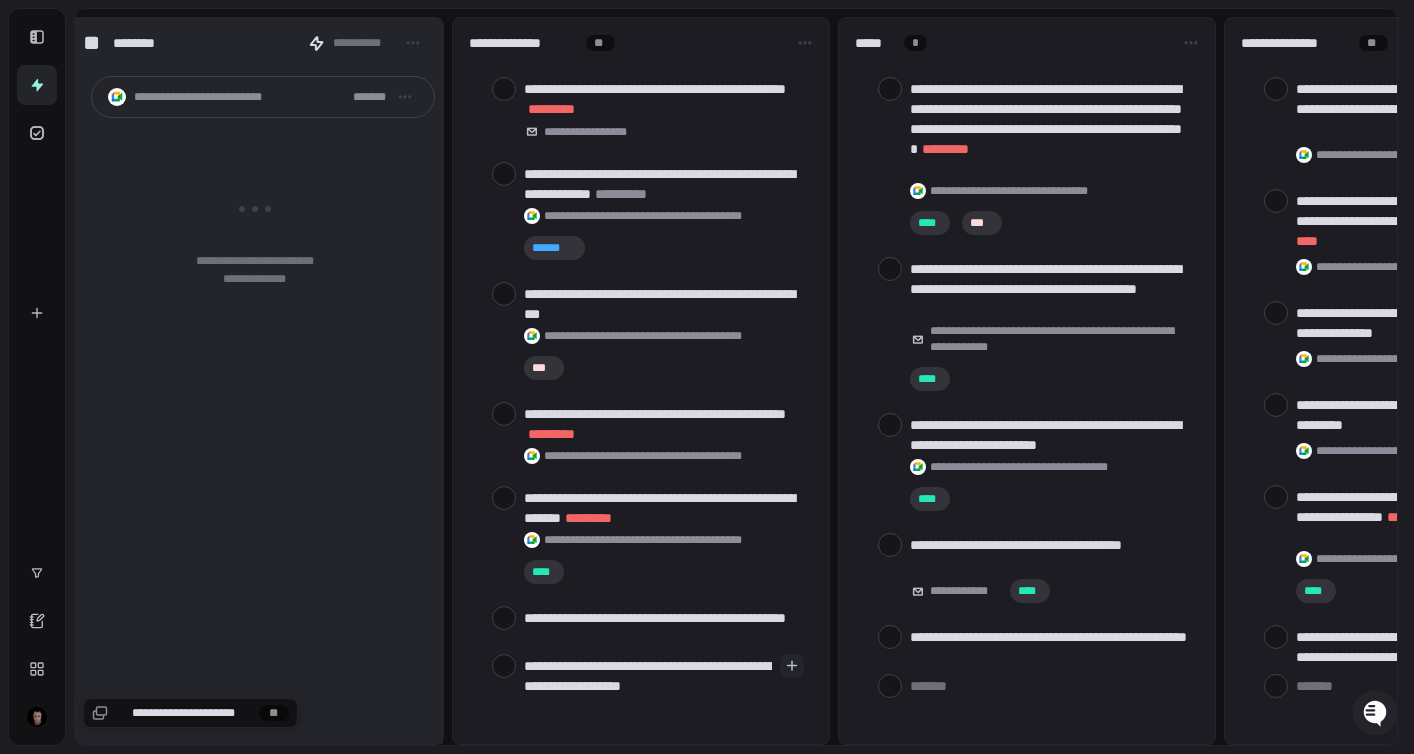 type on "**********" 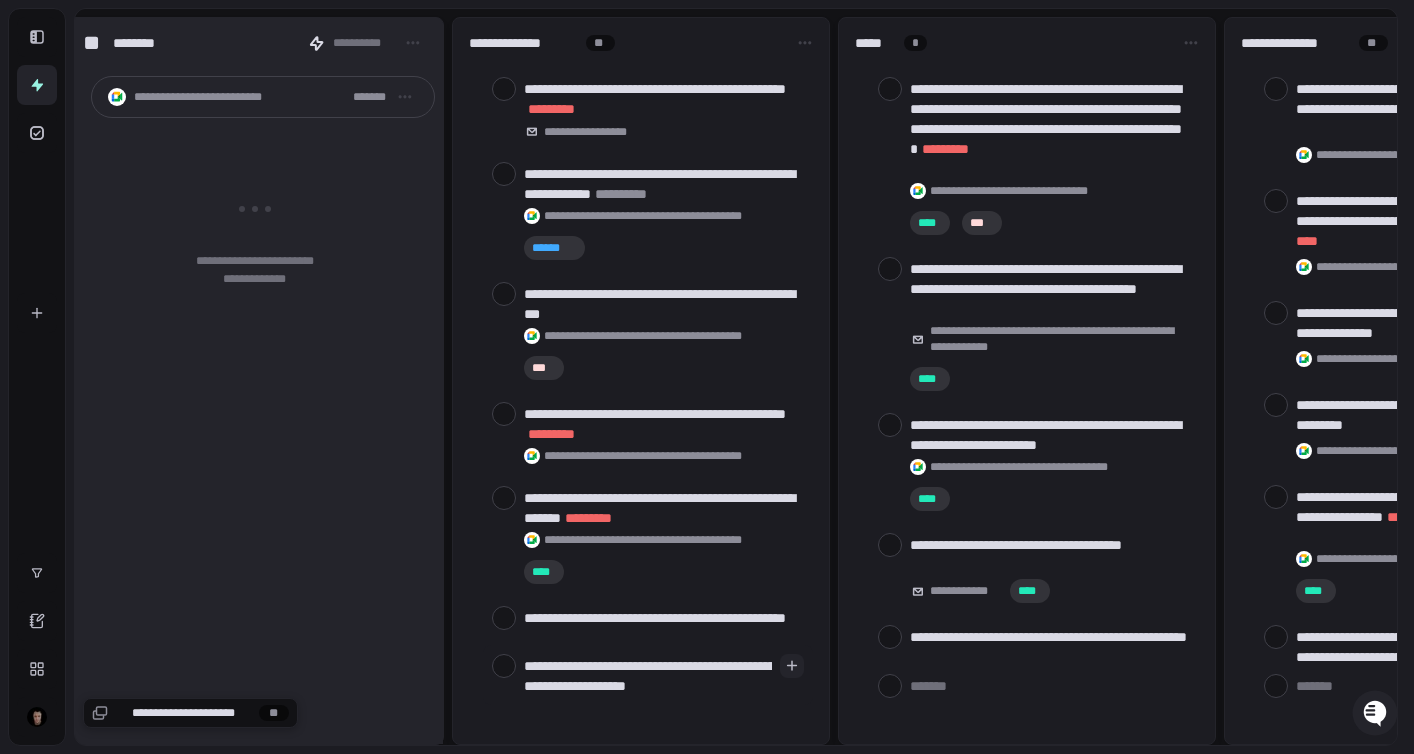 type on "**********" 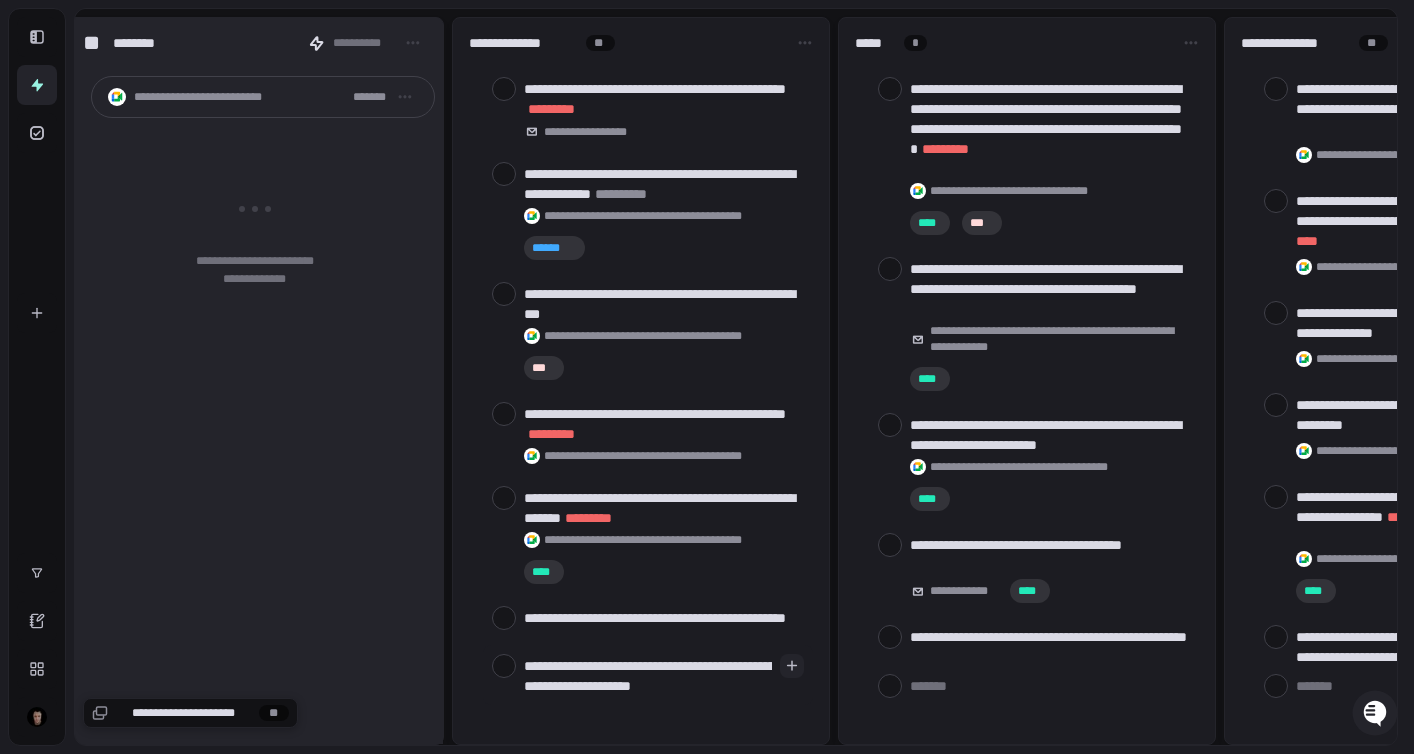 type on "**********" 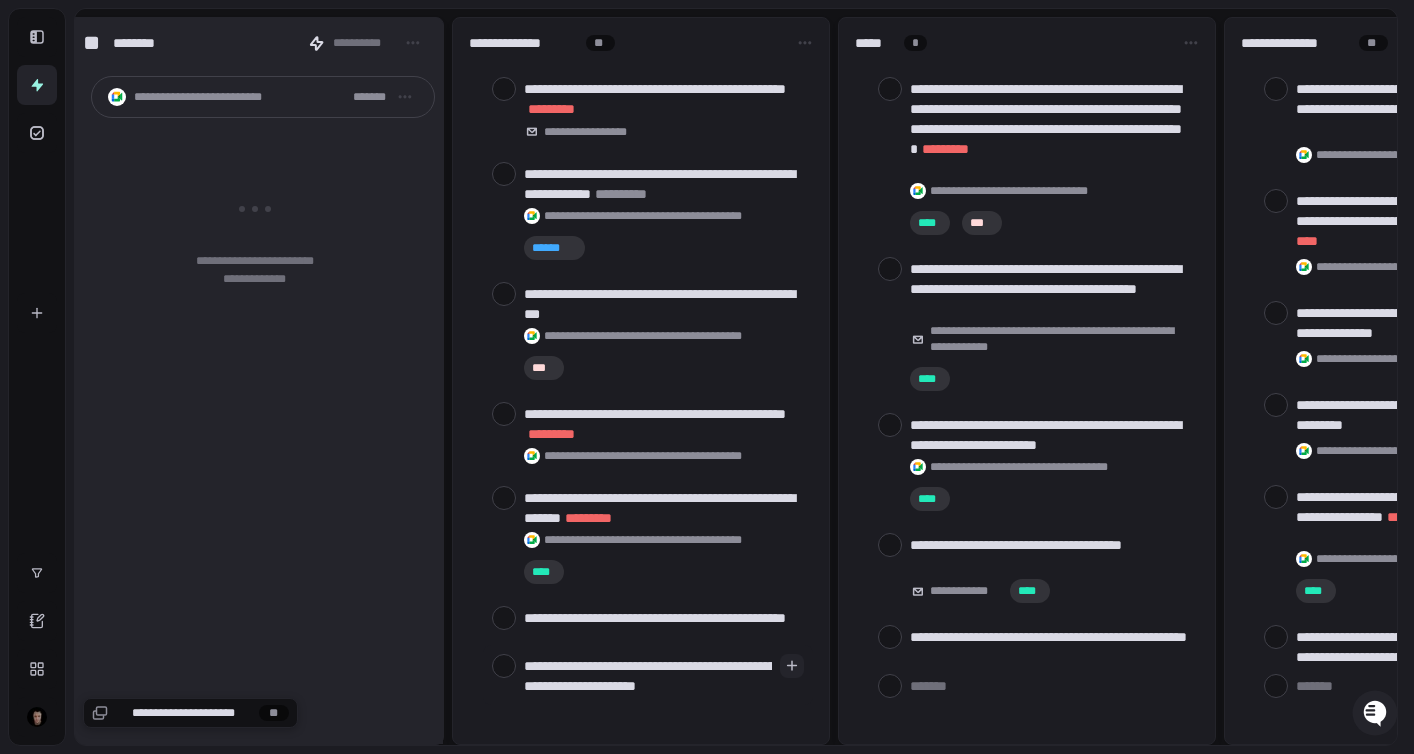 type on "**********" 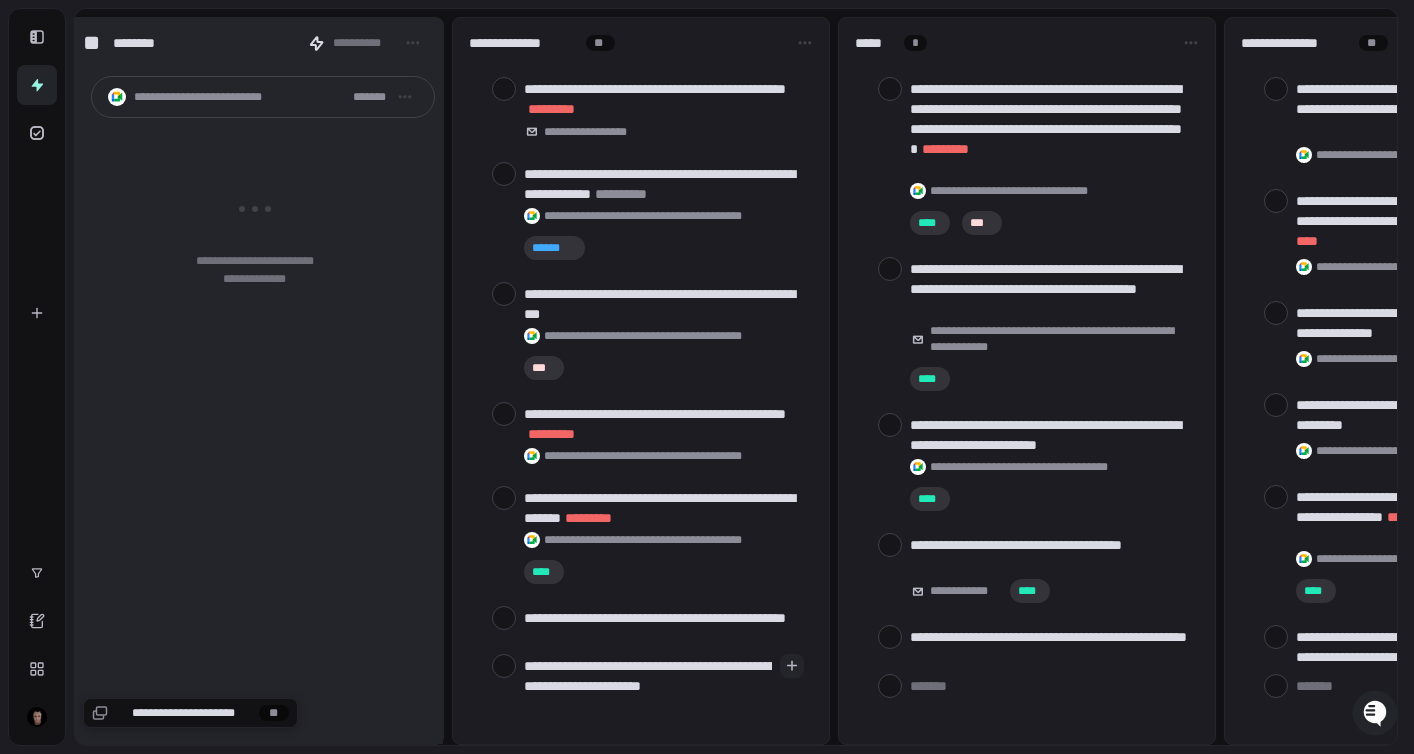 type 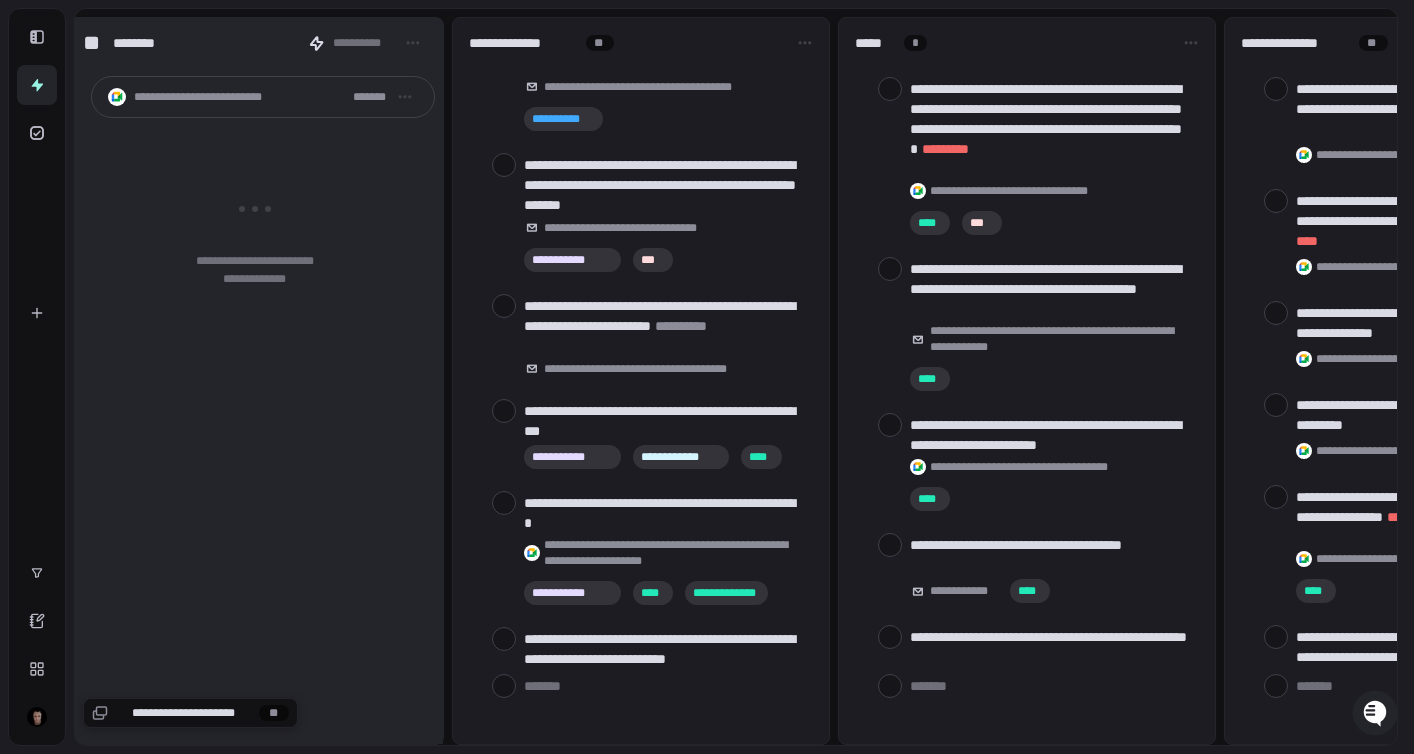 scroll, scrollTop: 1016, scrollLeft: 0, axis: vertical 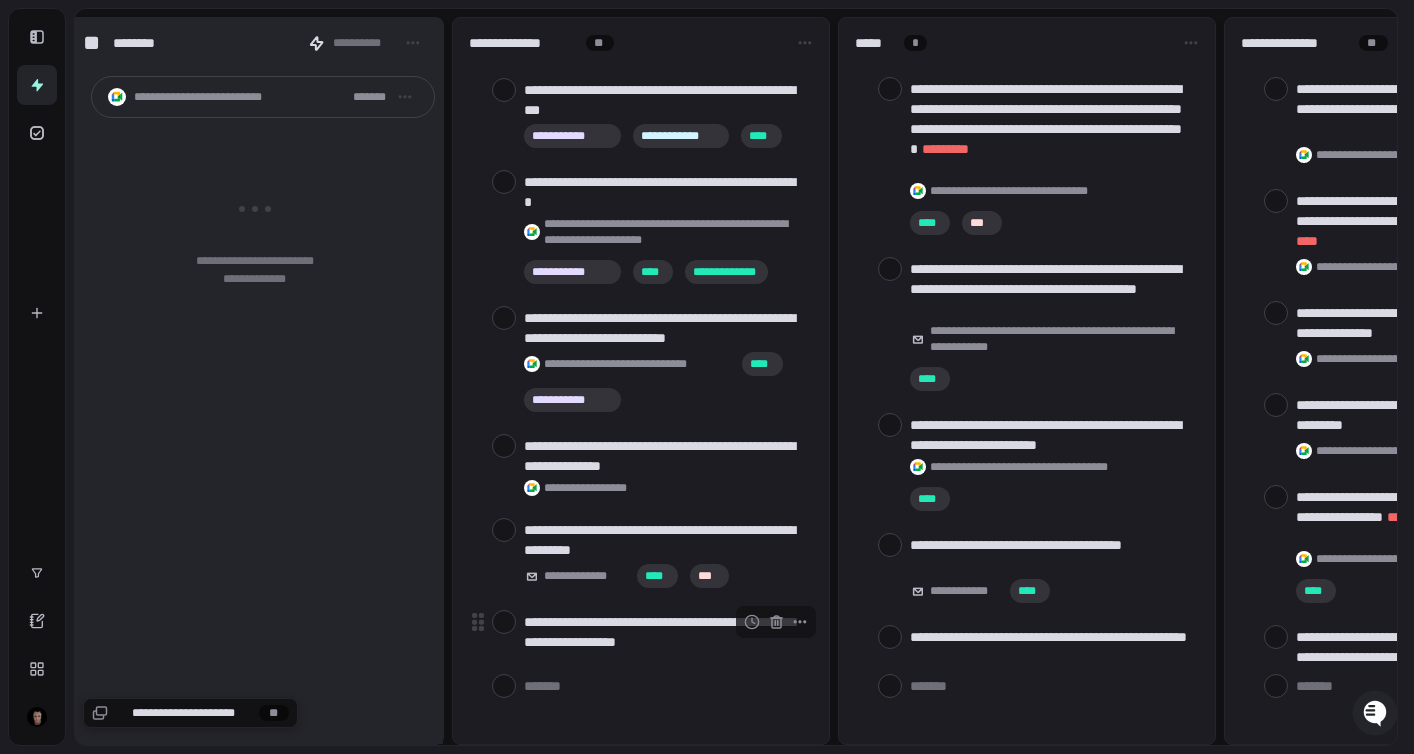 click on "**********" at bounding box center (664, 632) 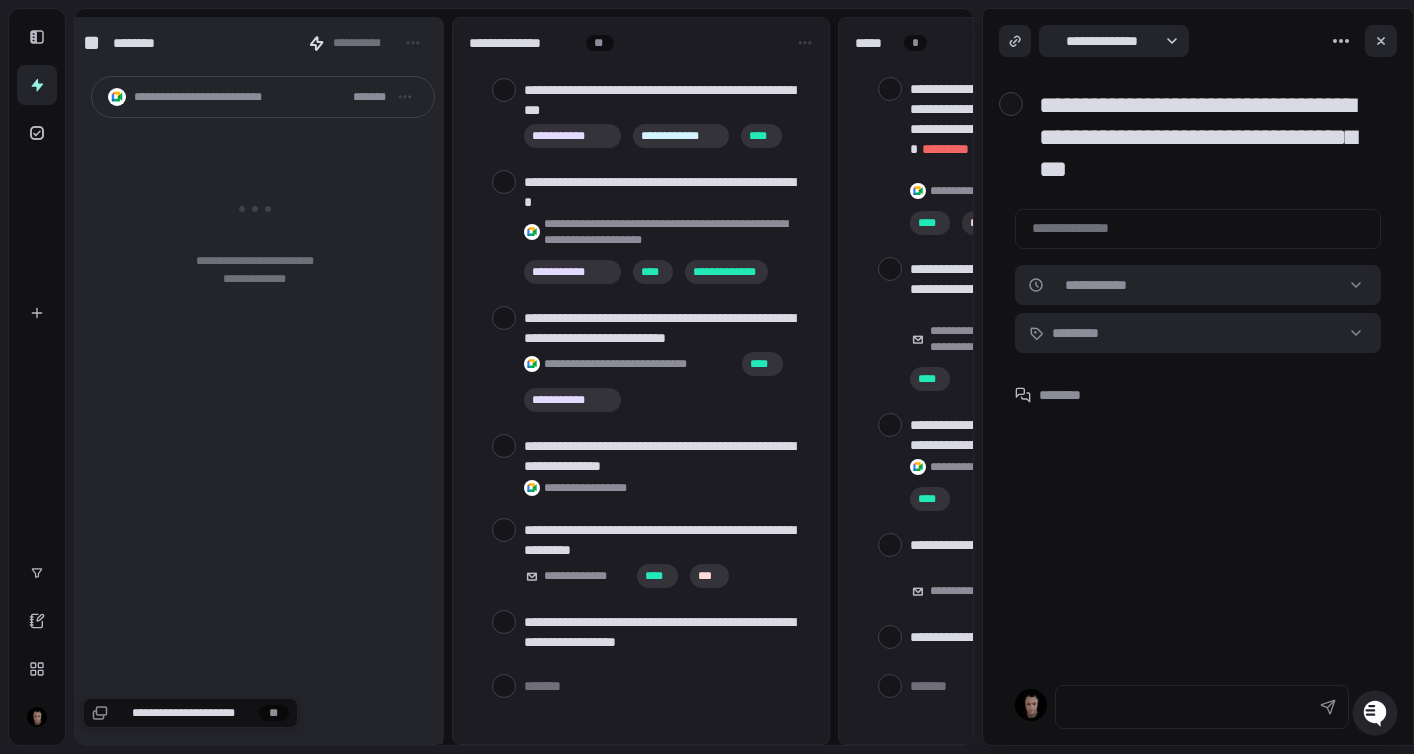 click on "**********" at bounding box center (1206, 137) 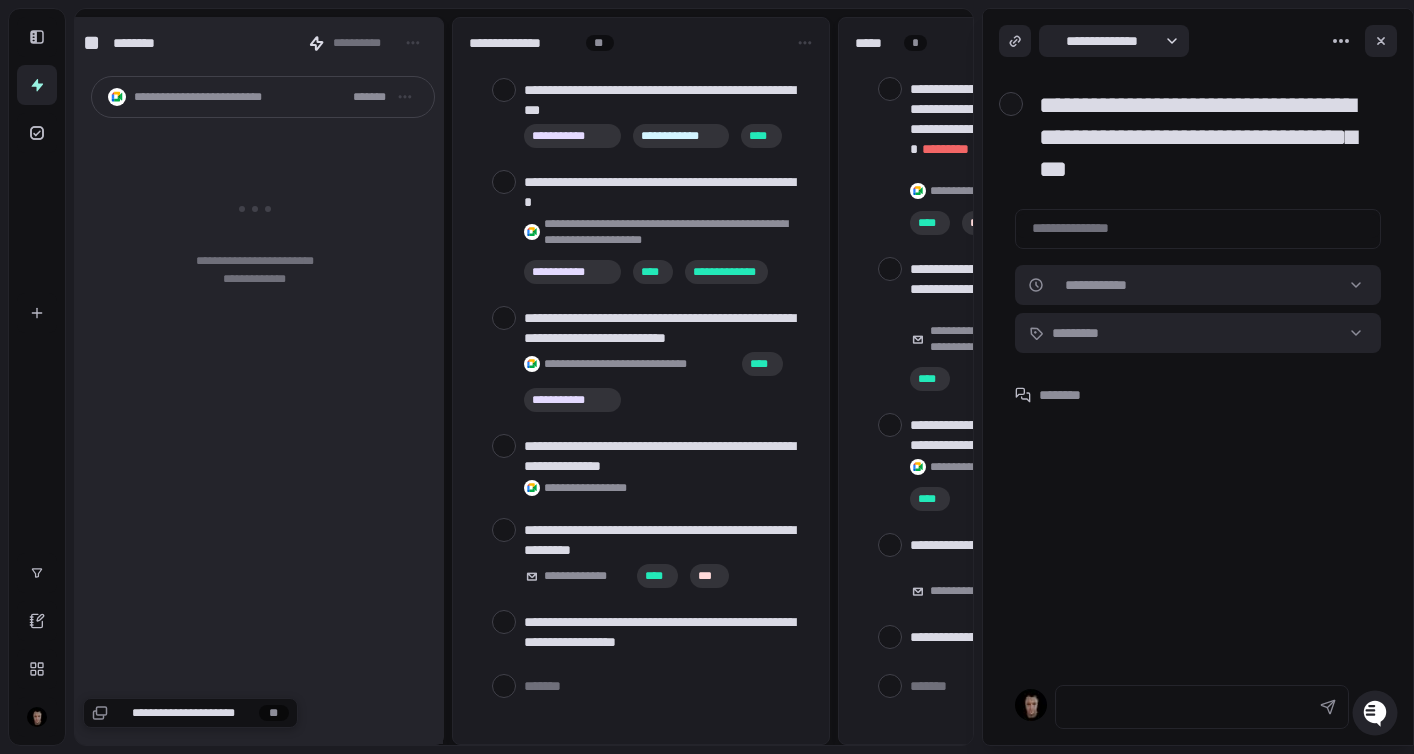 type on "**********" 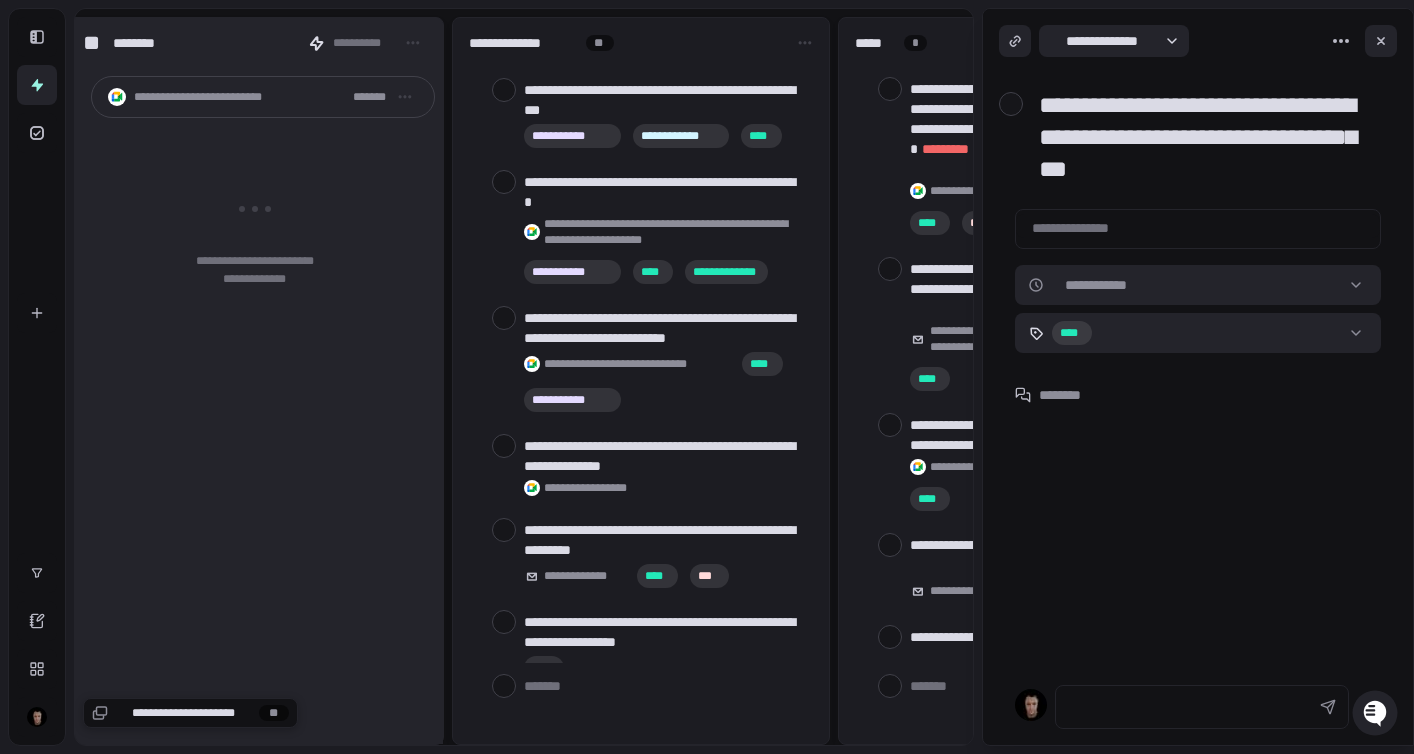 click at bounding box center (1381, 41) 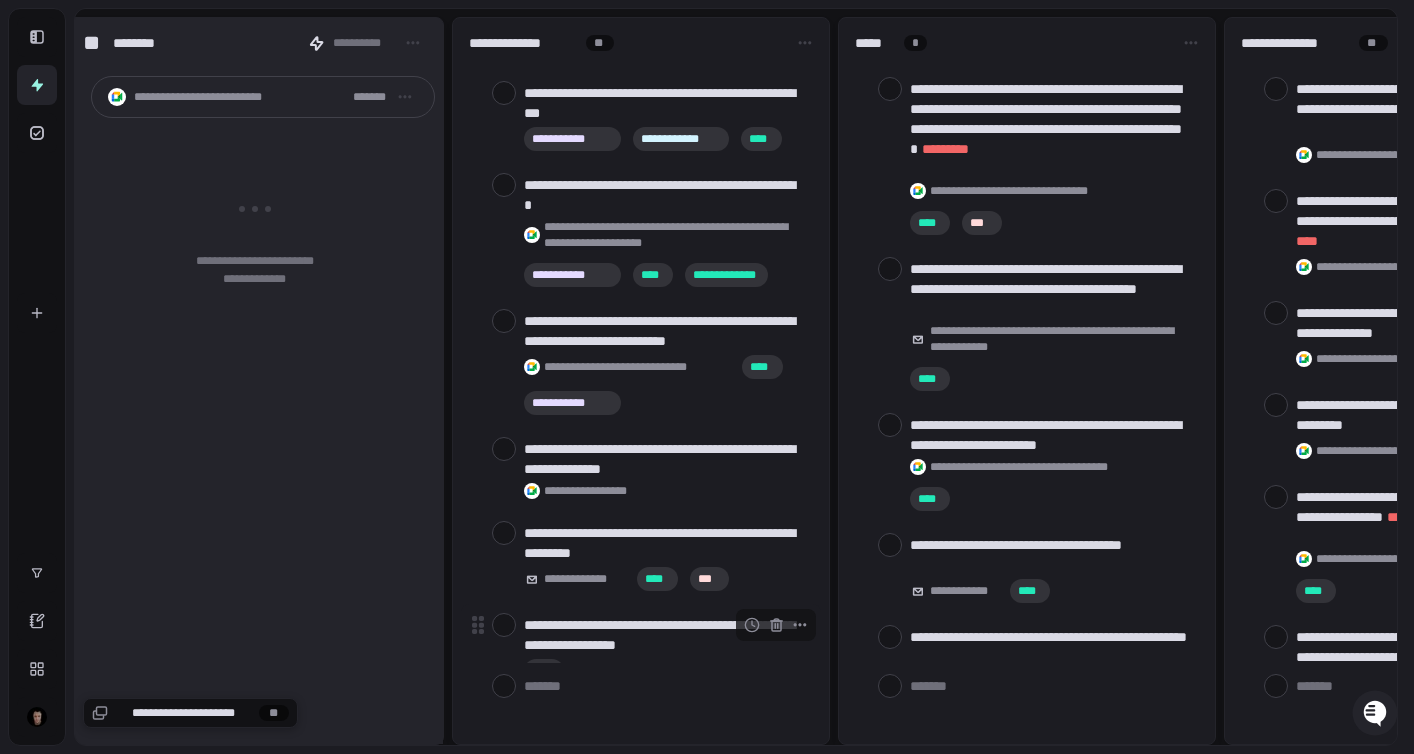 scroll, scrollTop: 1012, scrollLeft: 0, axis: vertical 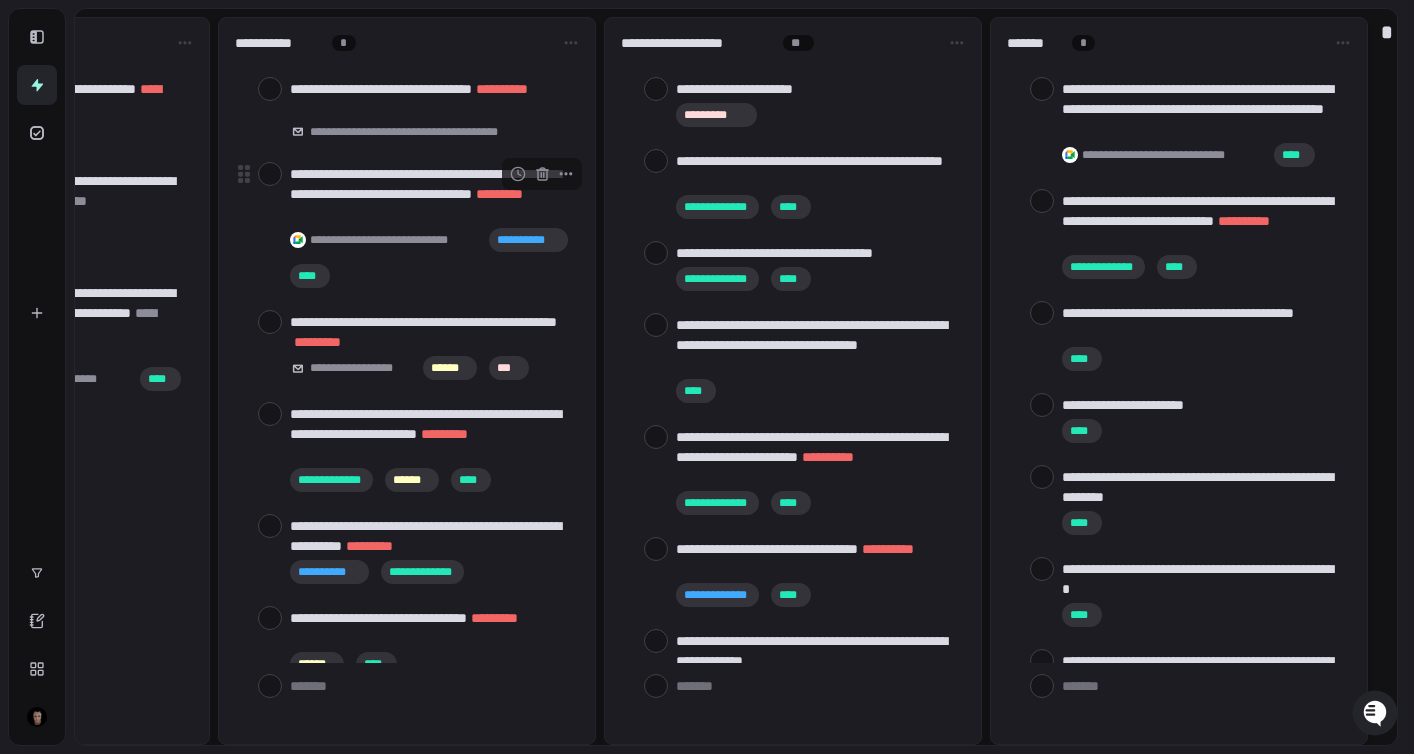 click at bounding box center [270, 174] 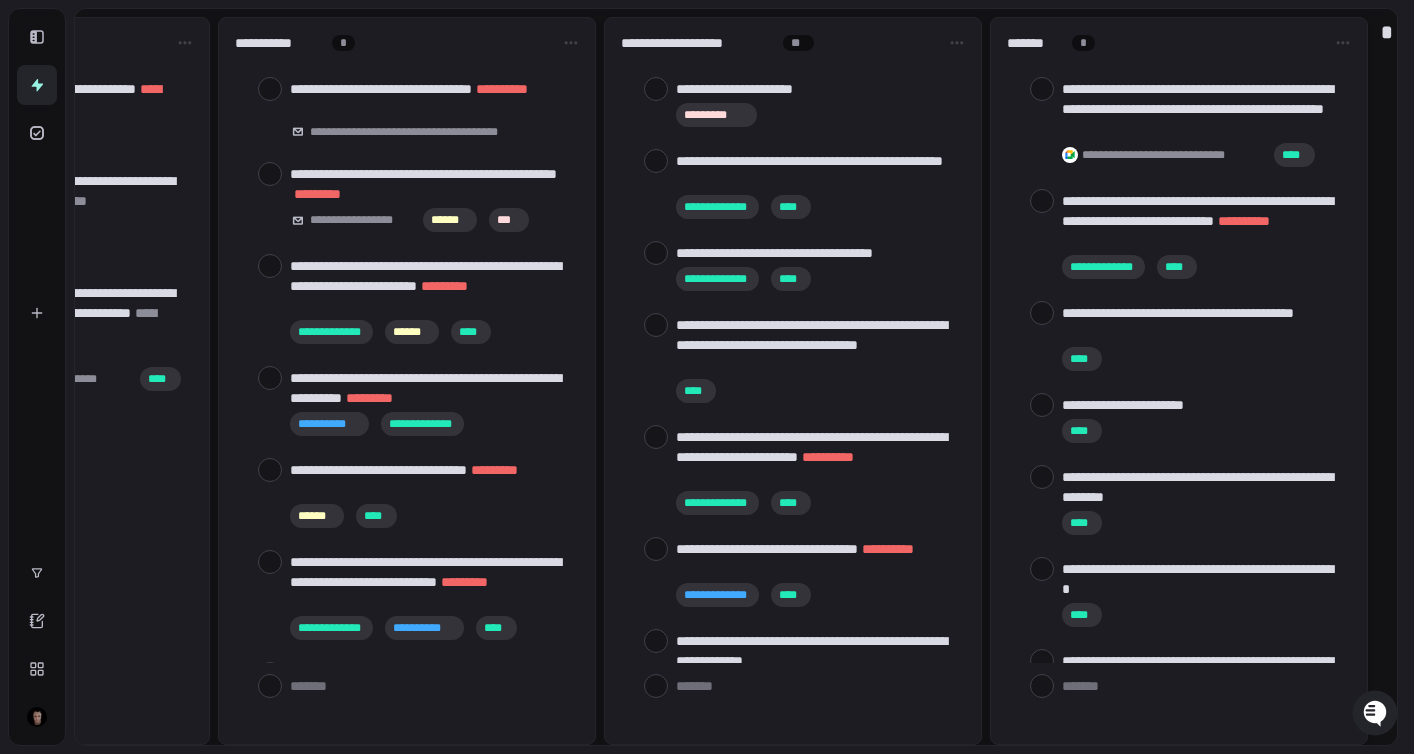 scroll, scrollTop: 80, scrollLeft: 0, axis: vertical 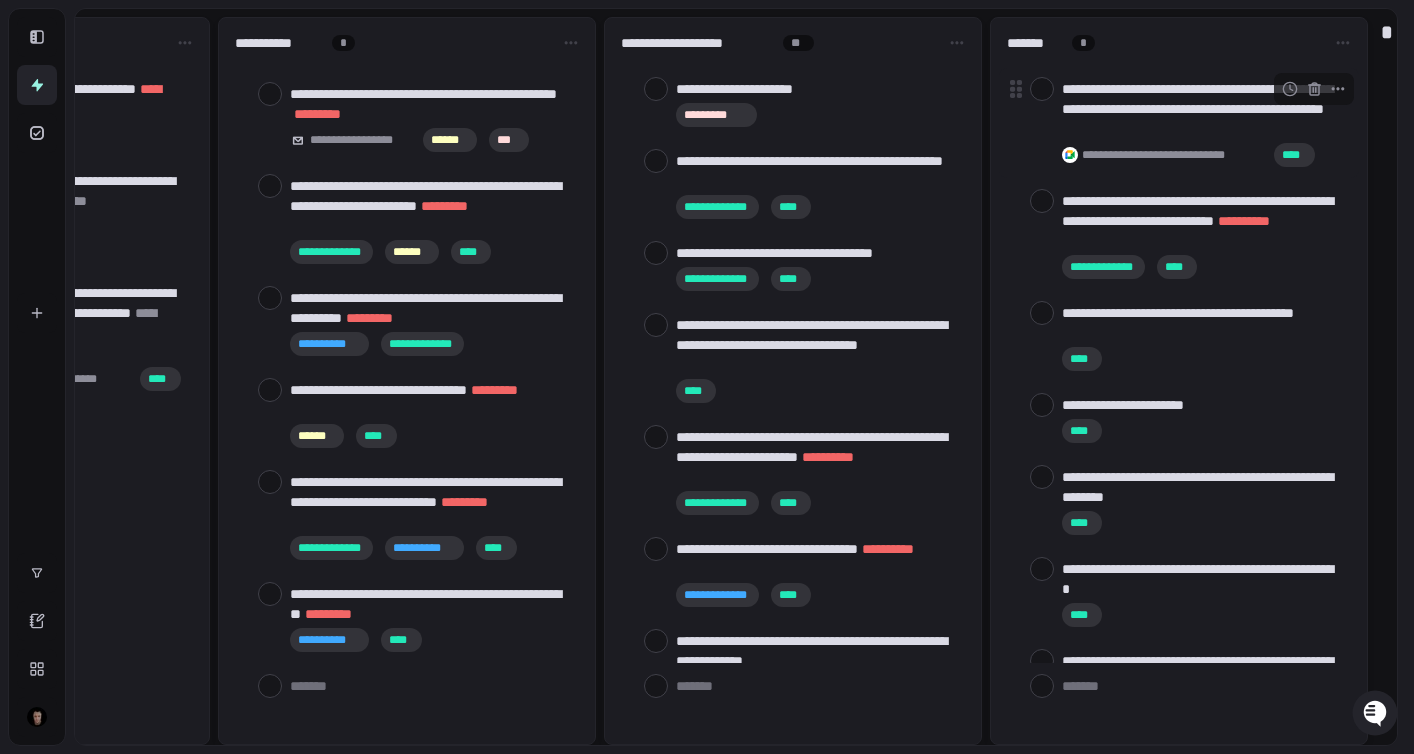 type on "*" 